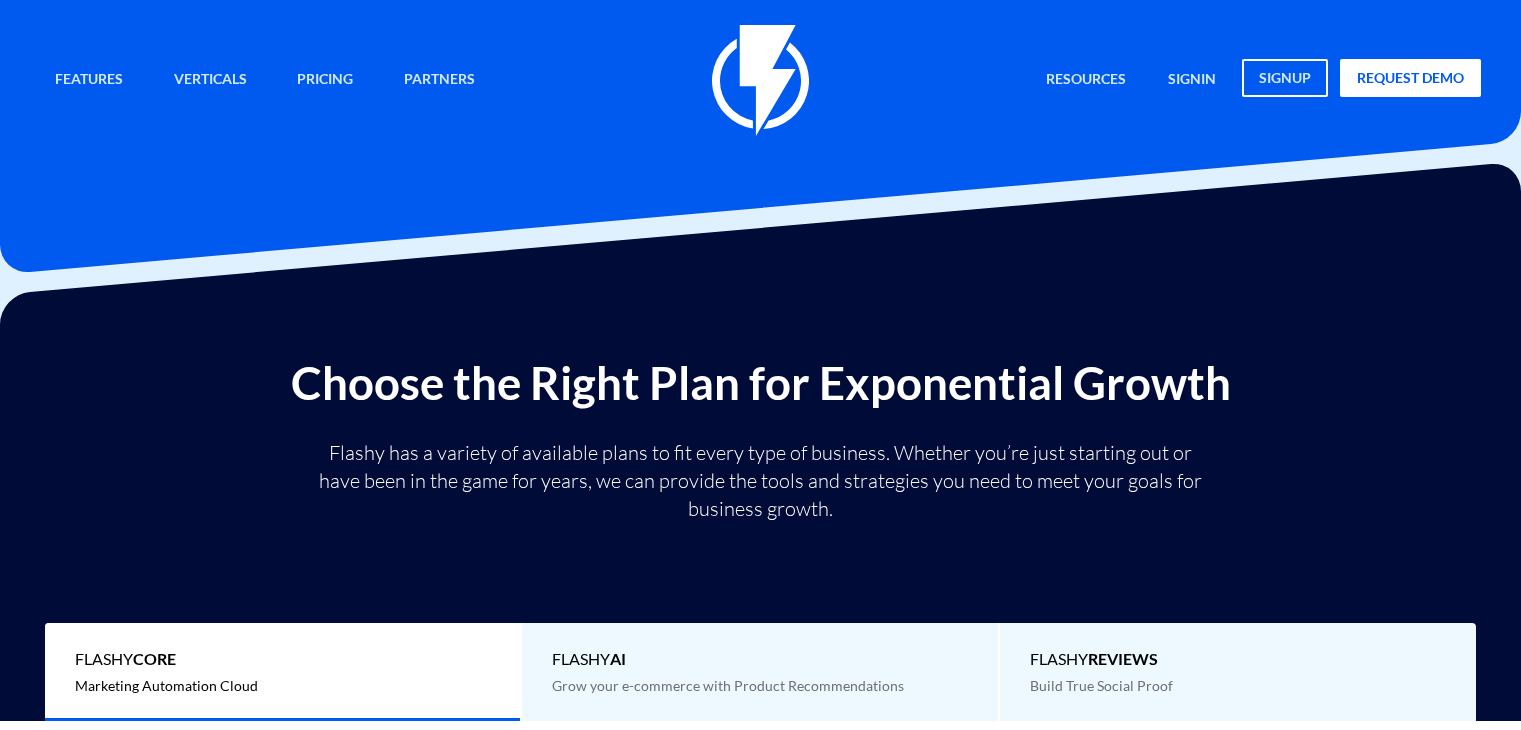 scroll, scrollTop: 0, scrollLeft: 0, axis: both 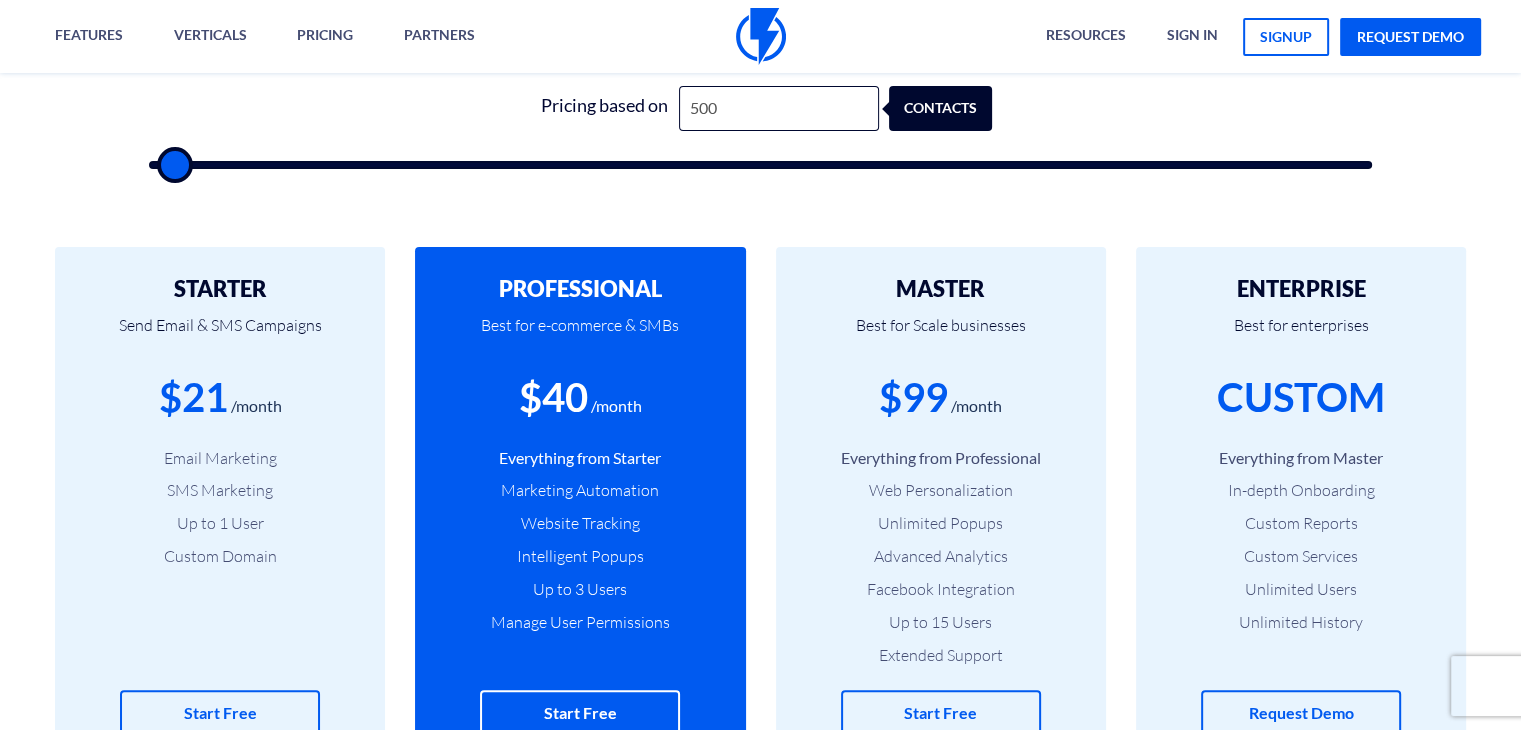 type on "1,000" 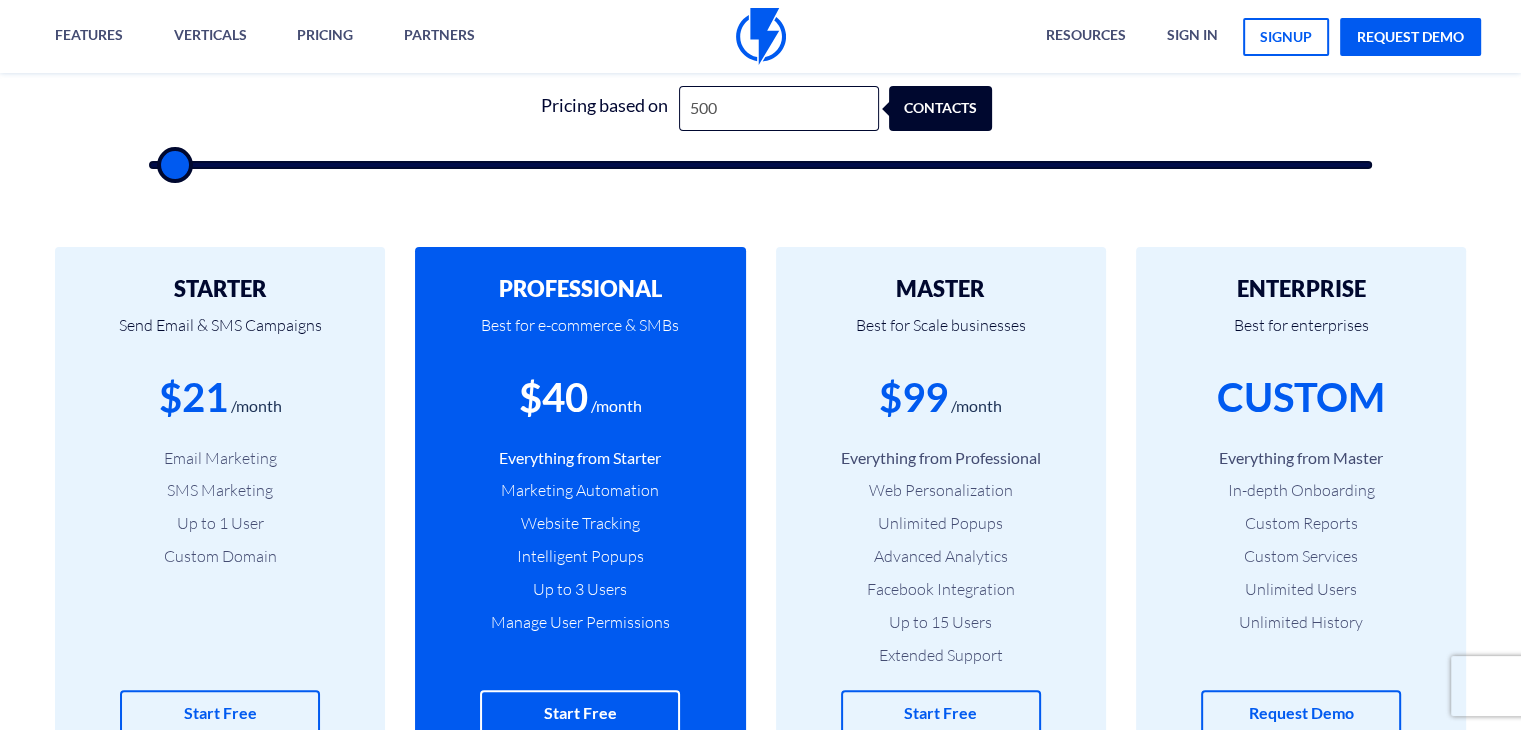 type on "1000" 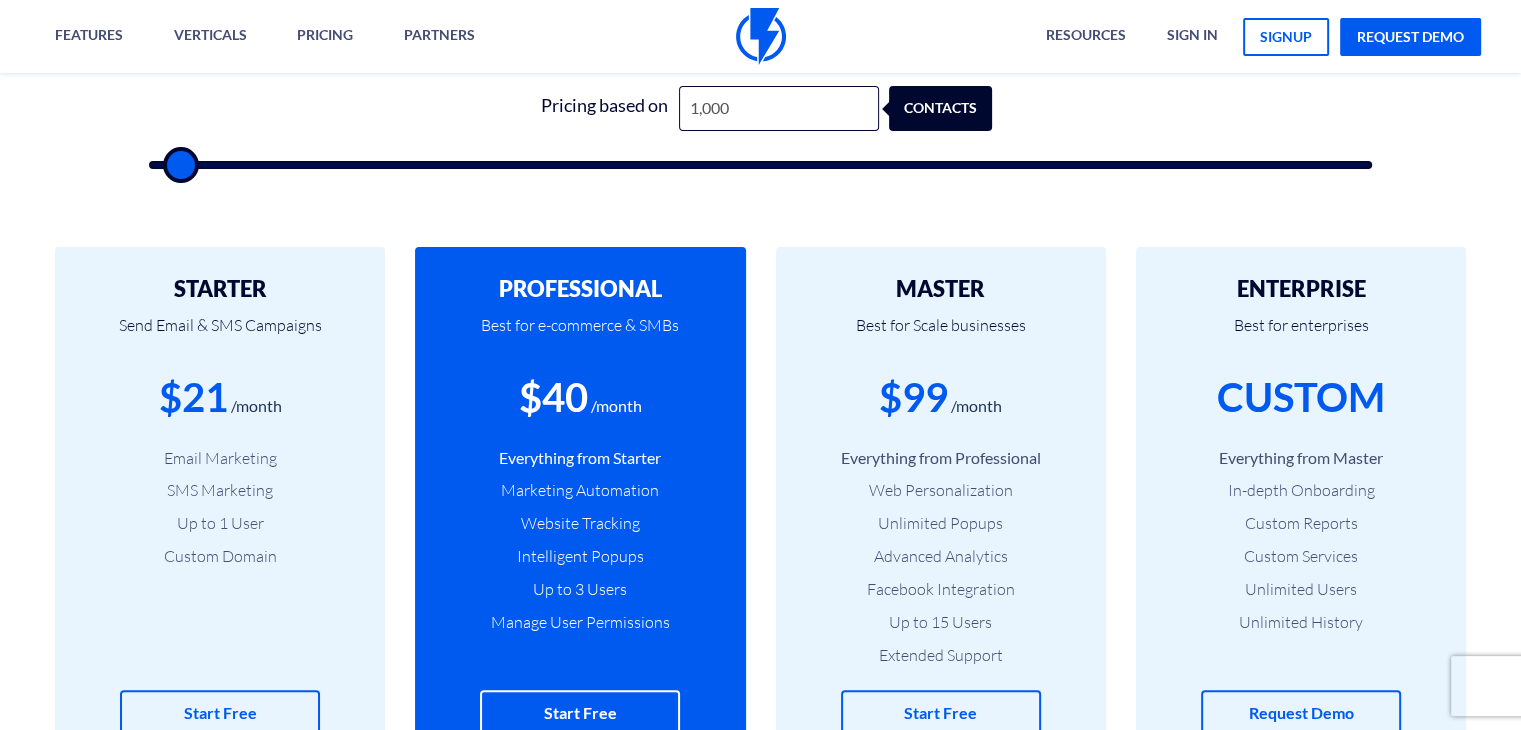 type on "2,000" 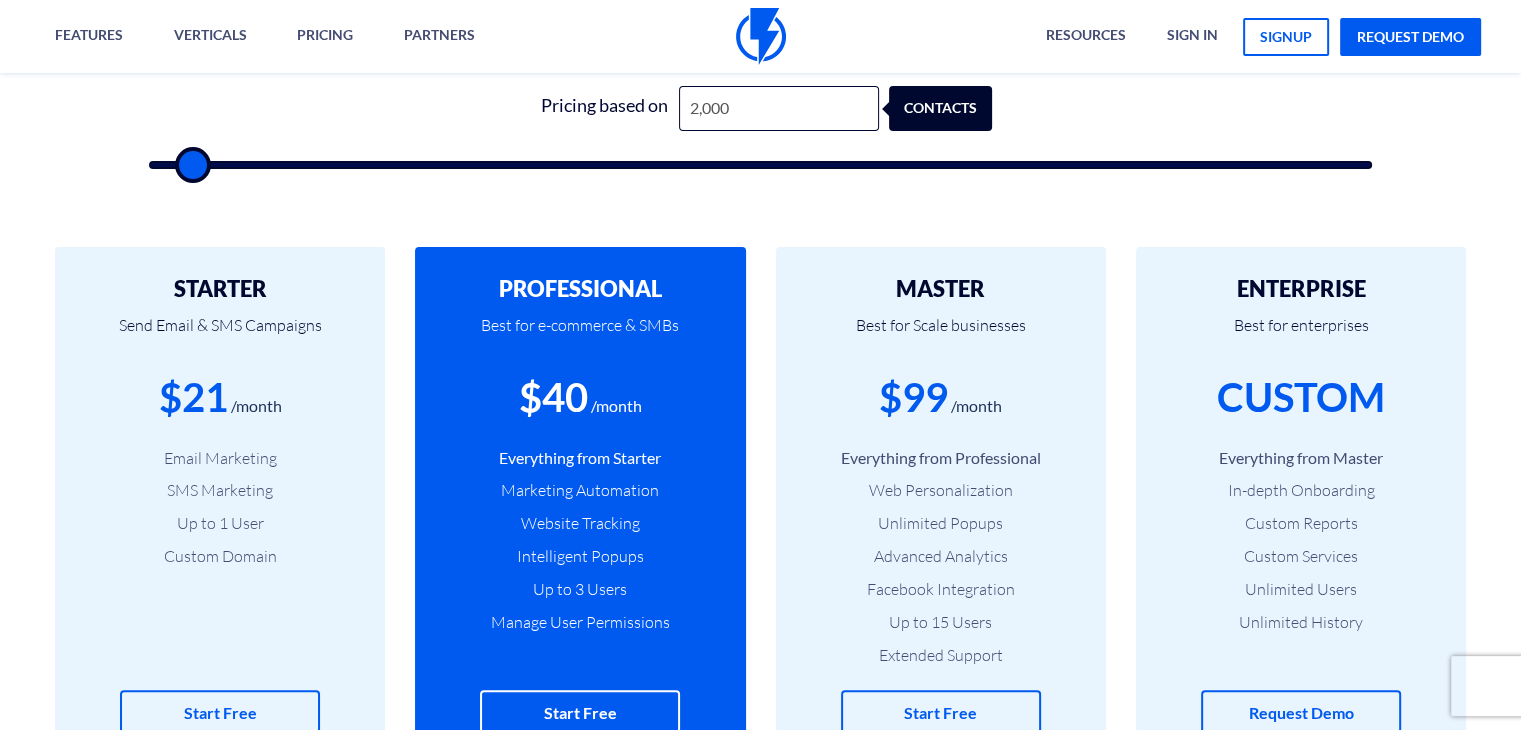 type on "2,500" 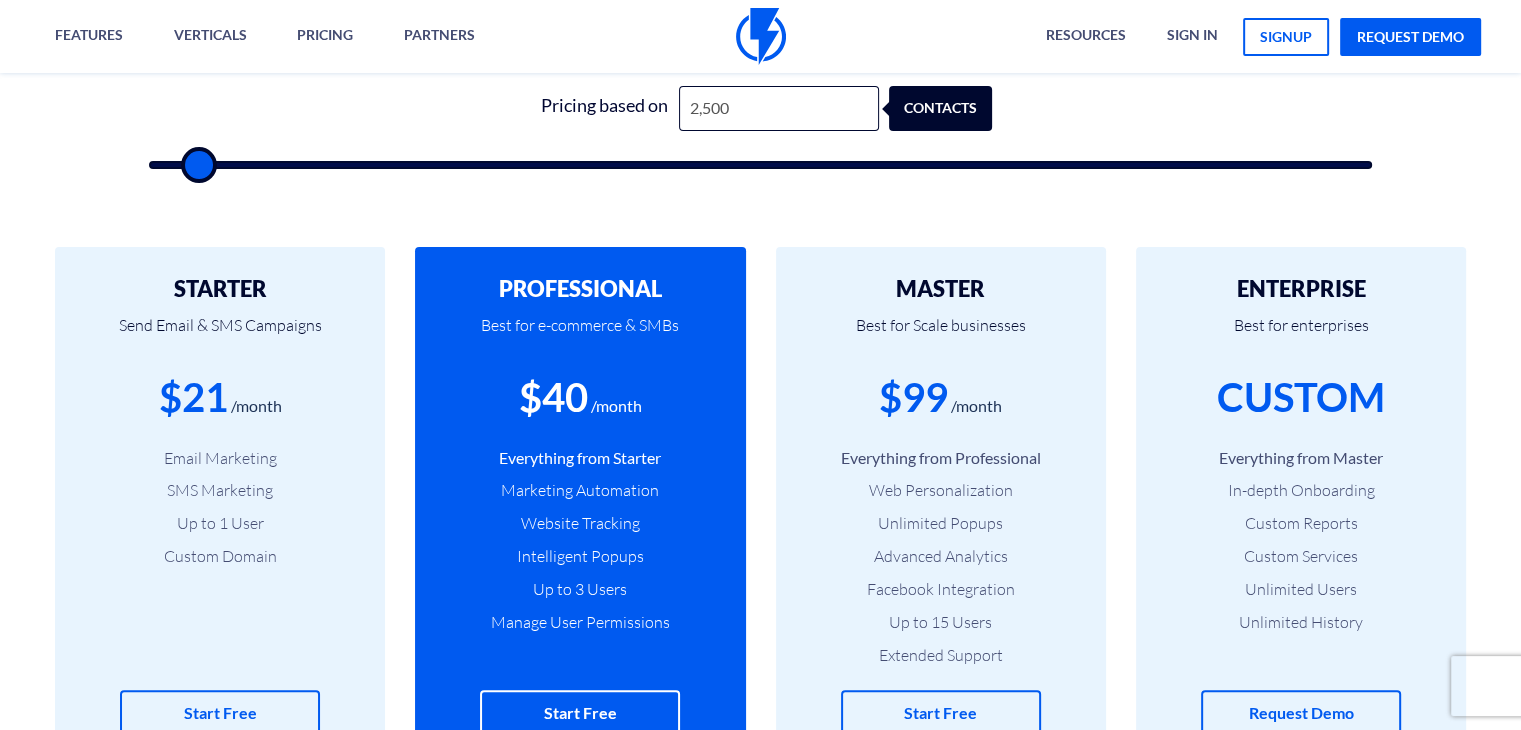 type on "4,500" 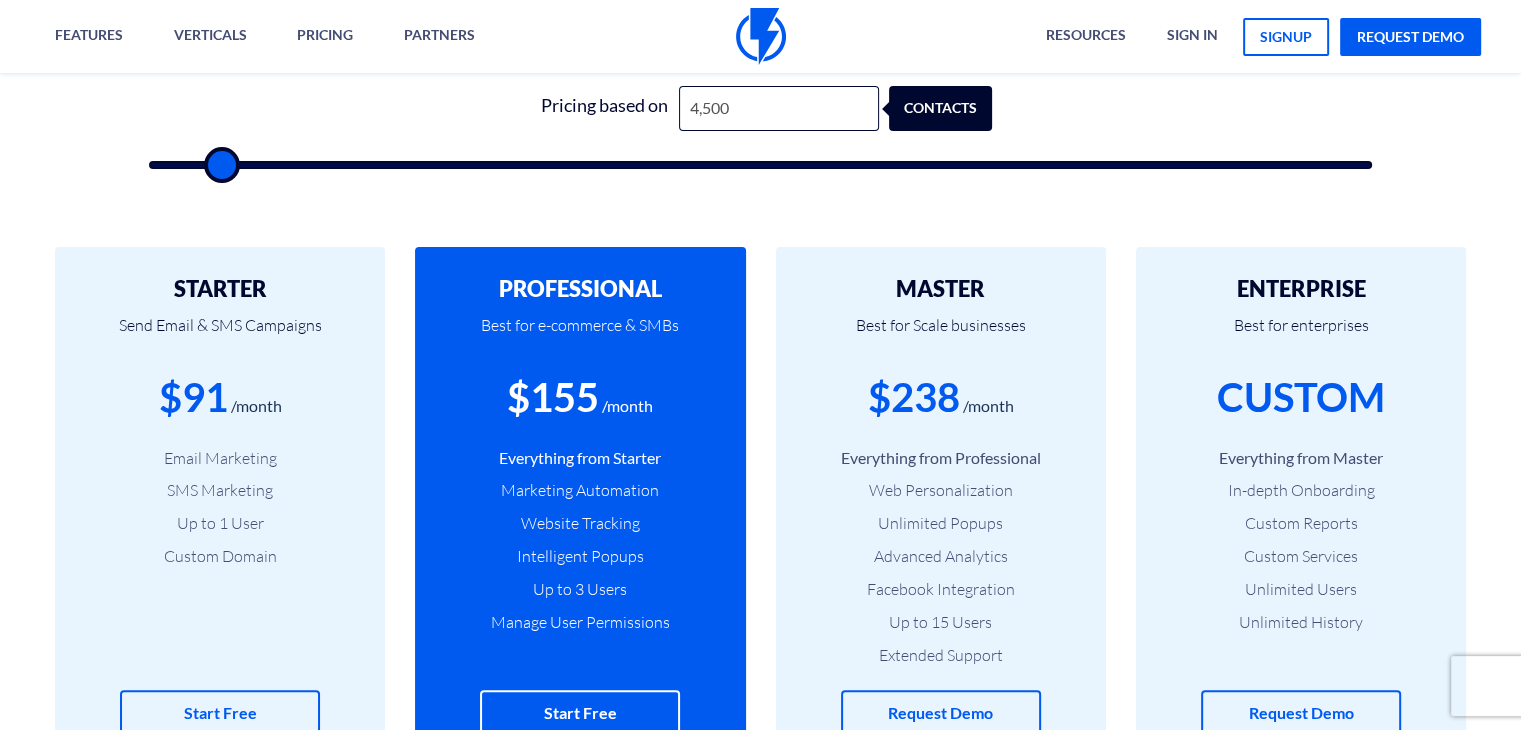 type on "7,500" 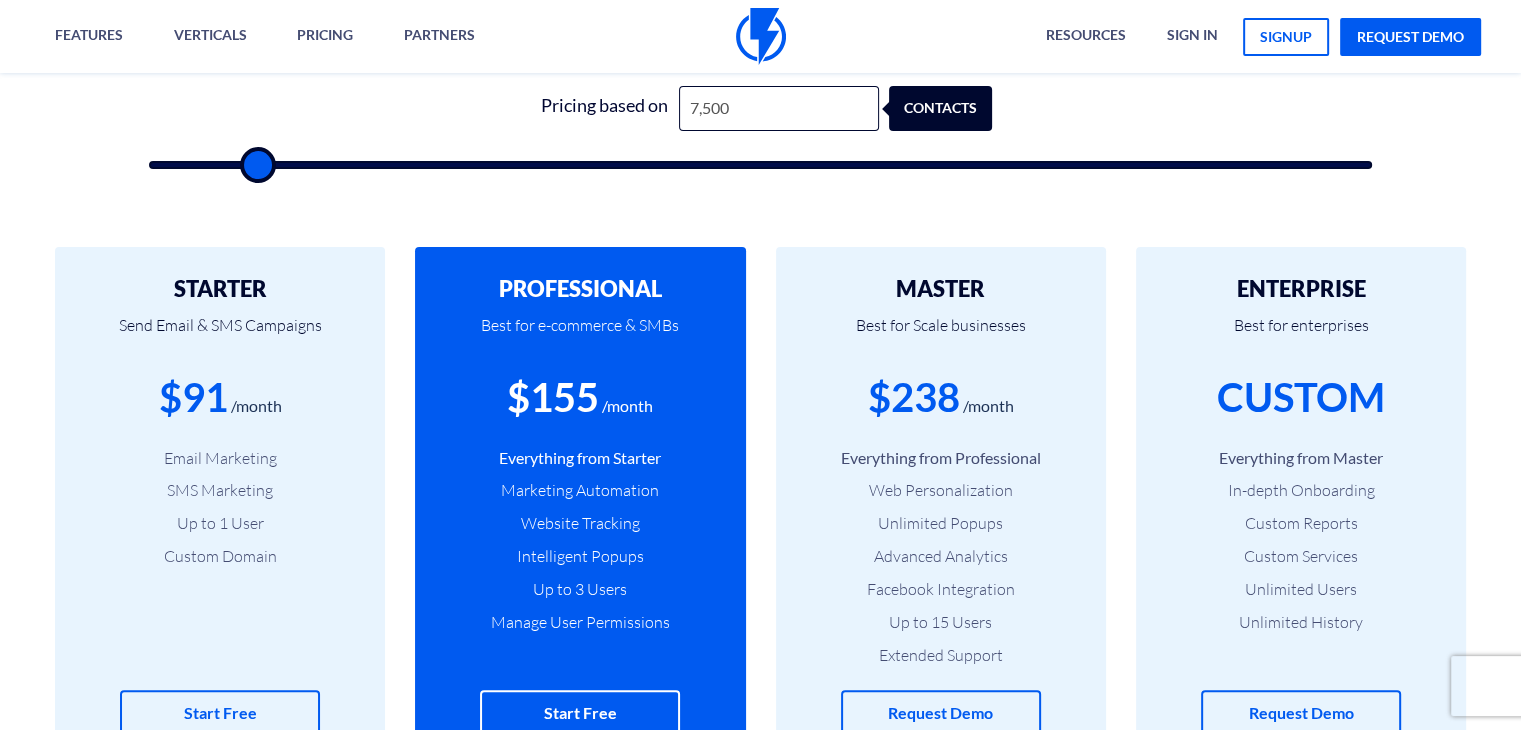 type on "11,500" 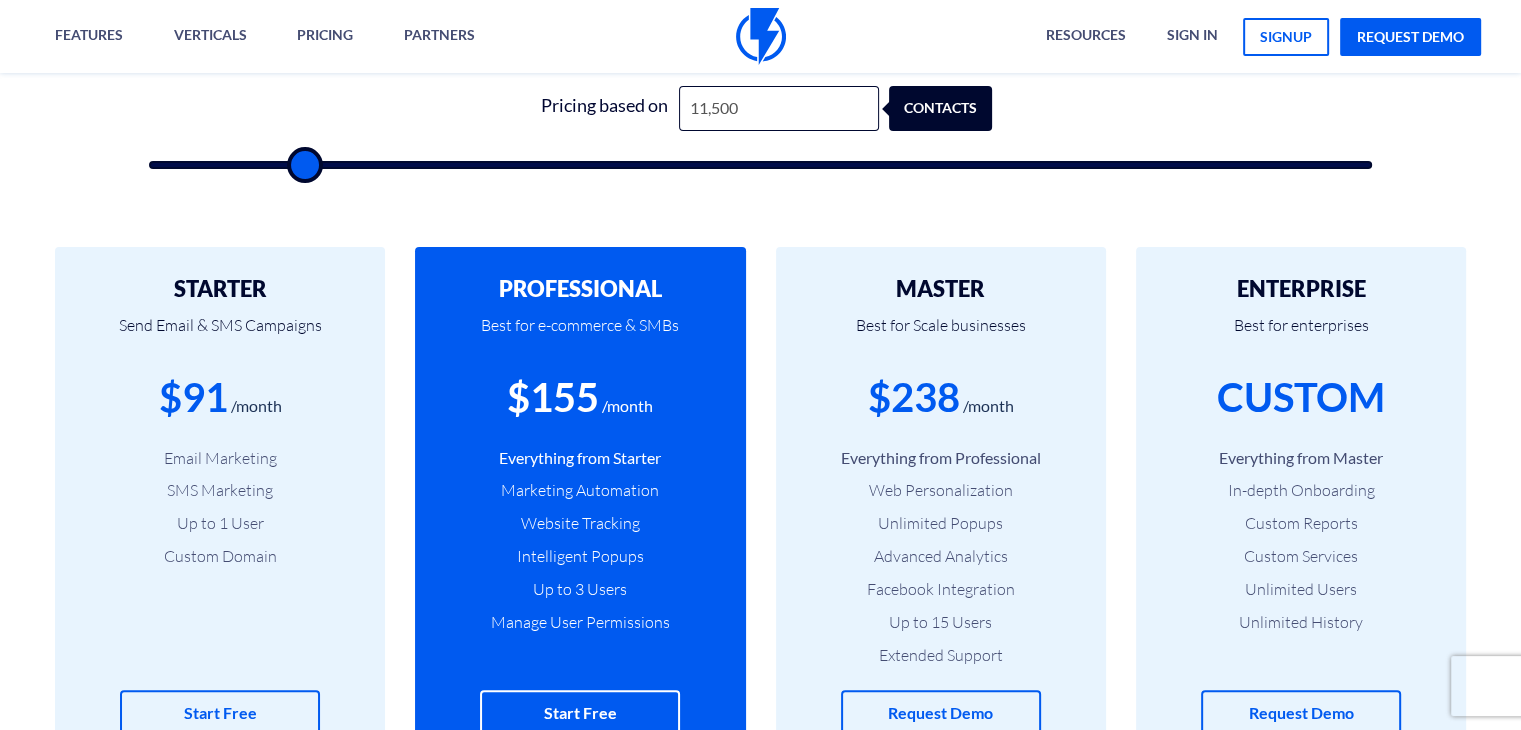type on "15,500" 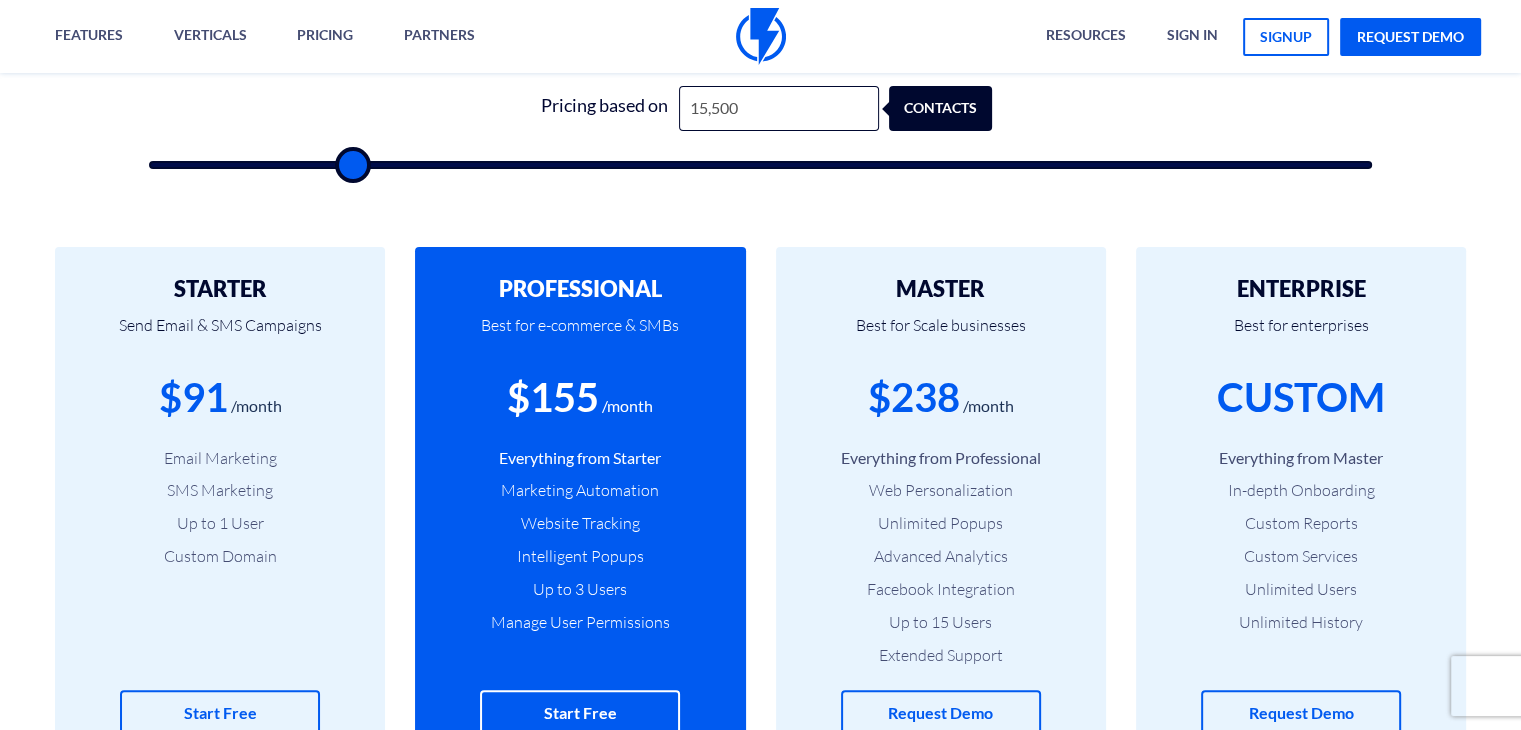 type on "19,500" 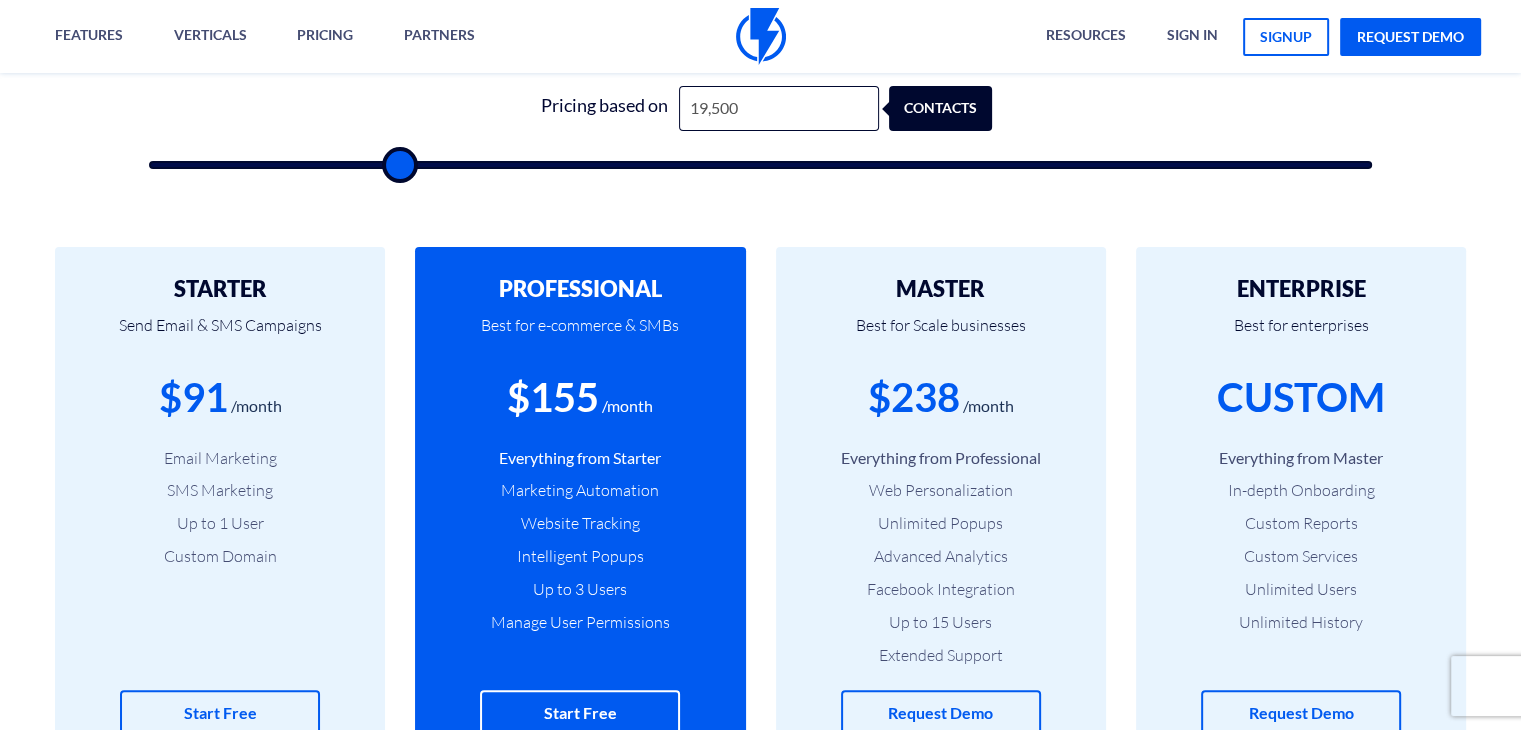 type on "22,000" 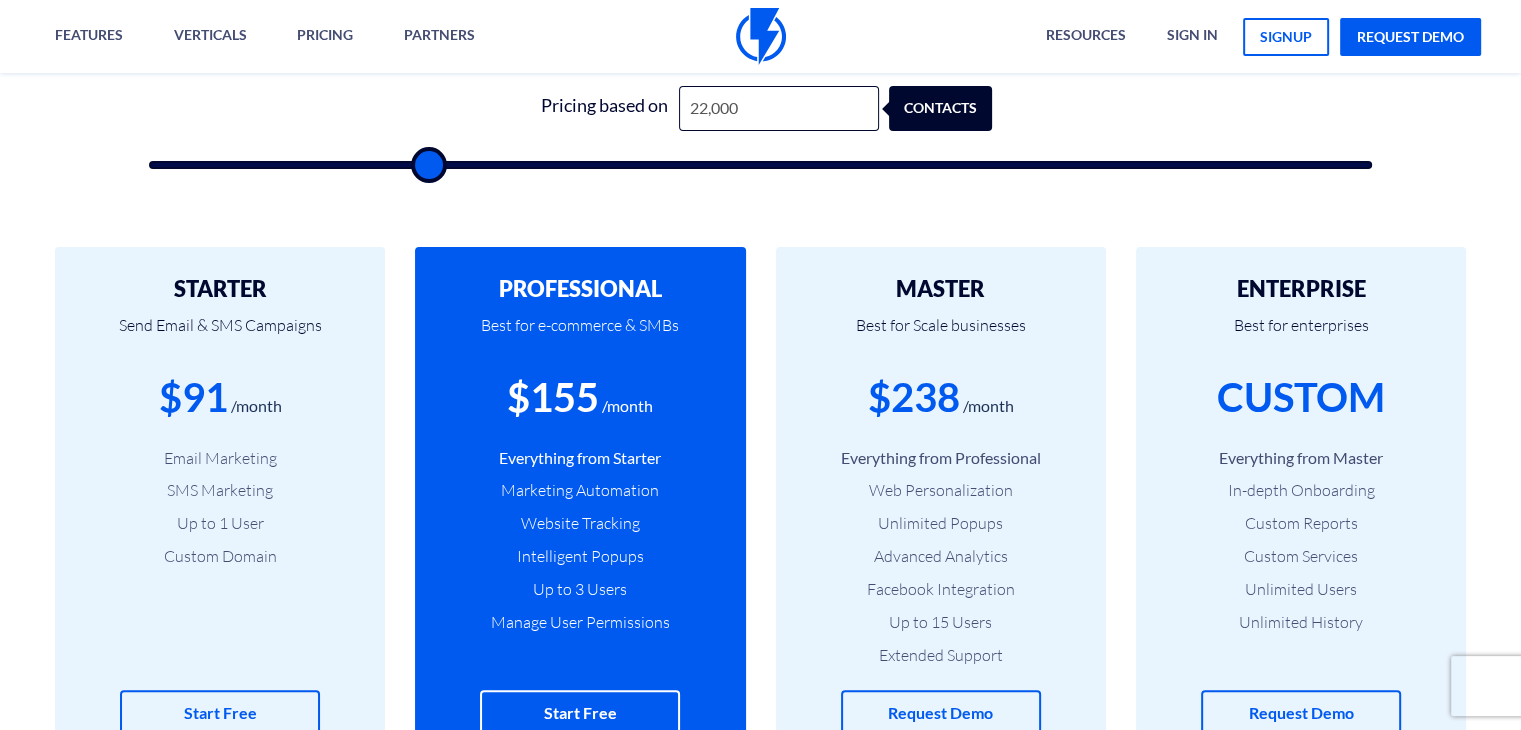 type on "24,500" 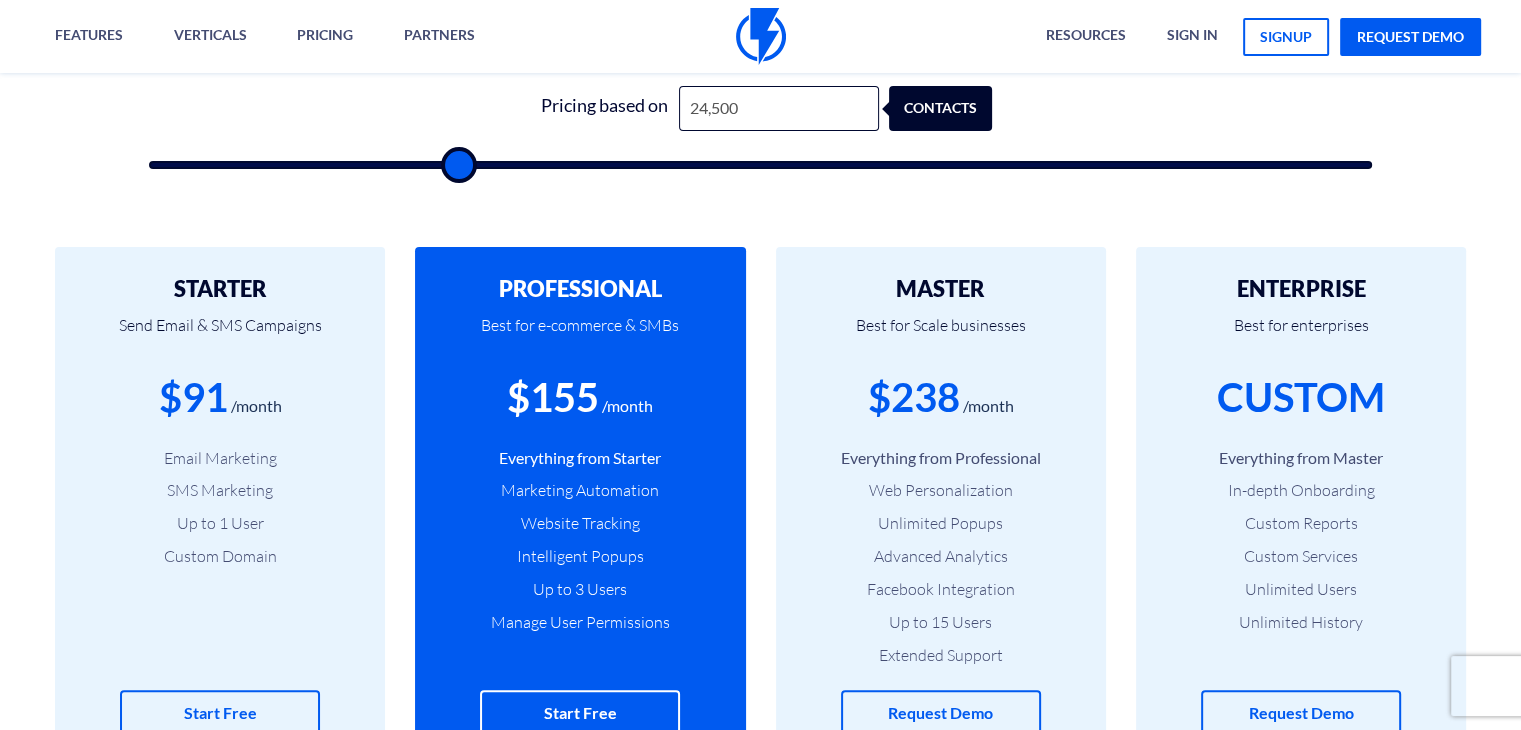 type on "26,500" 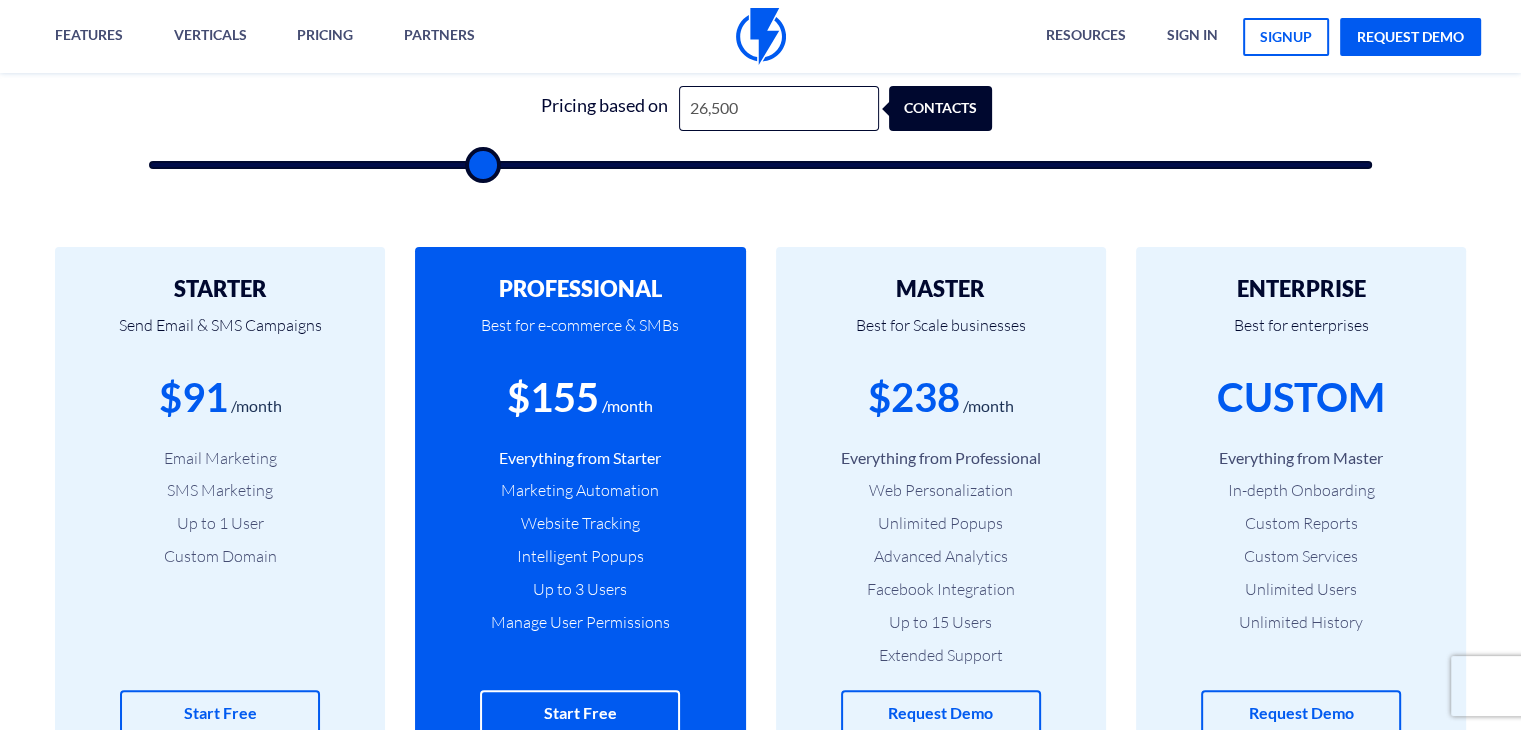 type on "27,500" 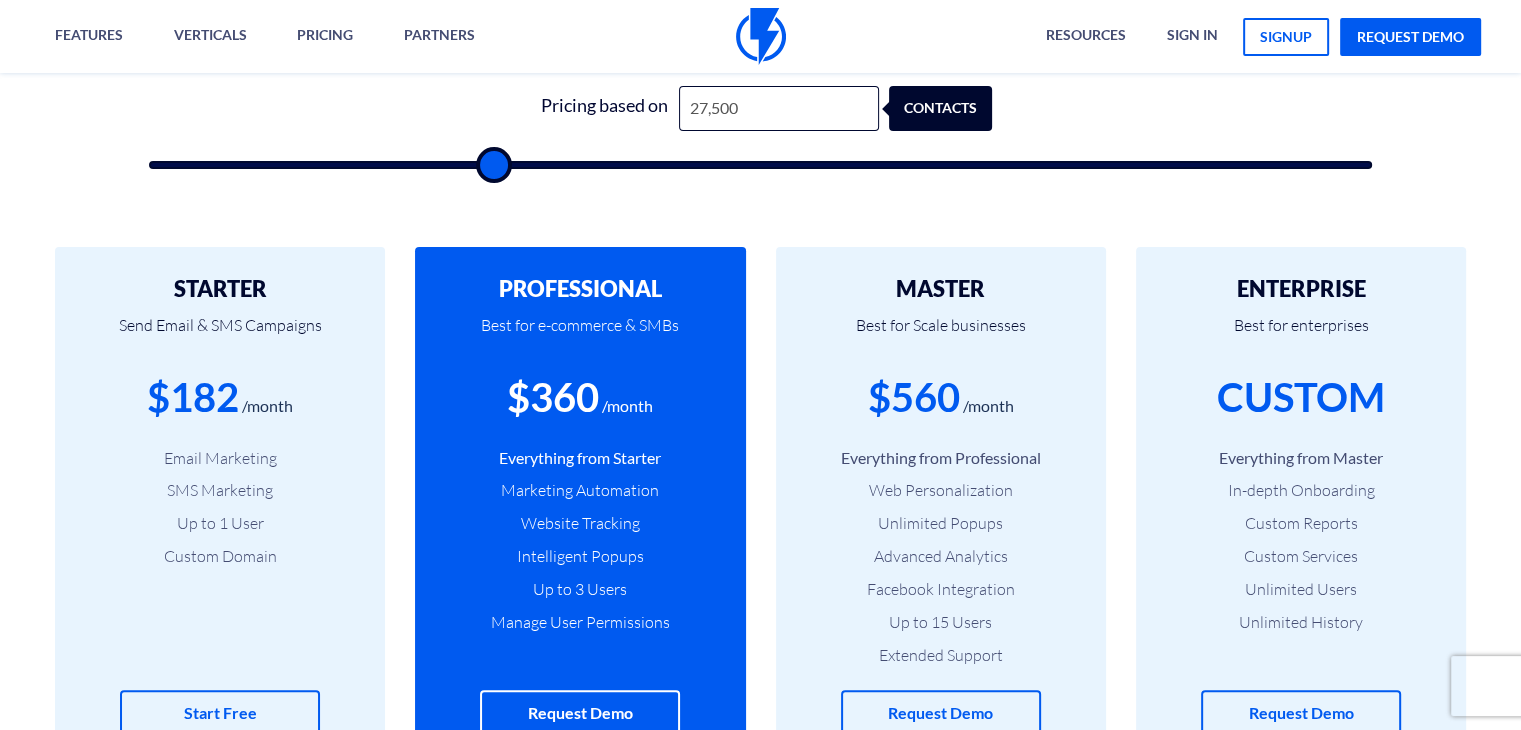 type on "28,500" 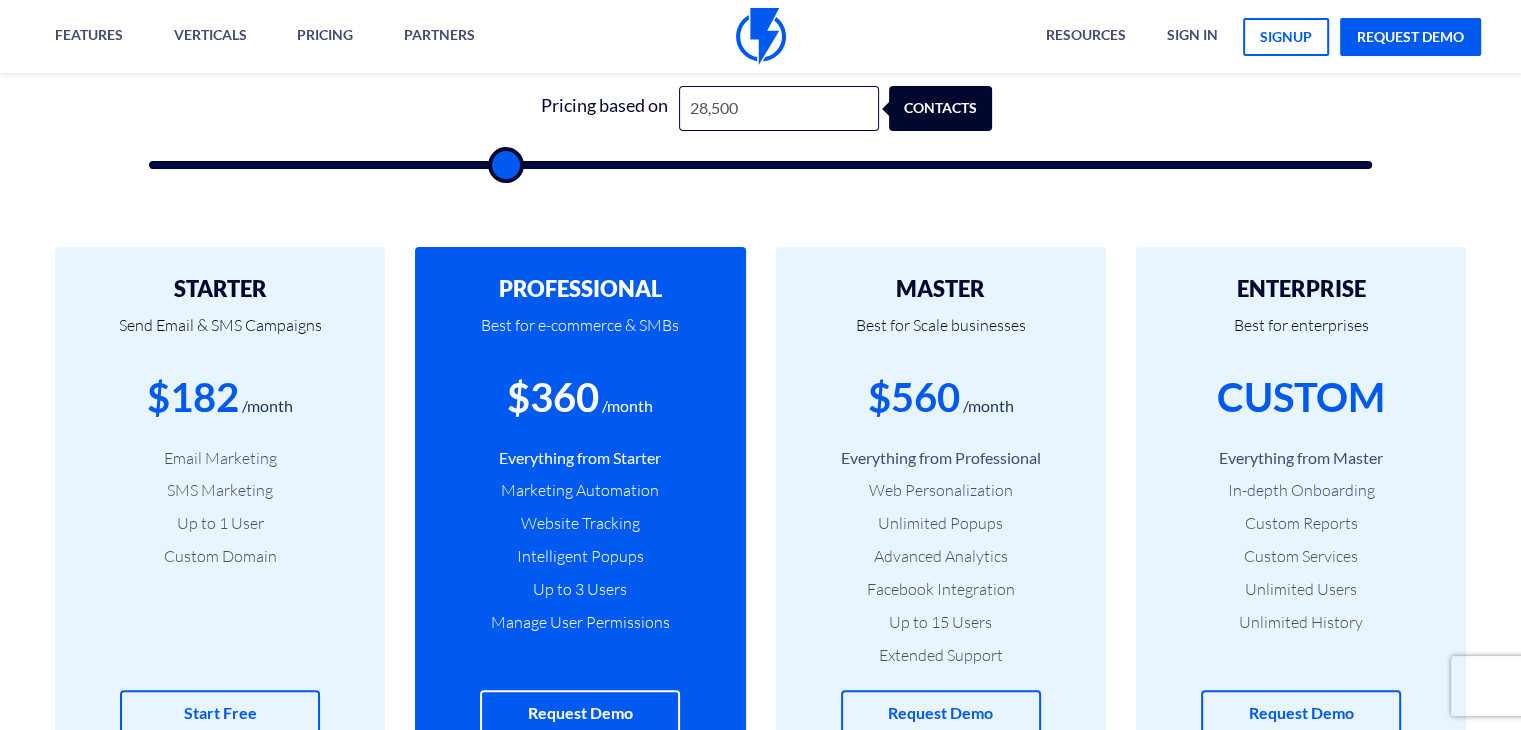 type on "30,000" 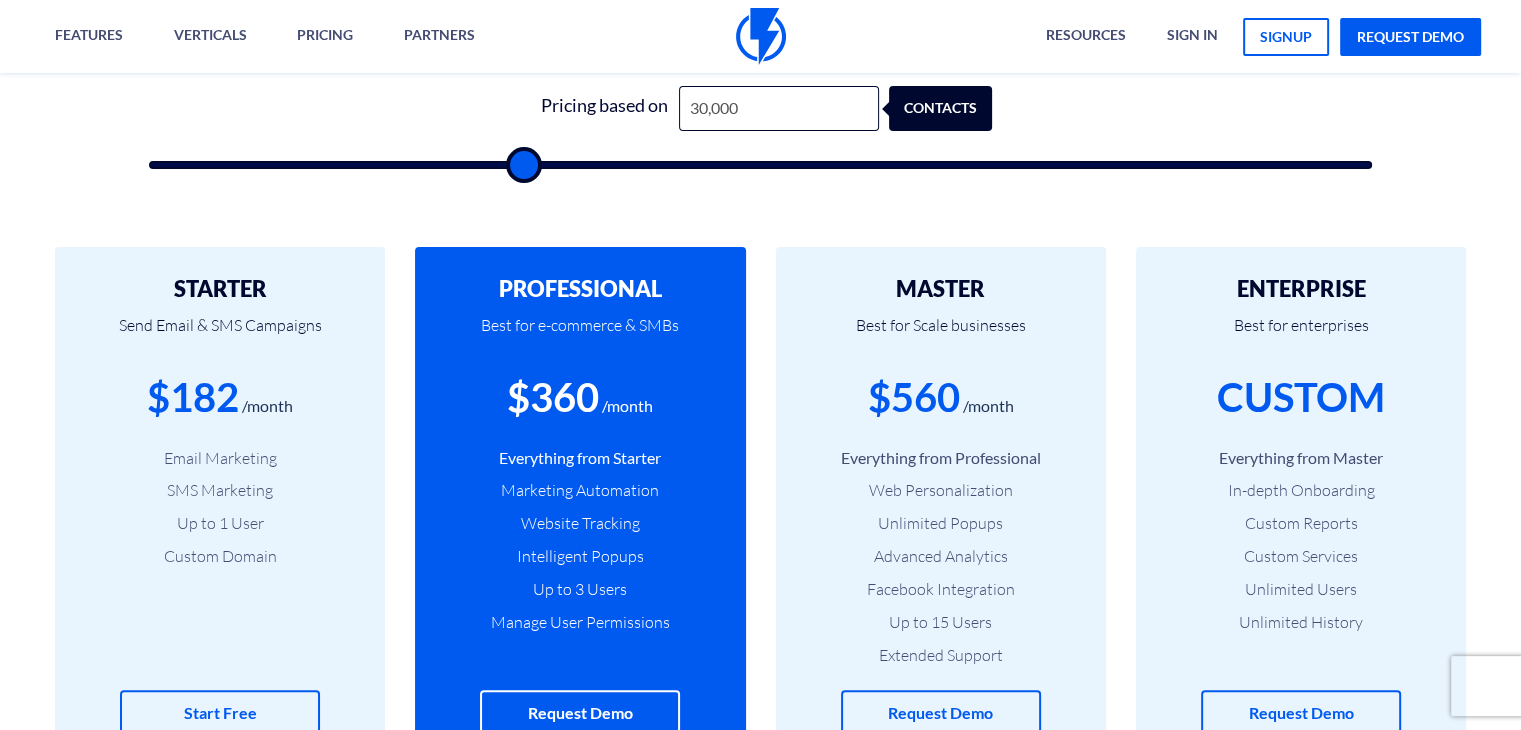 type on "33,000" 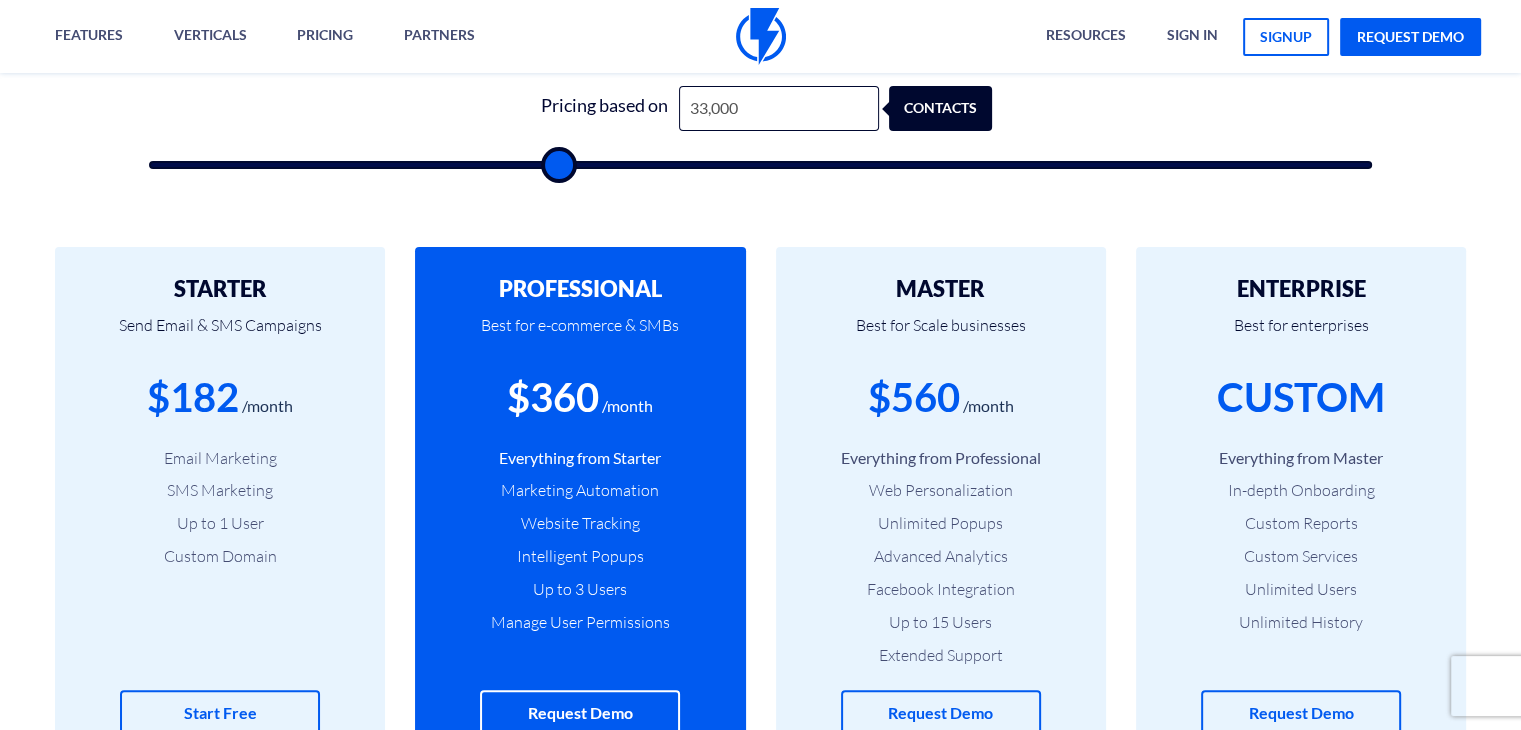 type on "35,500" 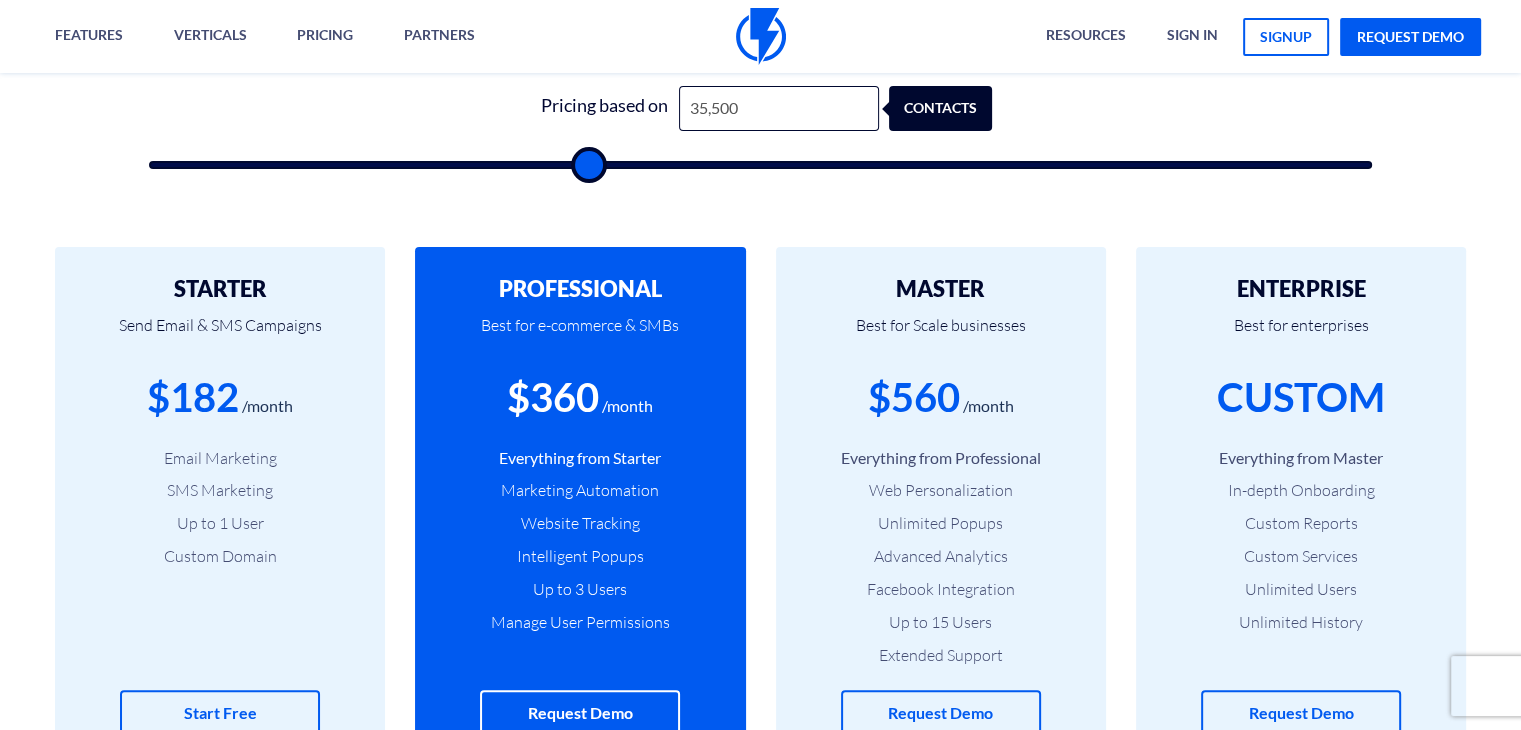 type on "38,500" 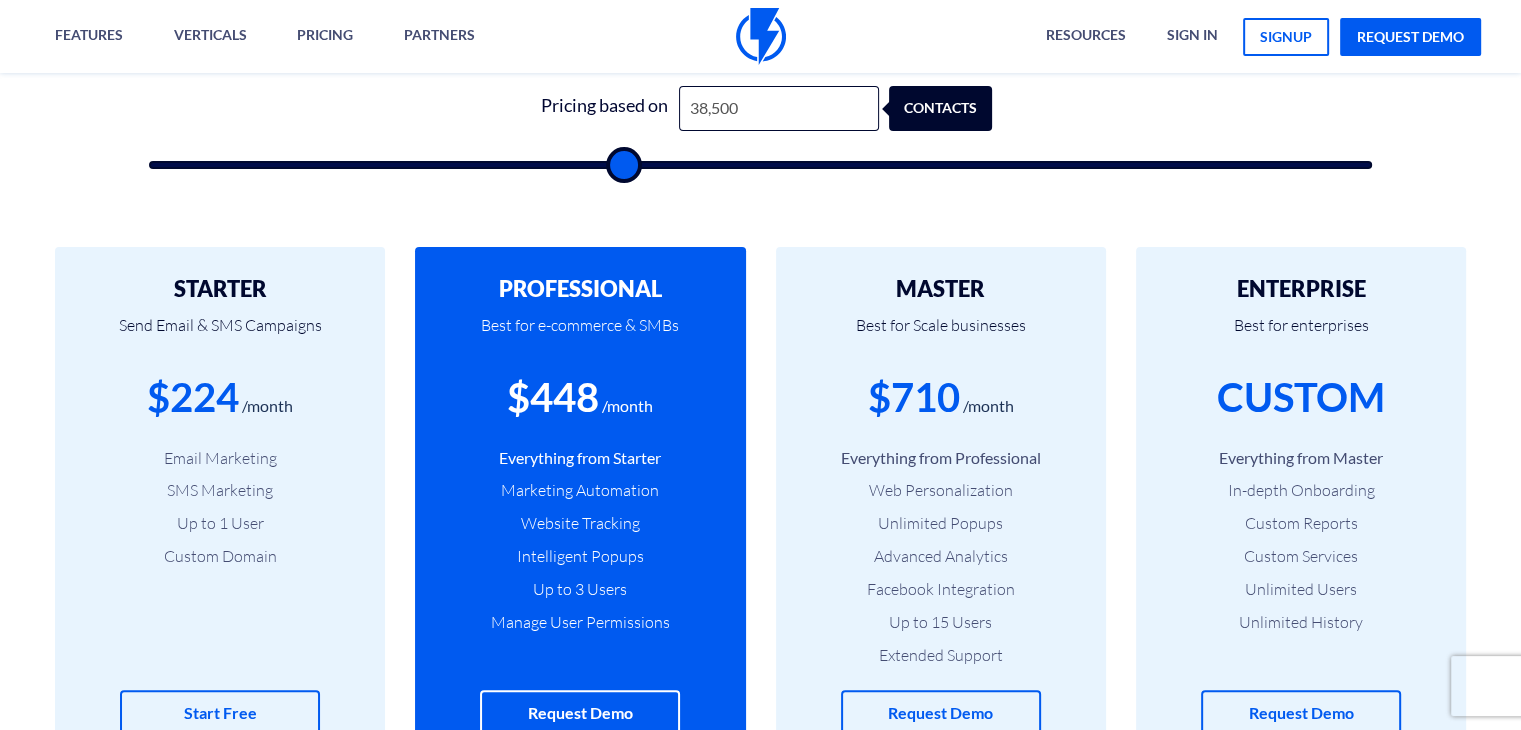 type on "39,000" 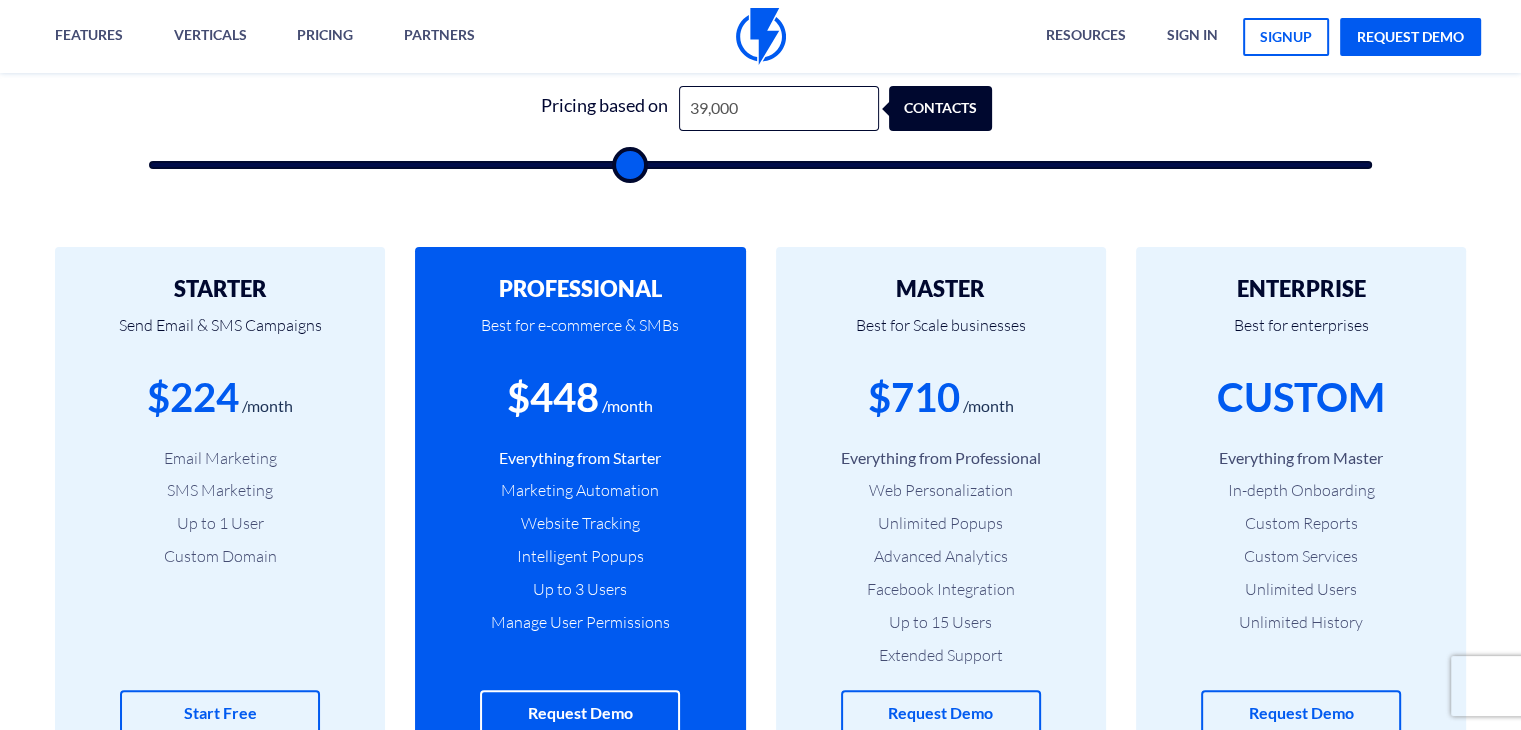 type on "39,500" 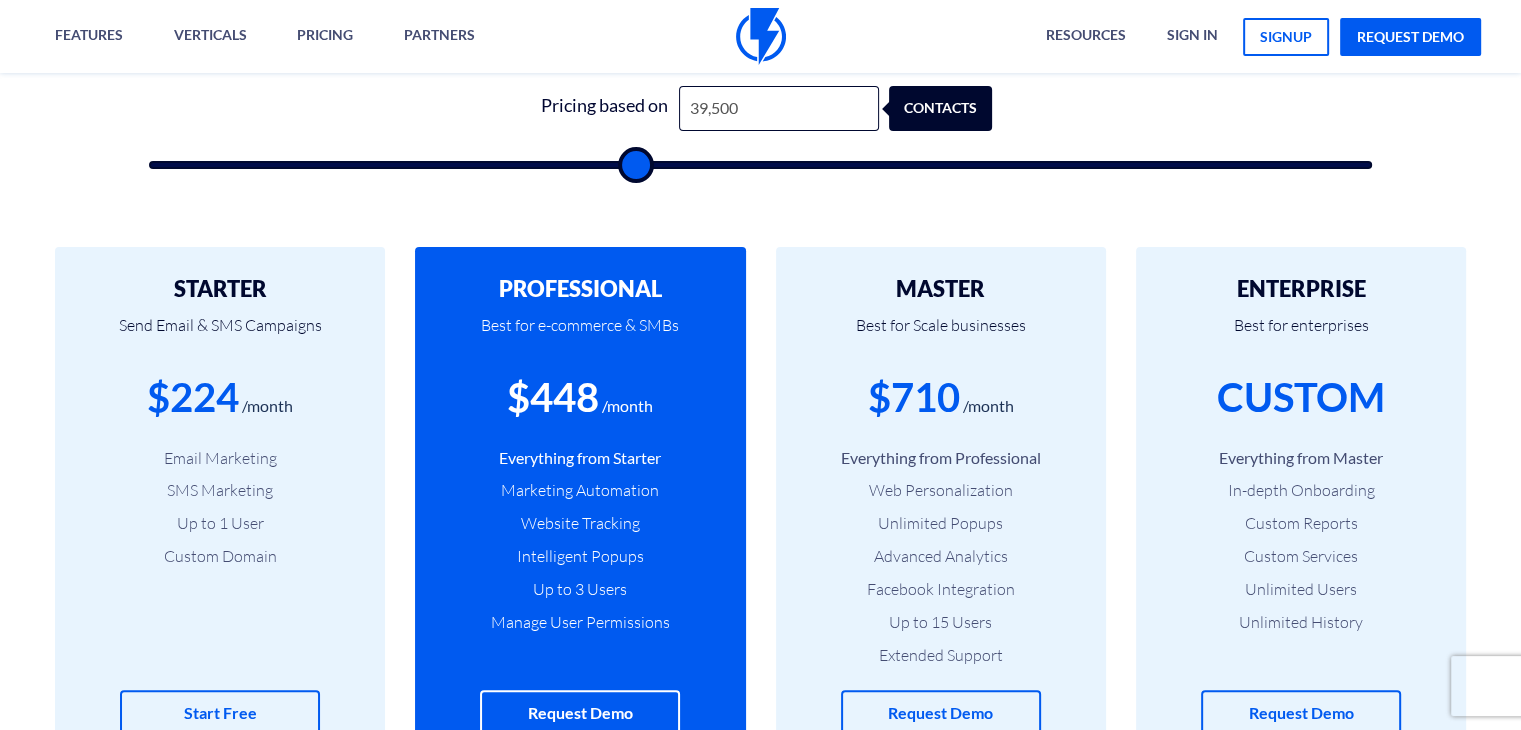 type on "41,000" 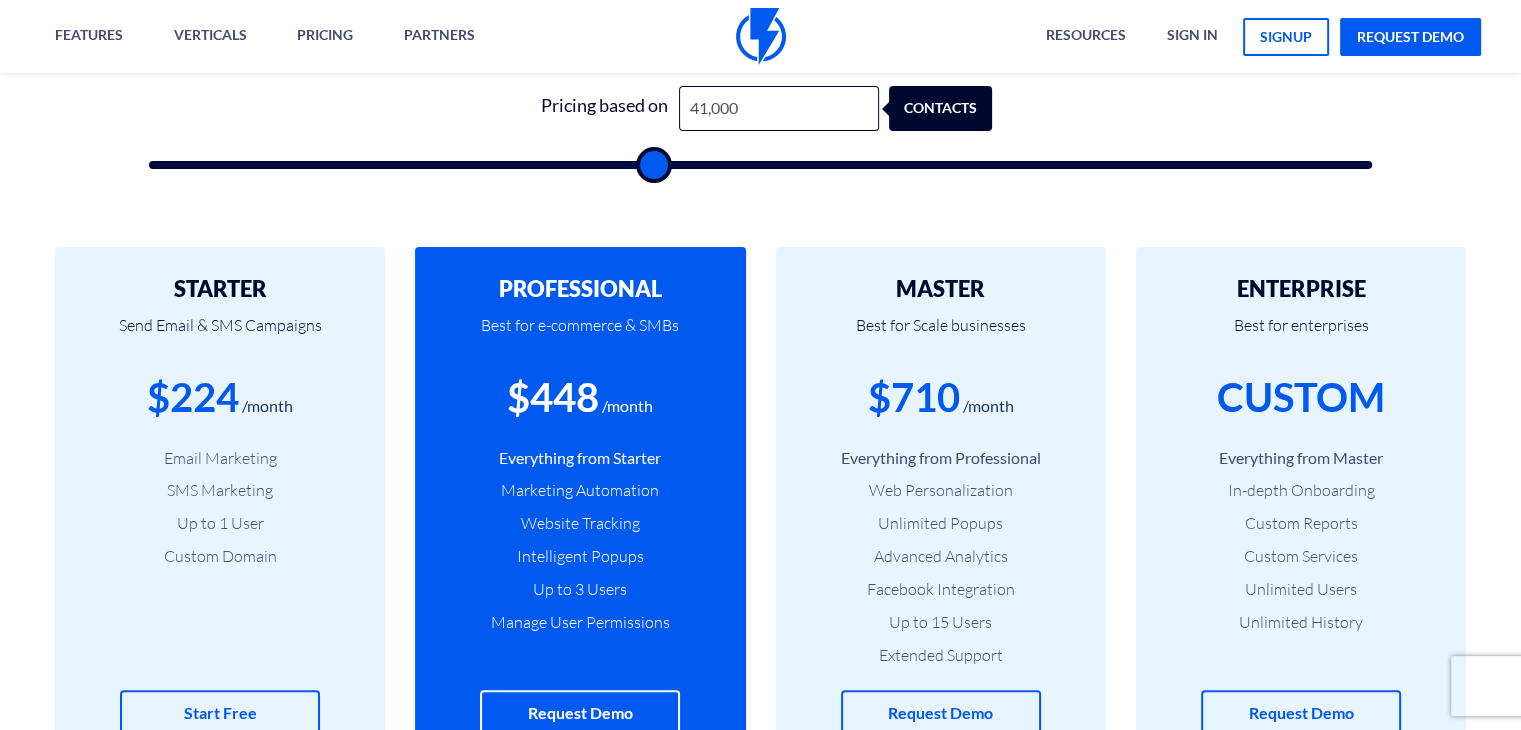 type on "42,500" 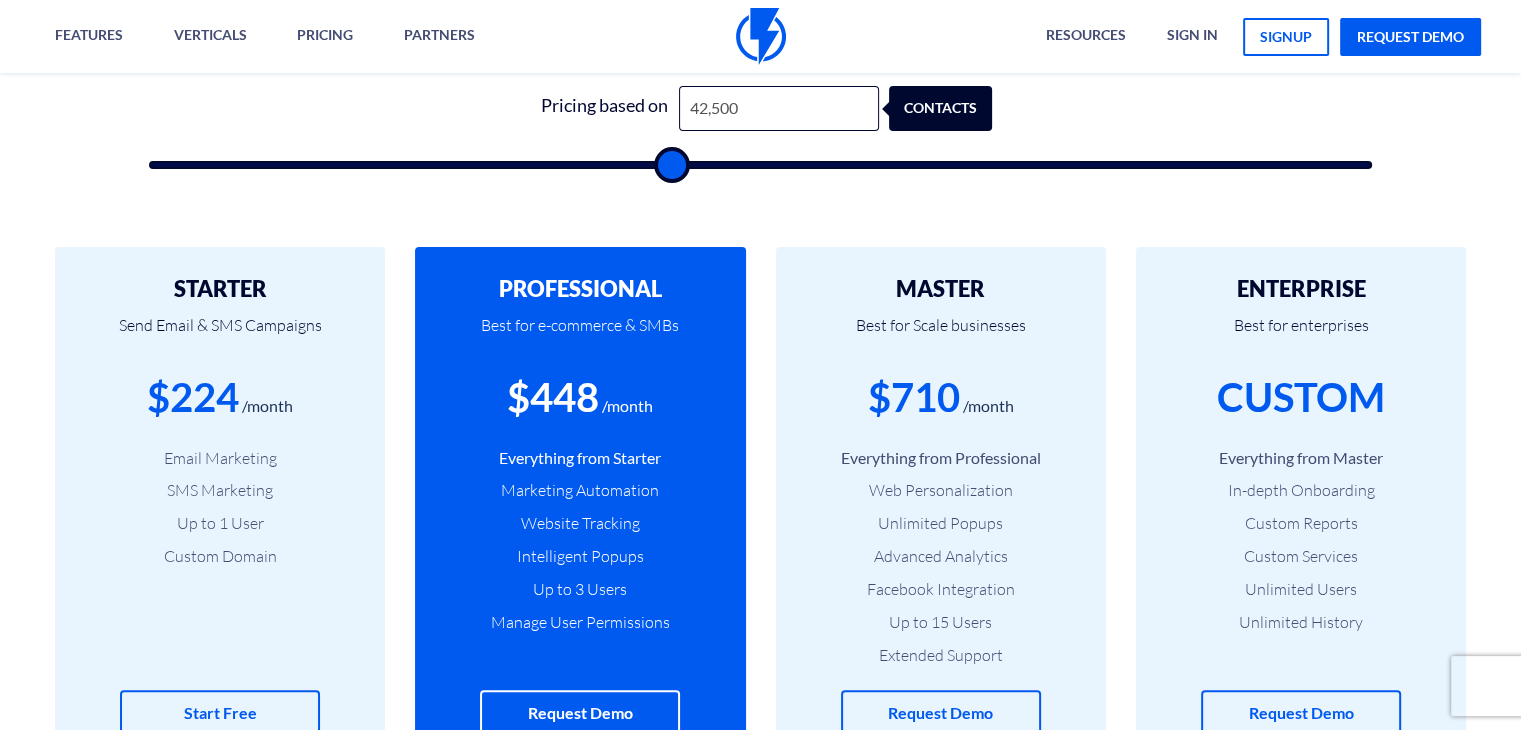 type on "44,000" 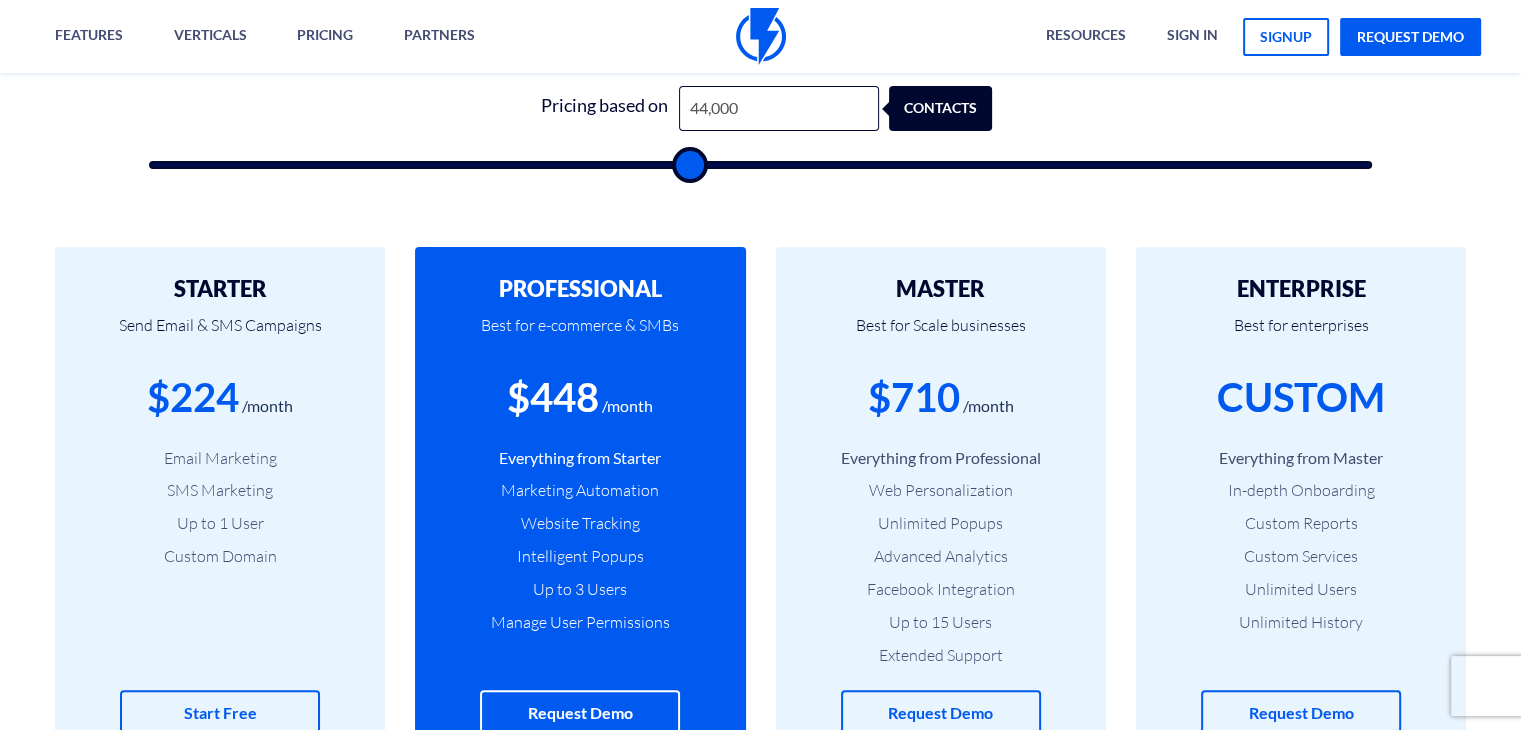 type on "45,500" 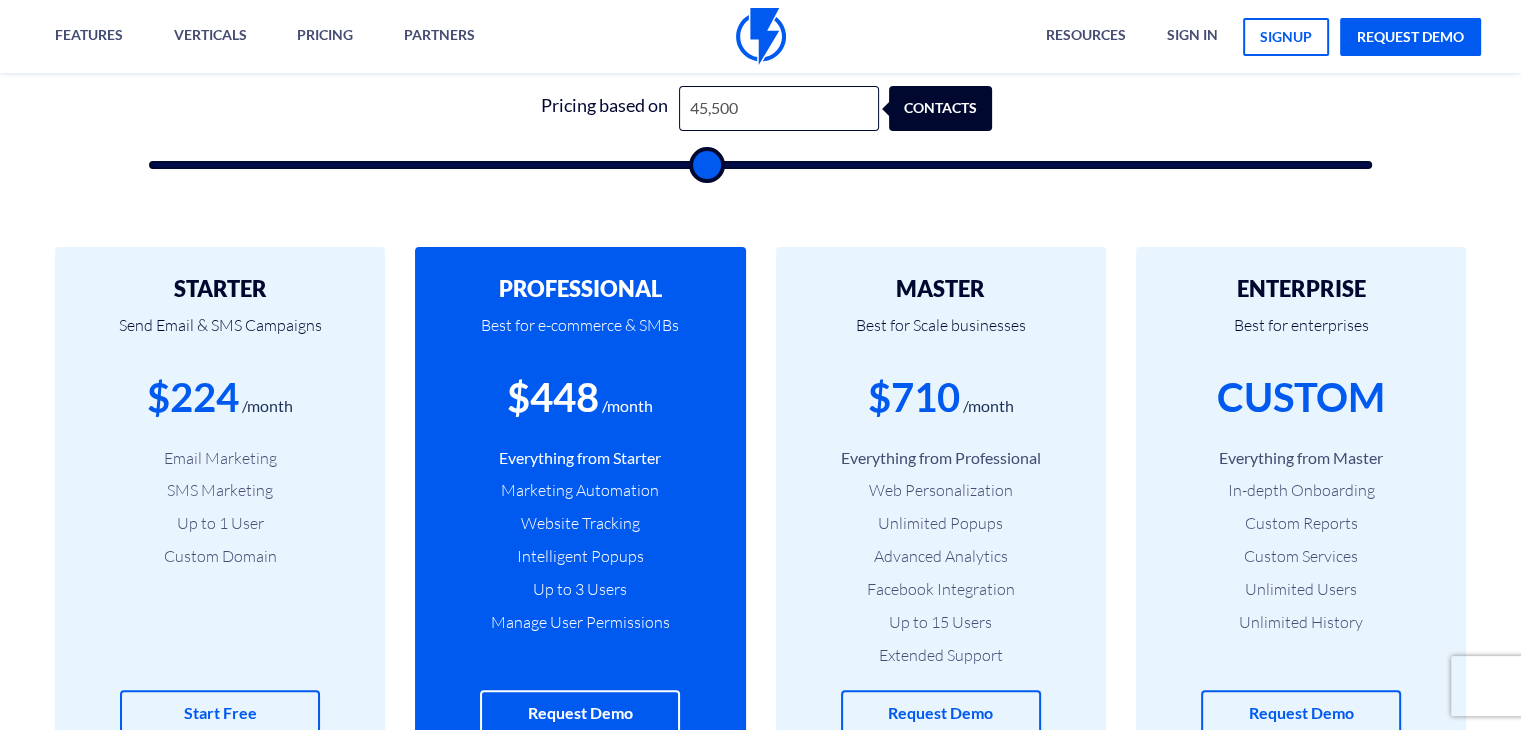 type on "46,500" 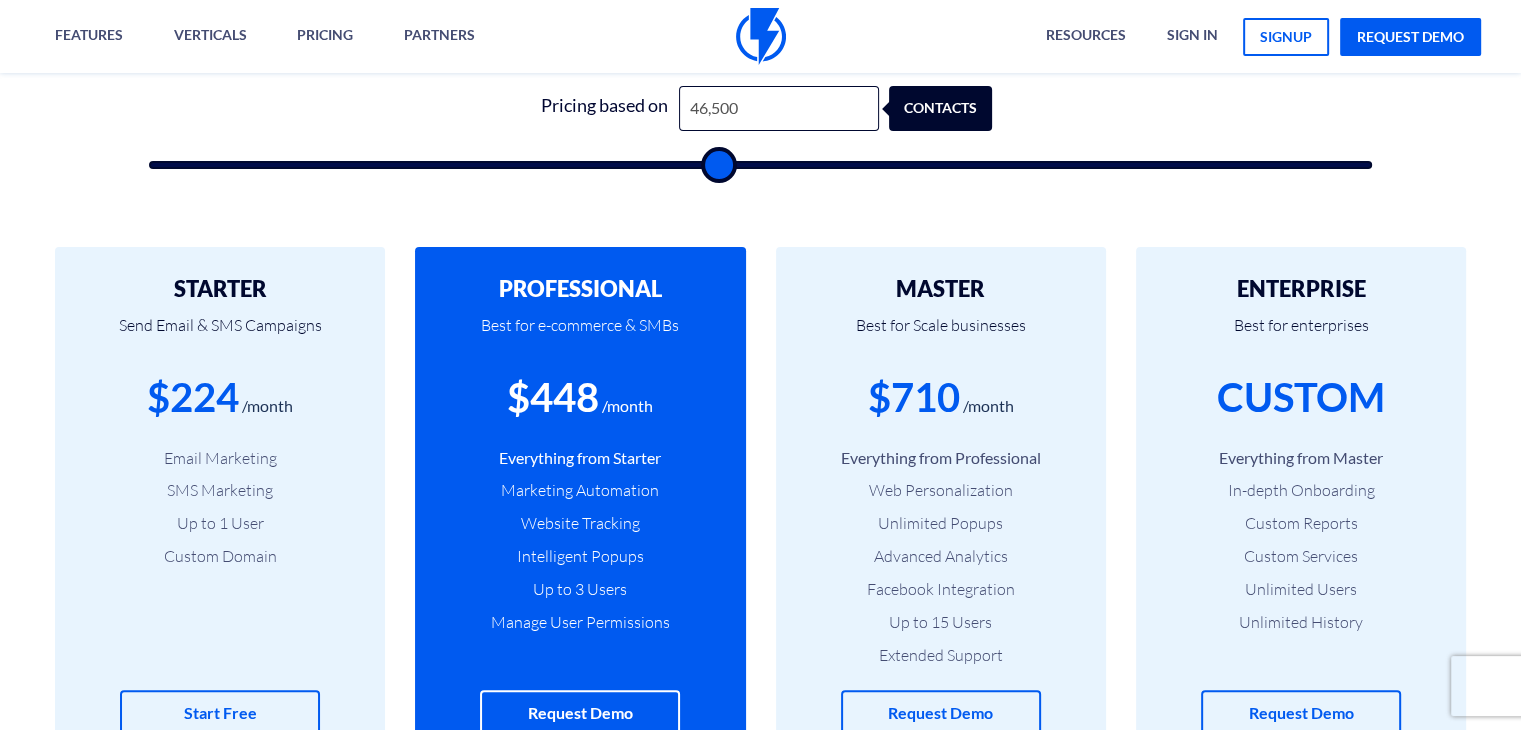 type on "47,000" 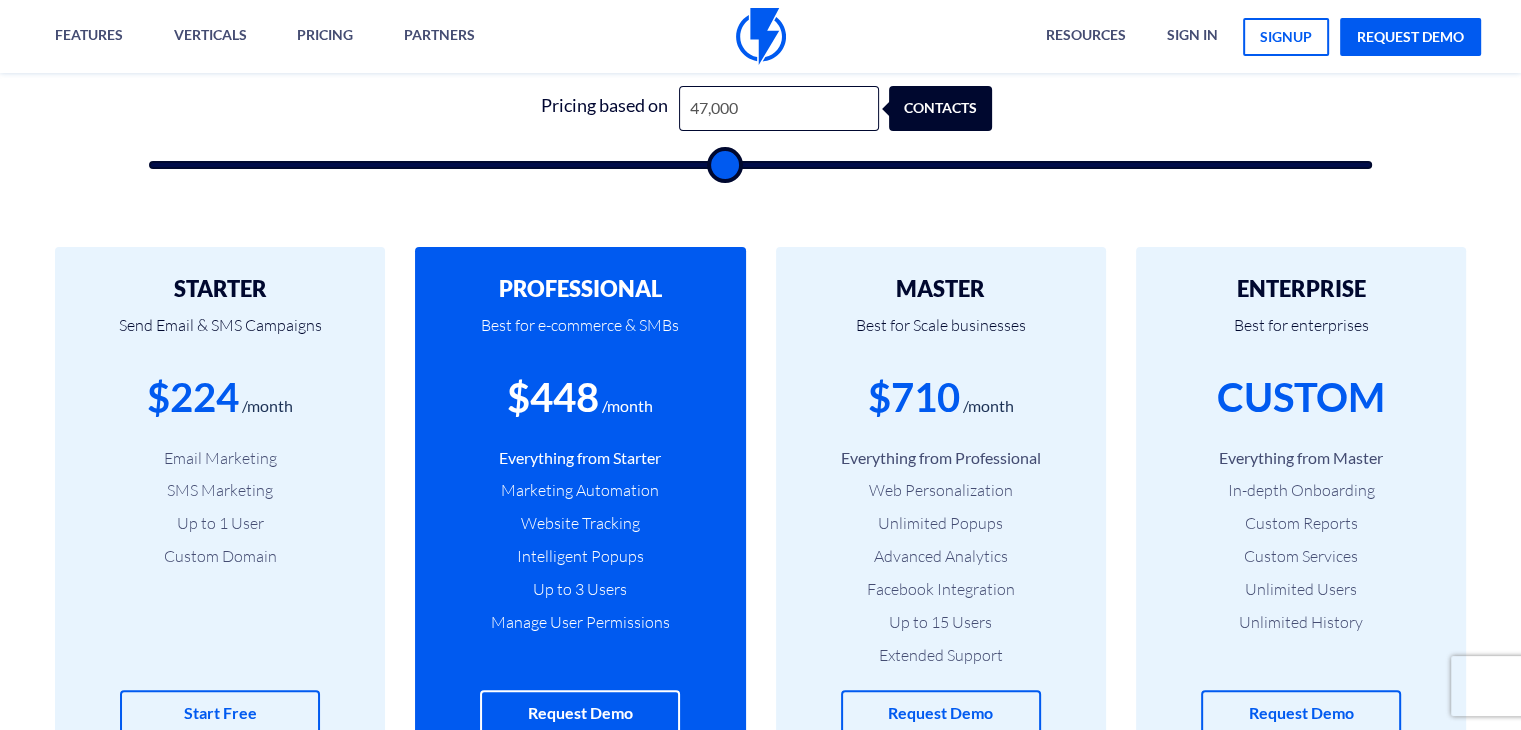type on "48,000" 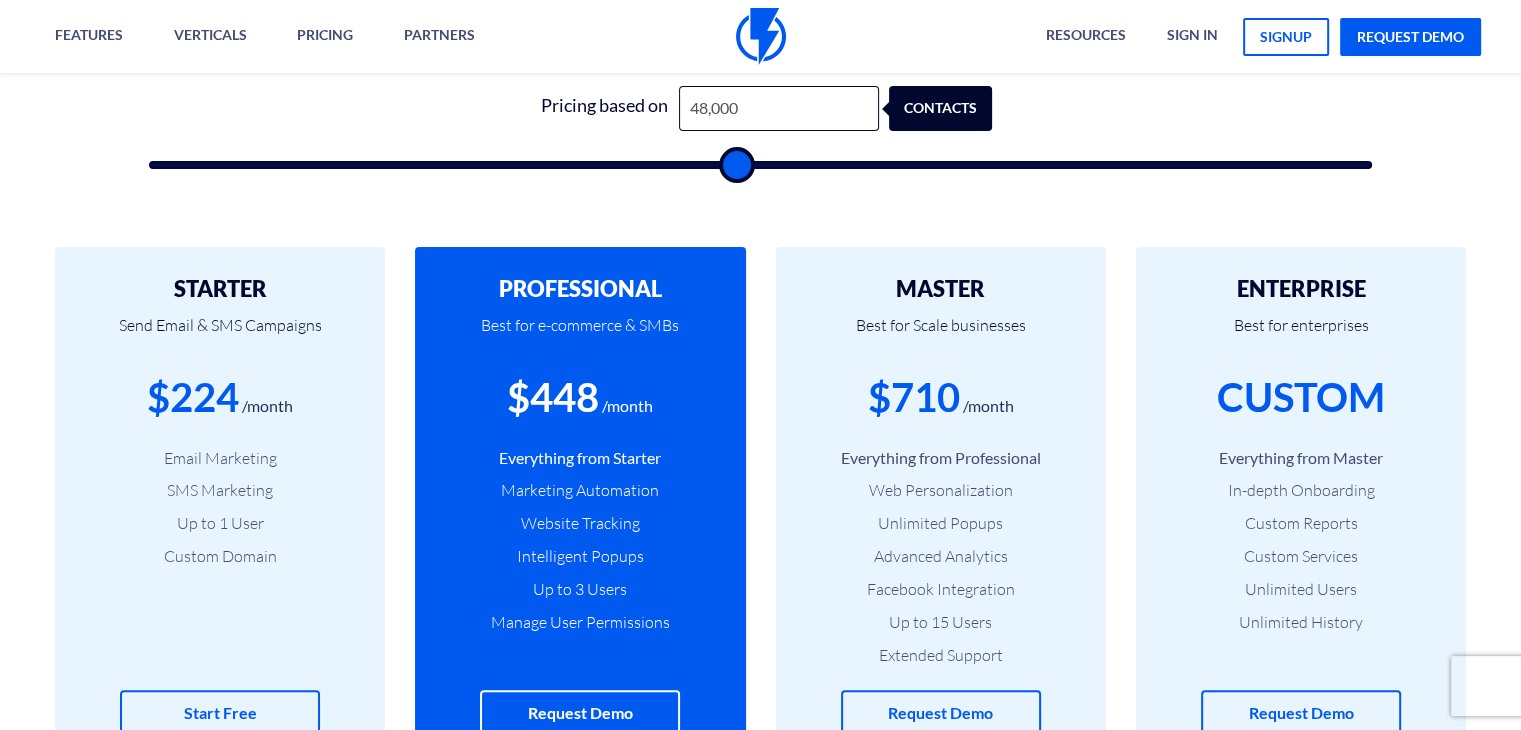 type on "49,500" 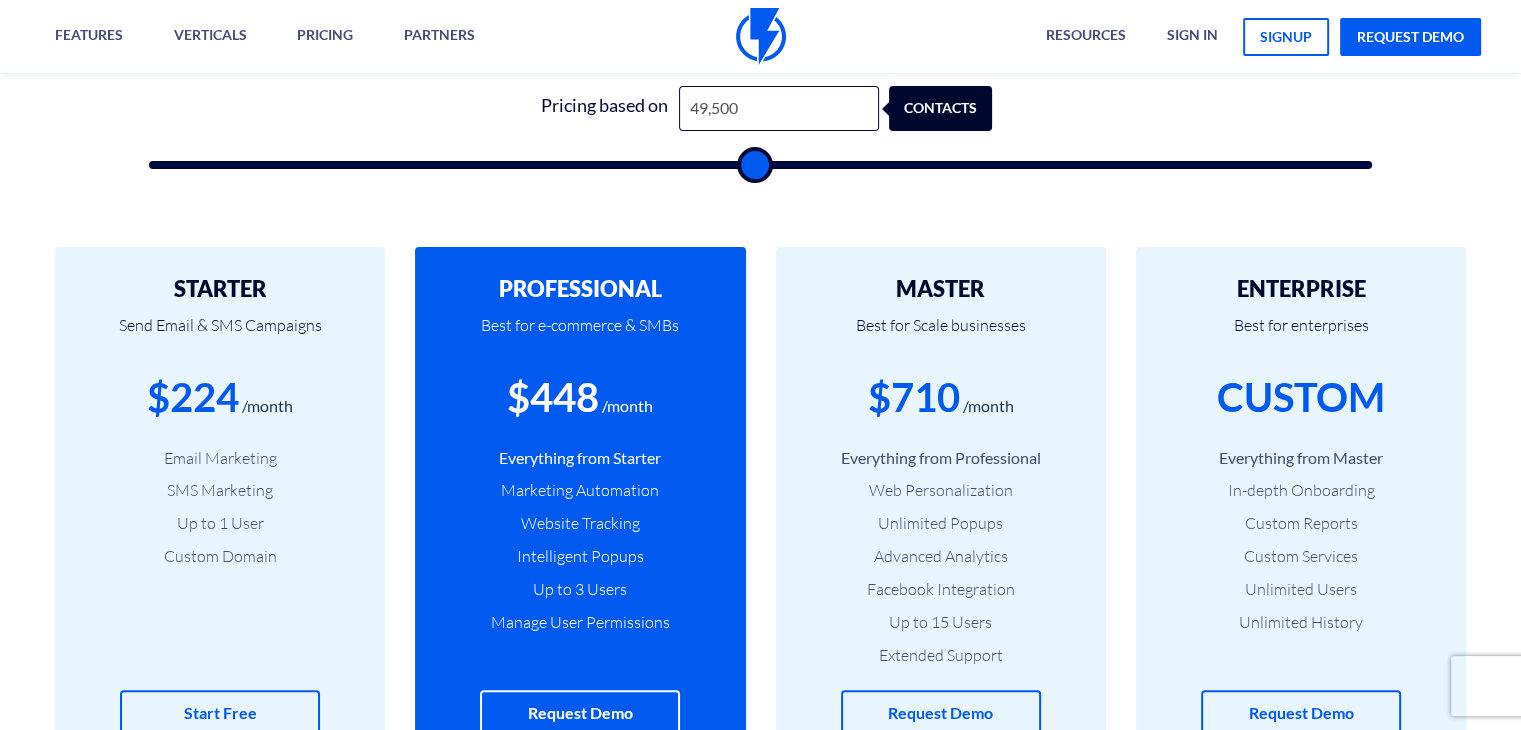 type on "51,000" 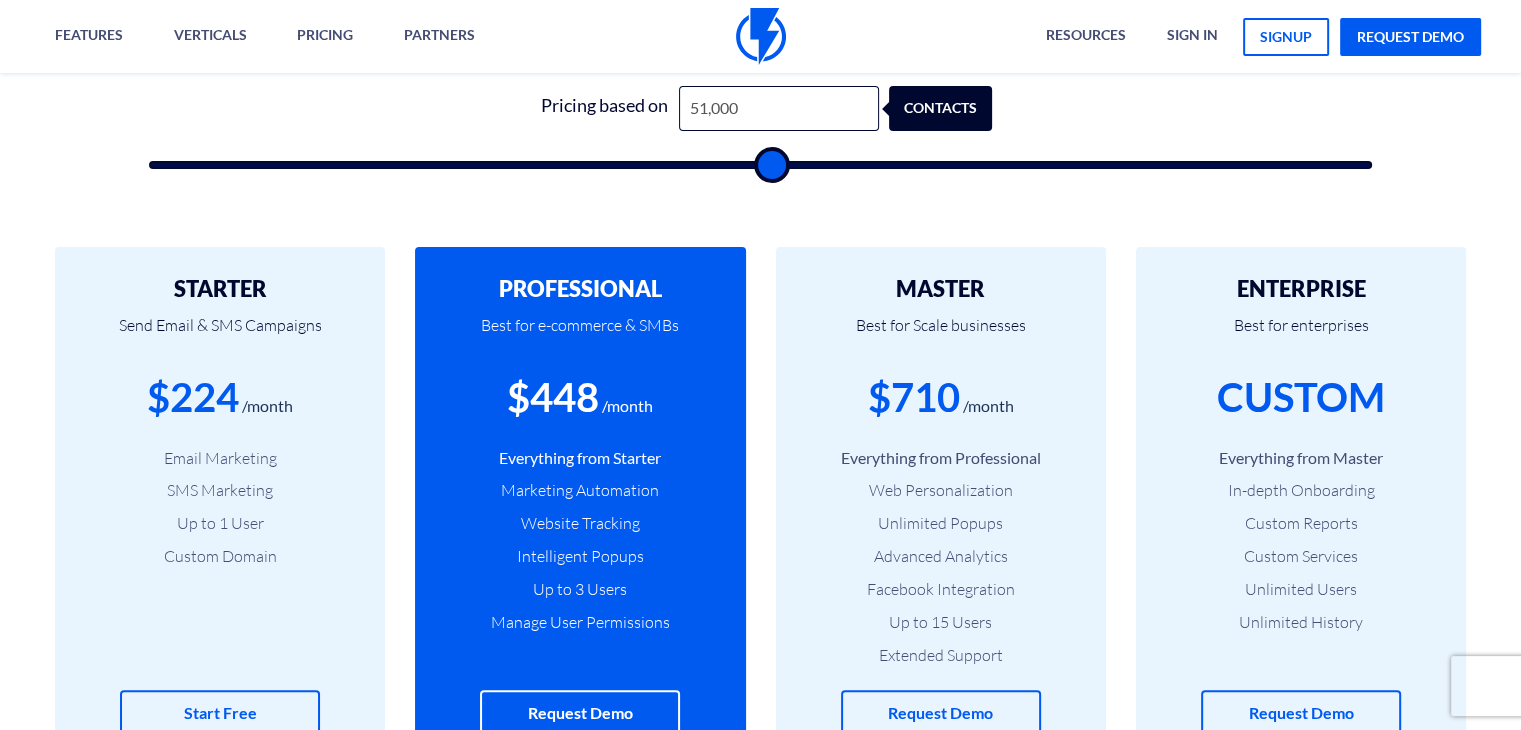 type on "51,500" 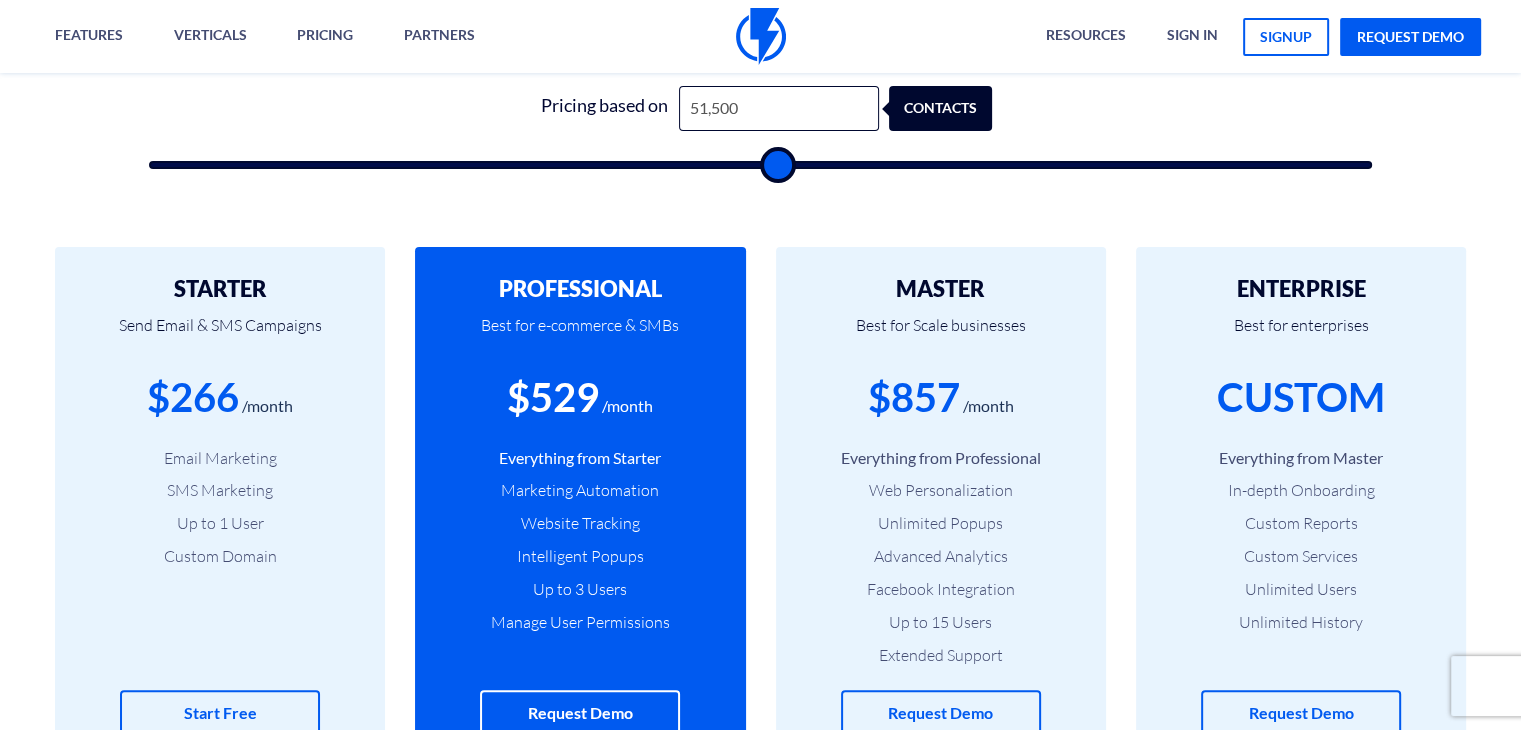 type on "52,000" 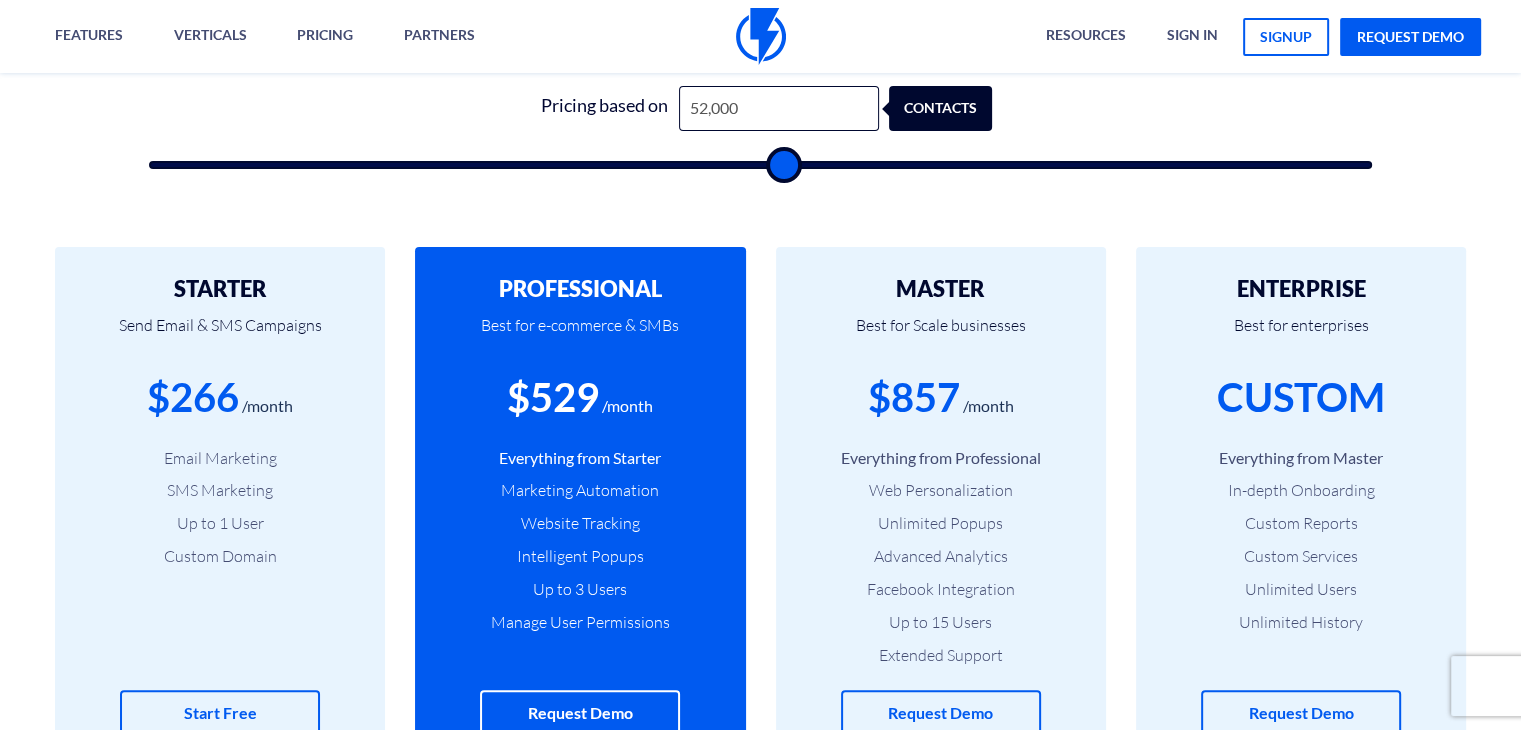 type on "53,500" 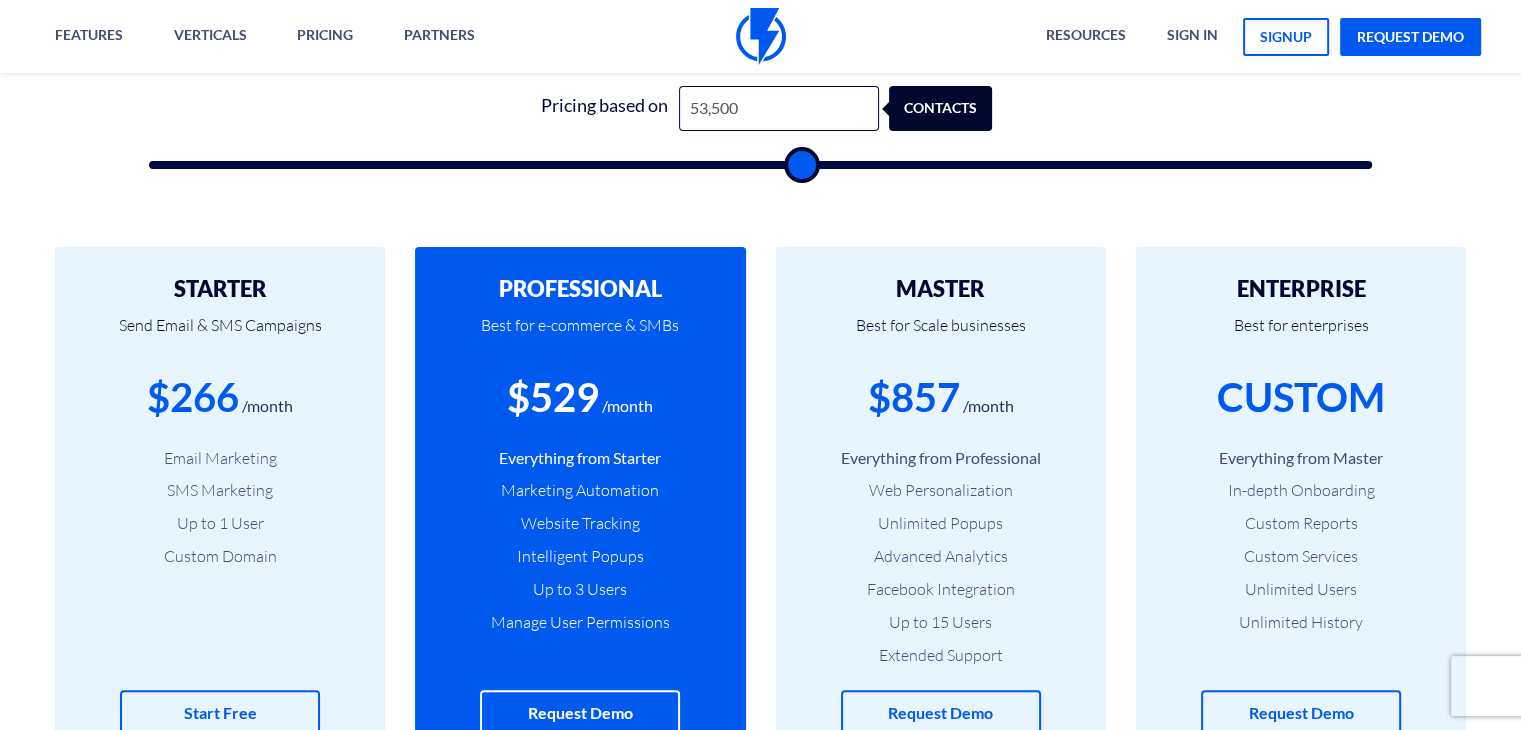 type on "55,500" 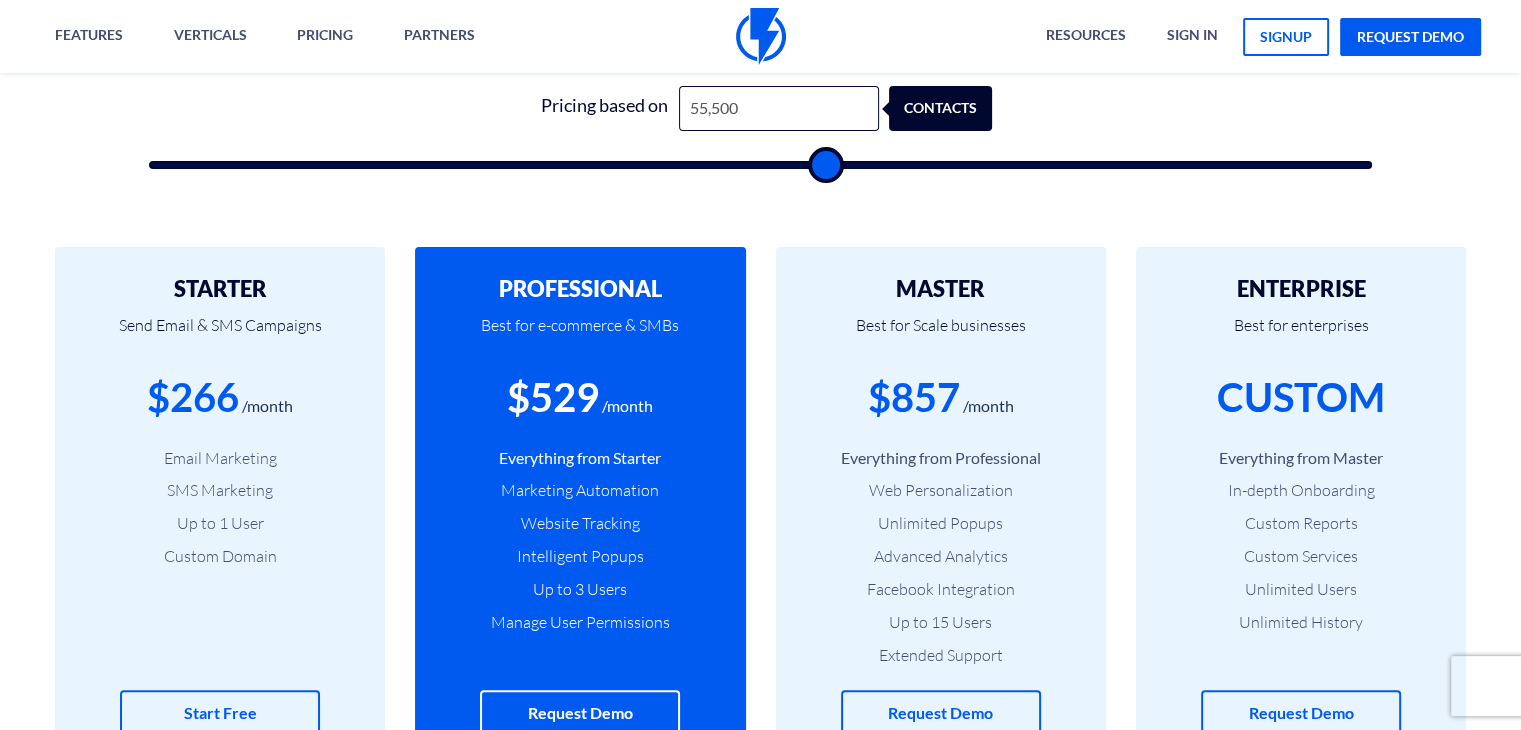 type on "59,000" 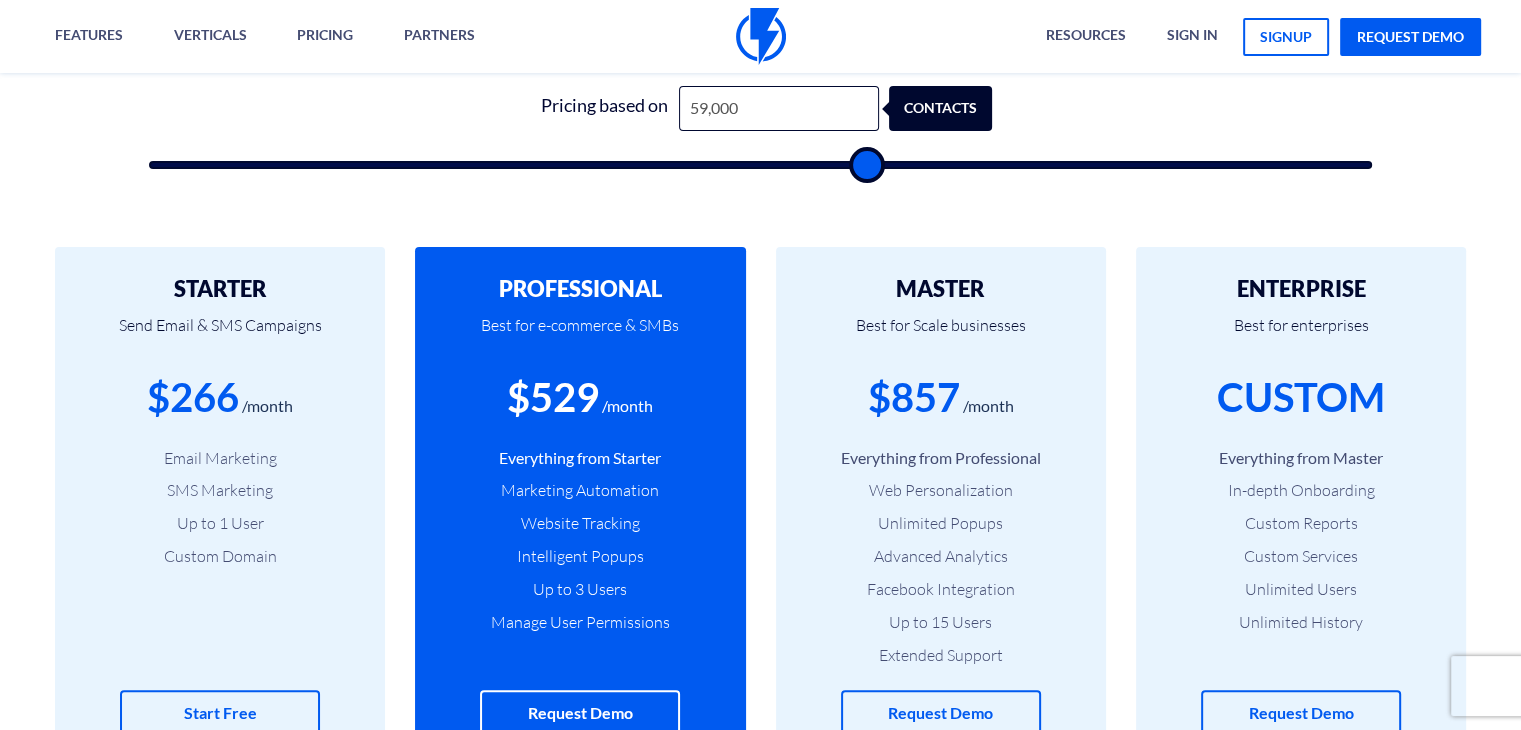 type on "61,000" 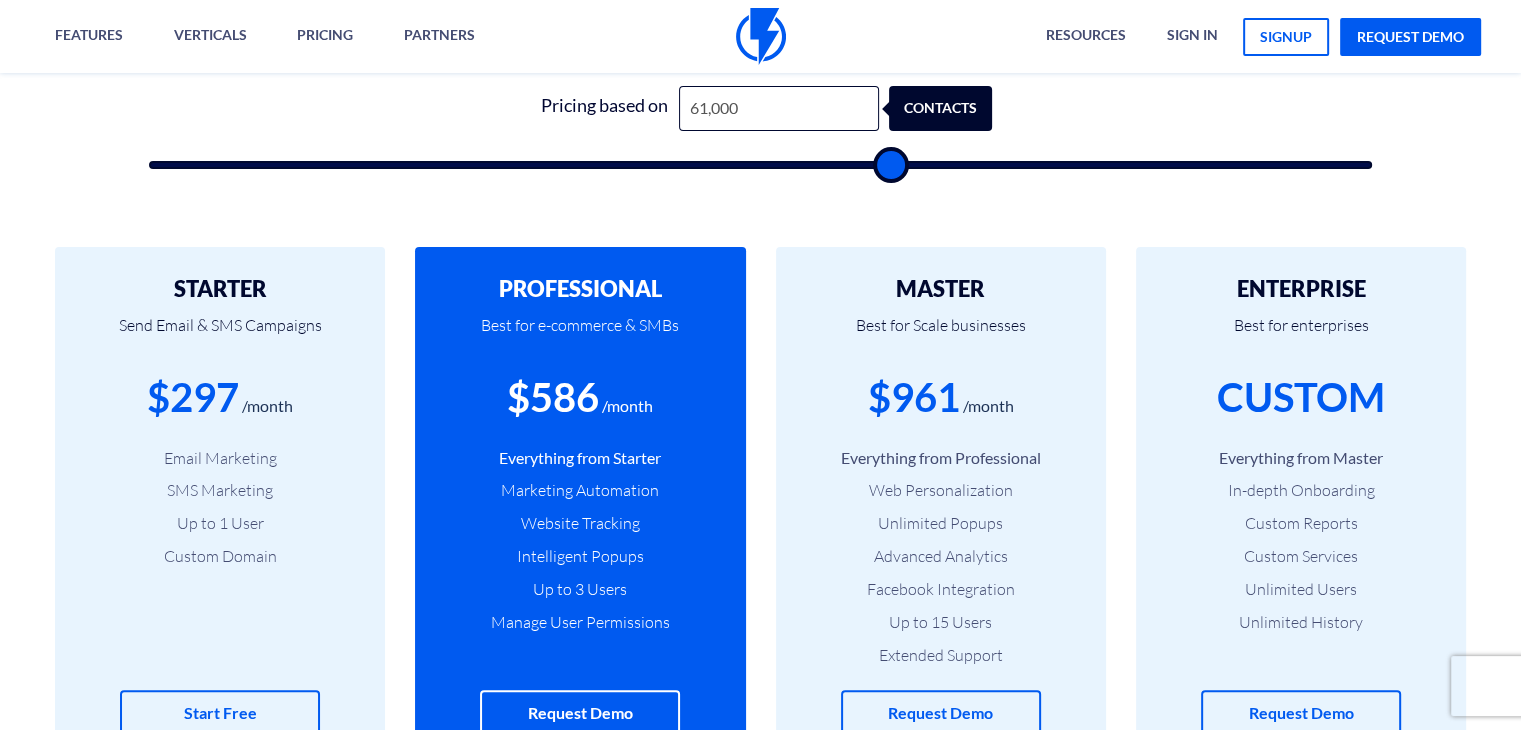 type on "62,500" 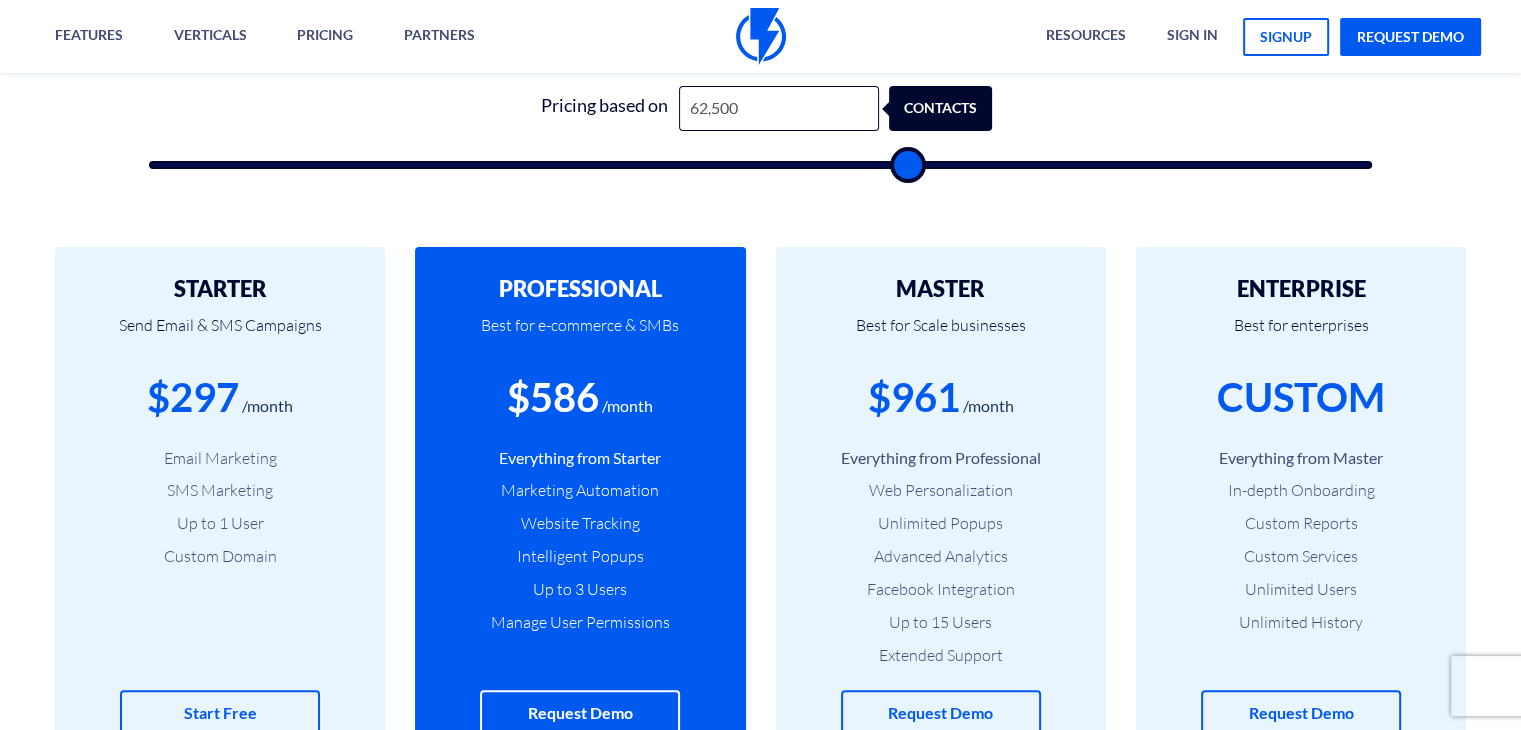 type on "64,000" 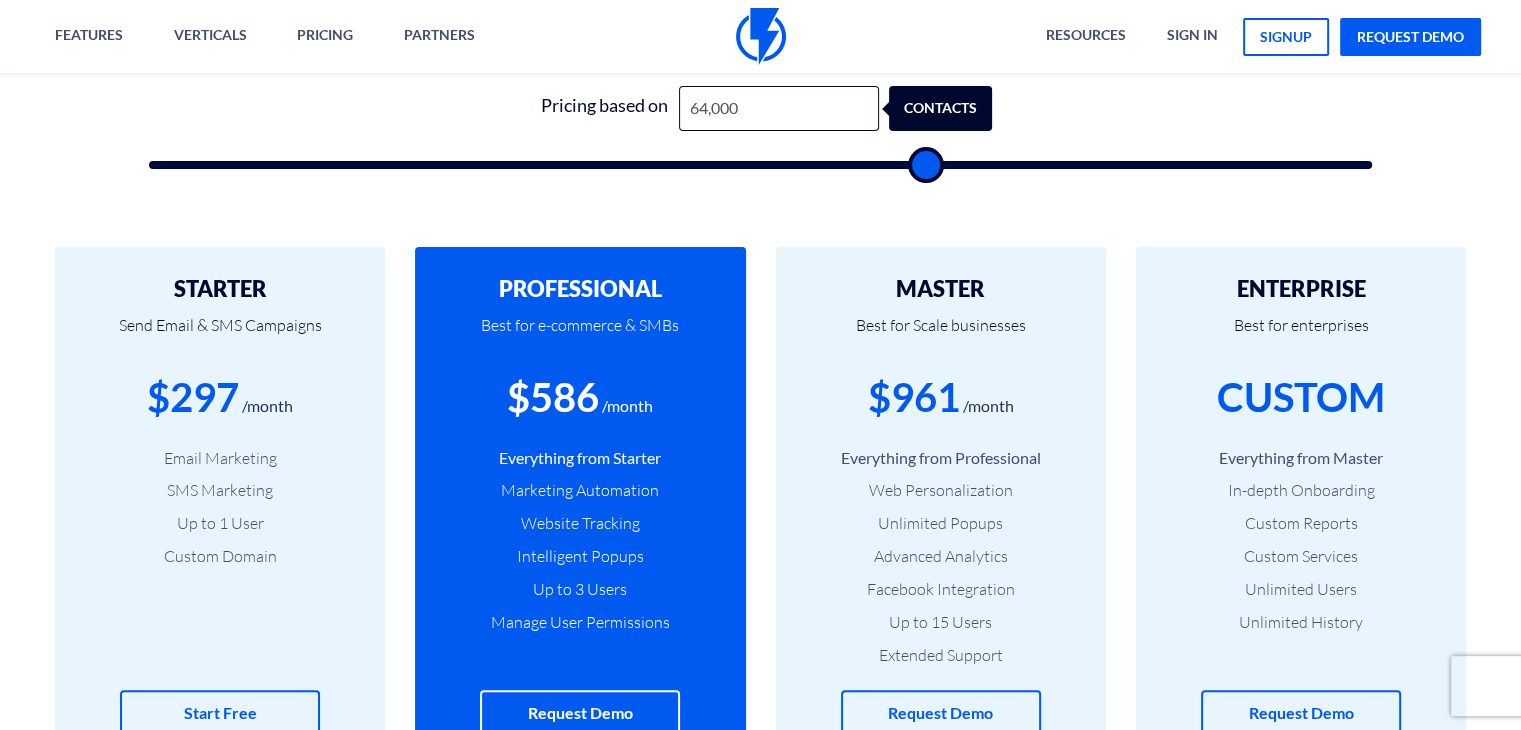 type on "66,500" 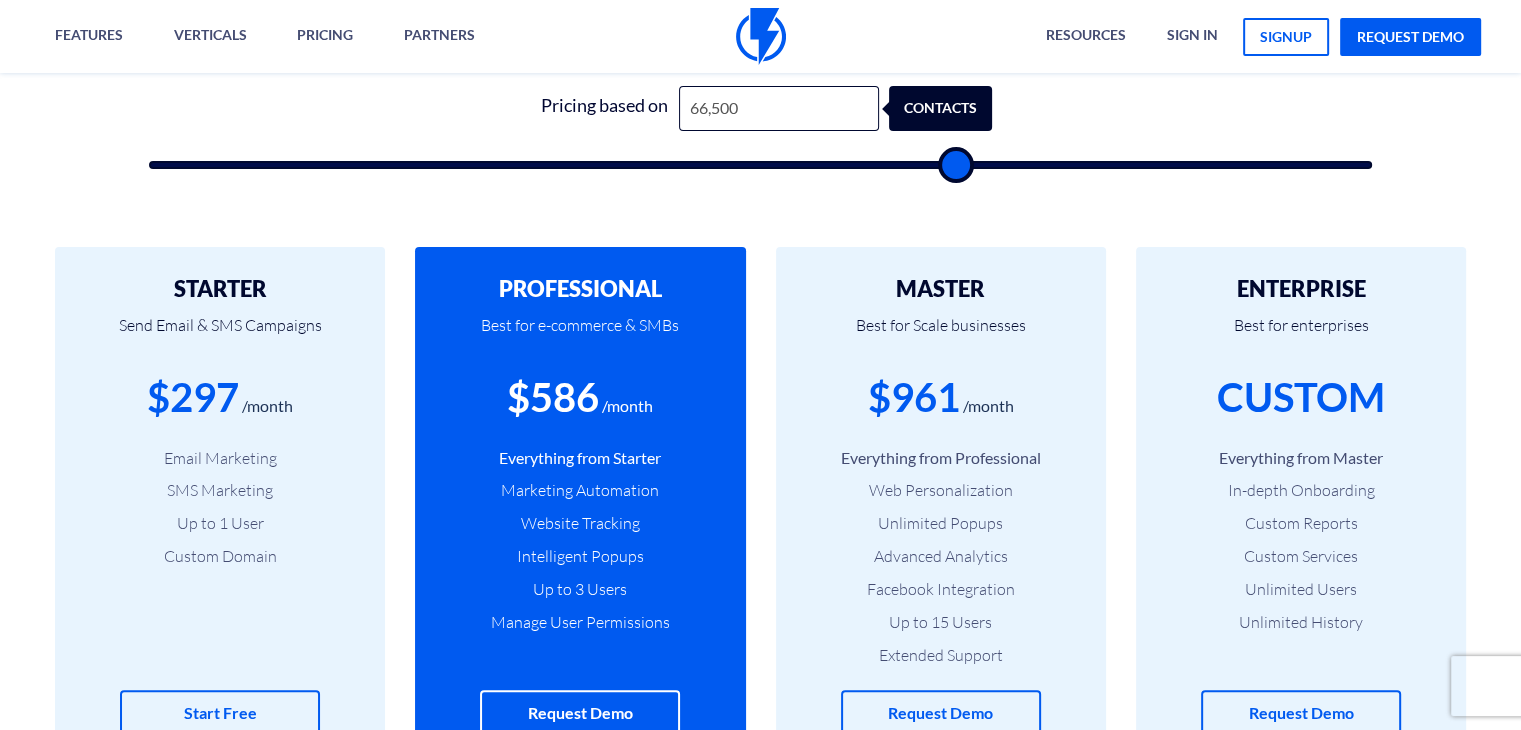 type on "70,500" 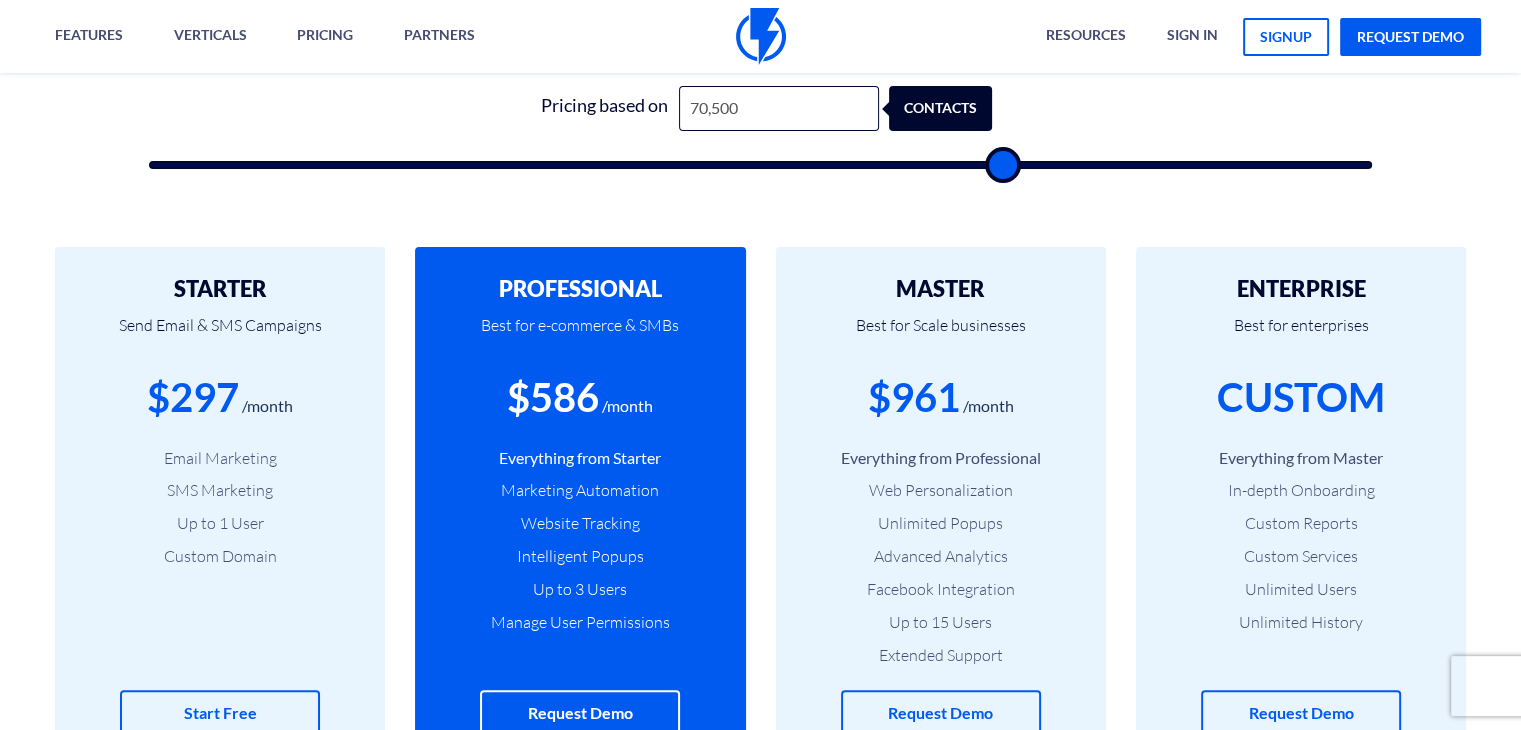 type on "76,000" 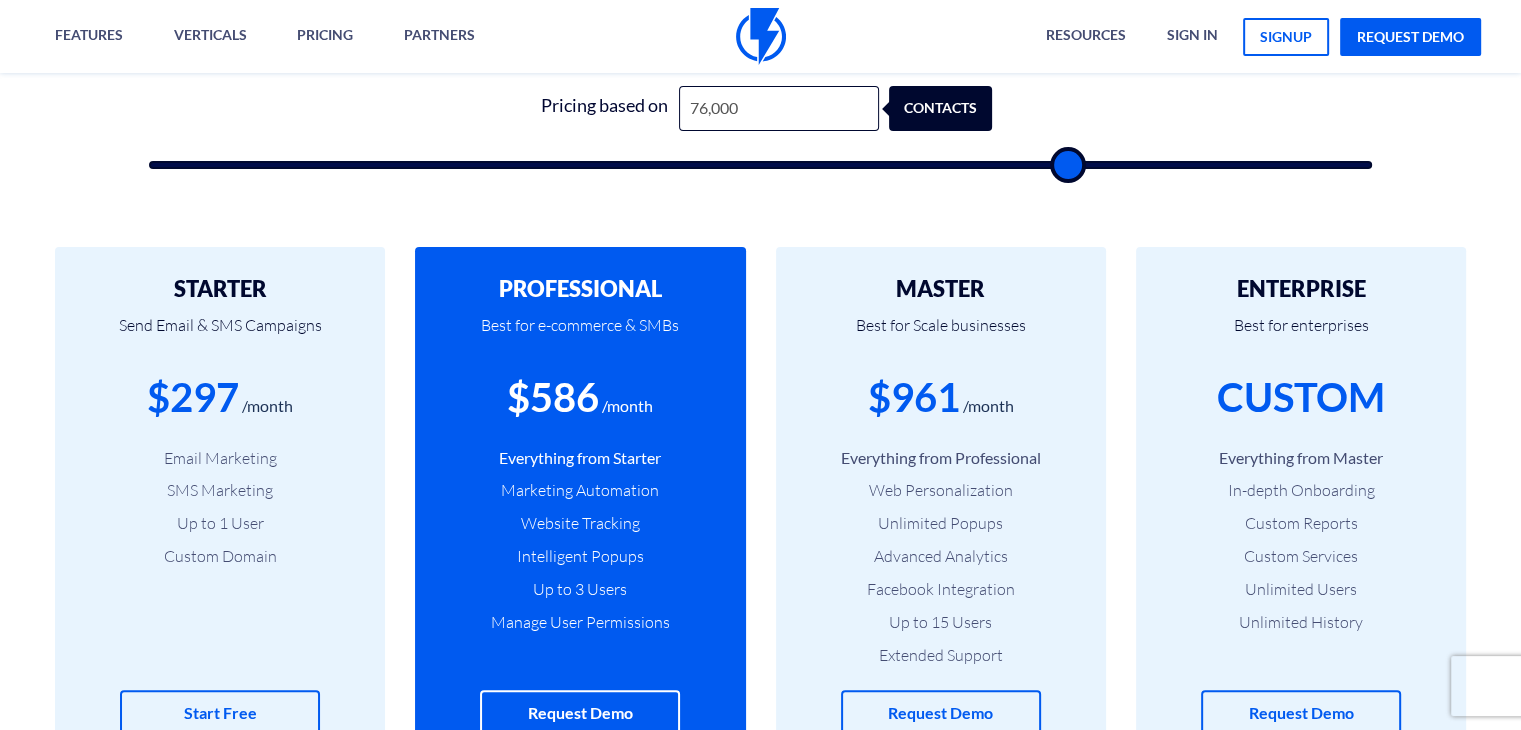 type on "78,000" 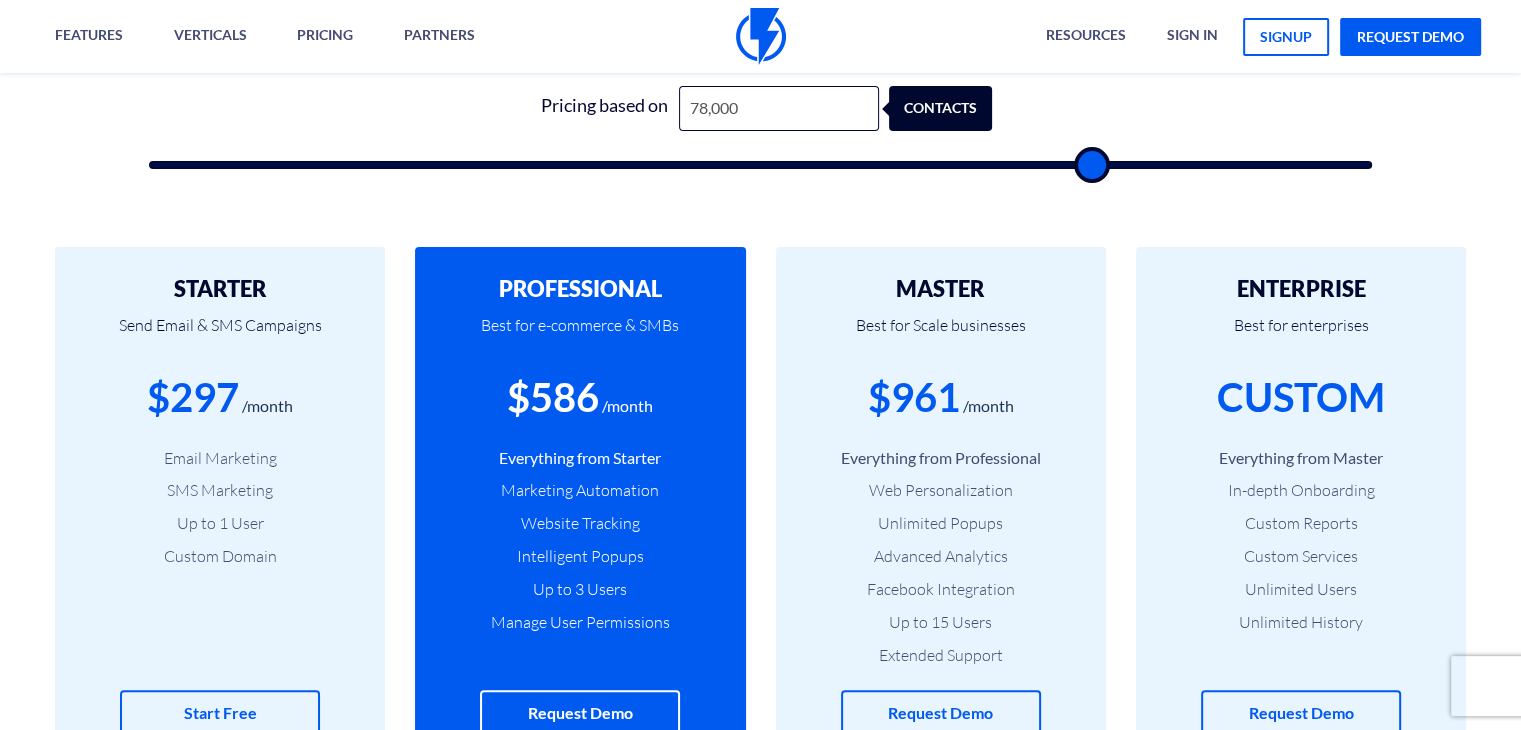 type on "79,000" 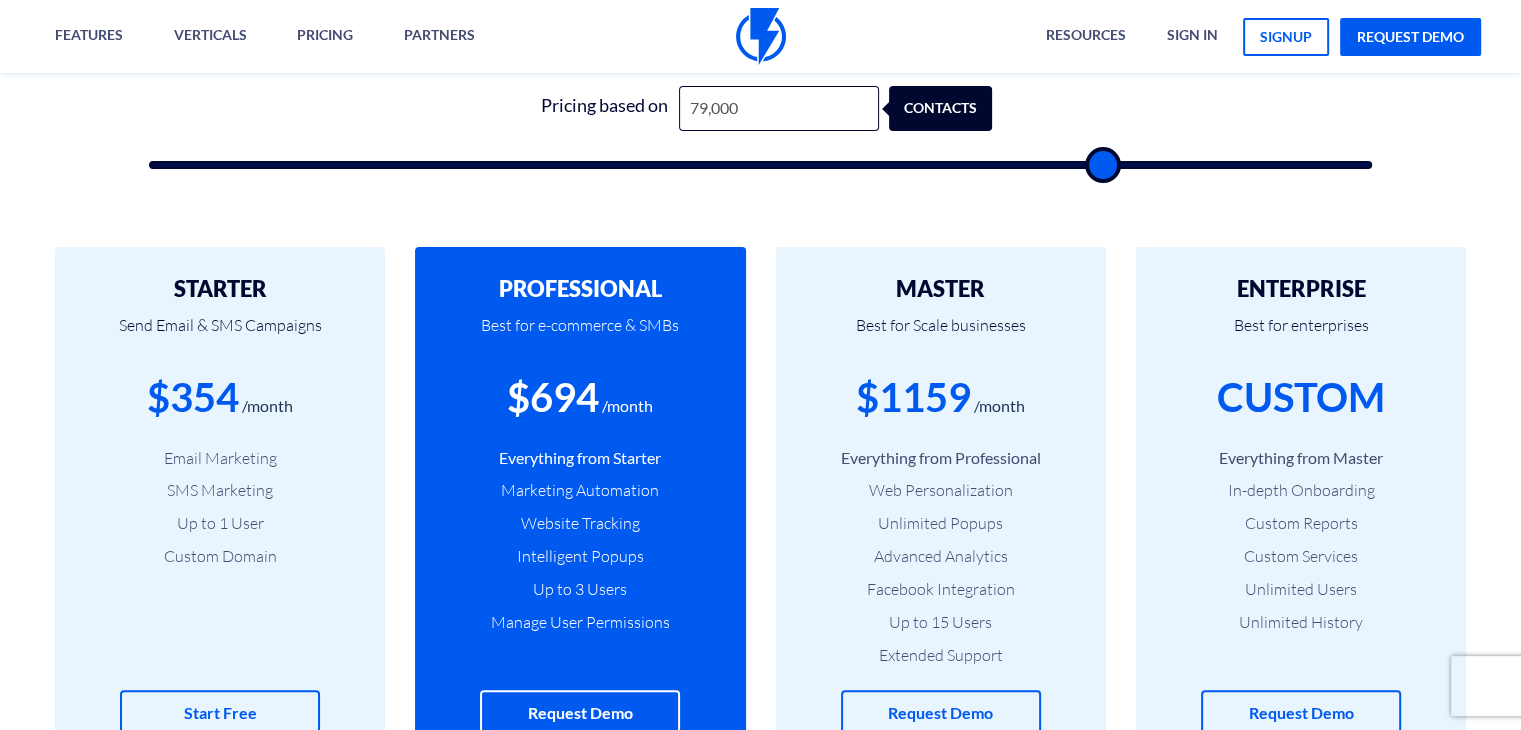 type on "80,500" 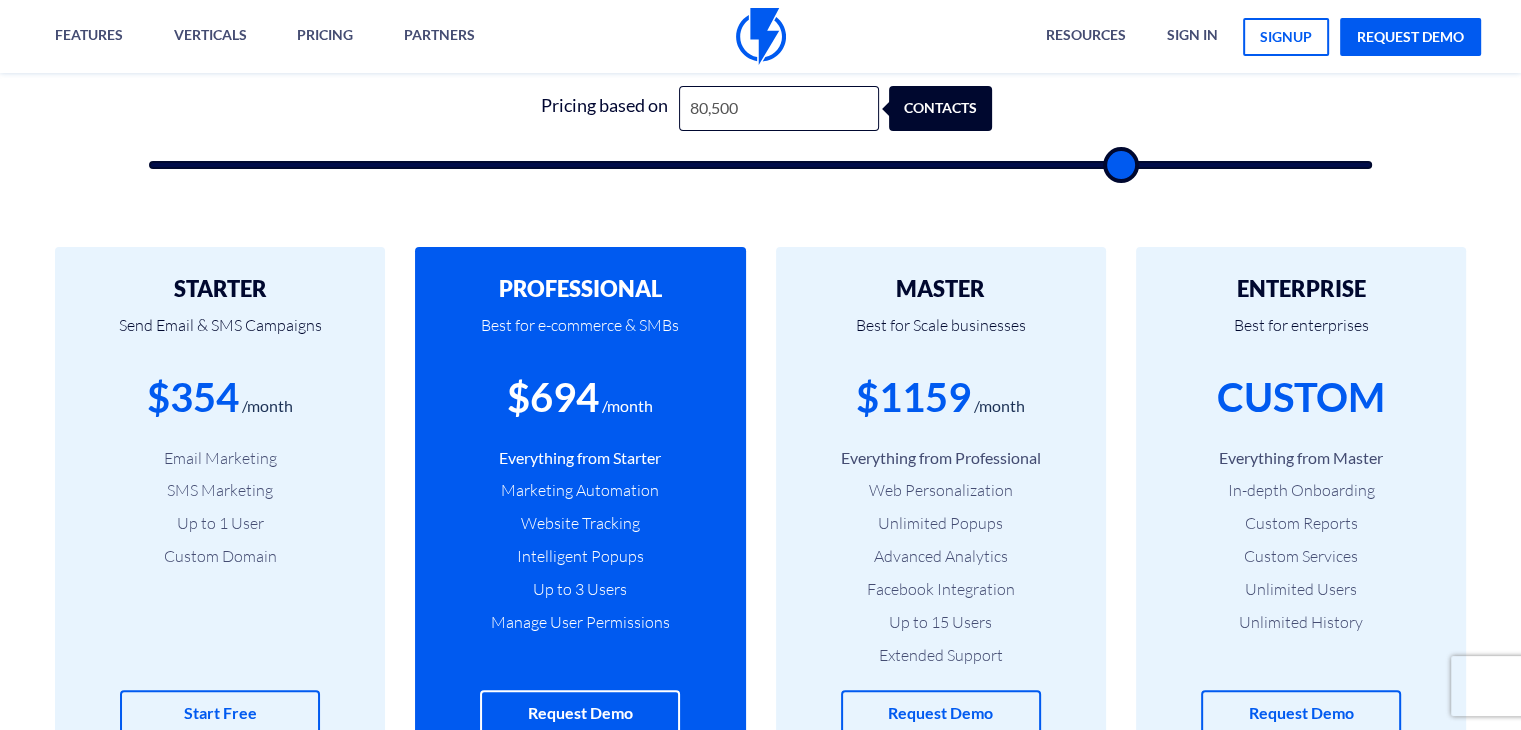 type on "85,500" 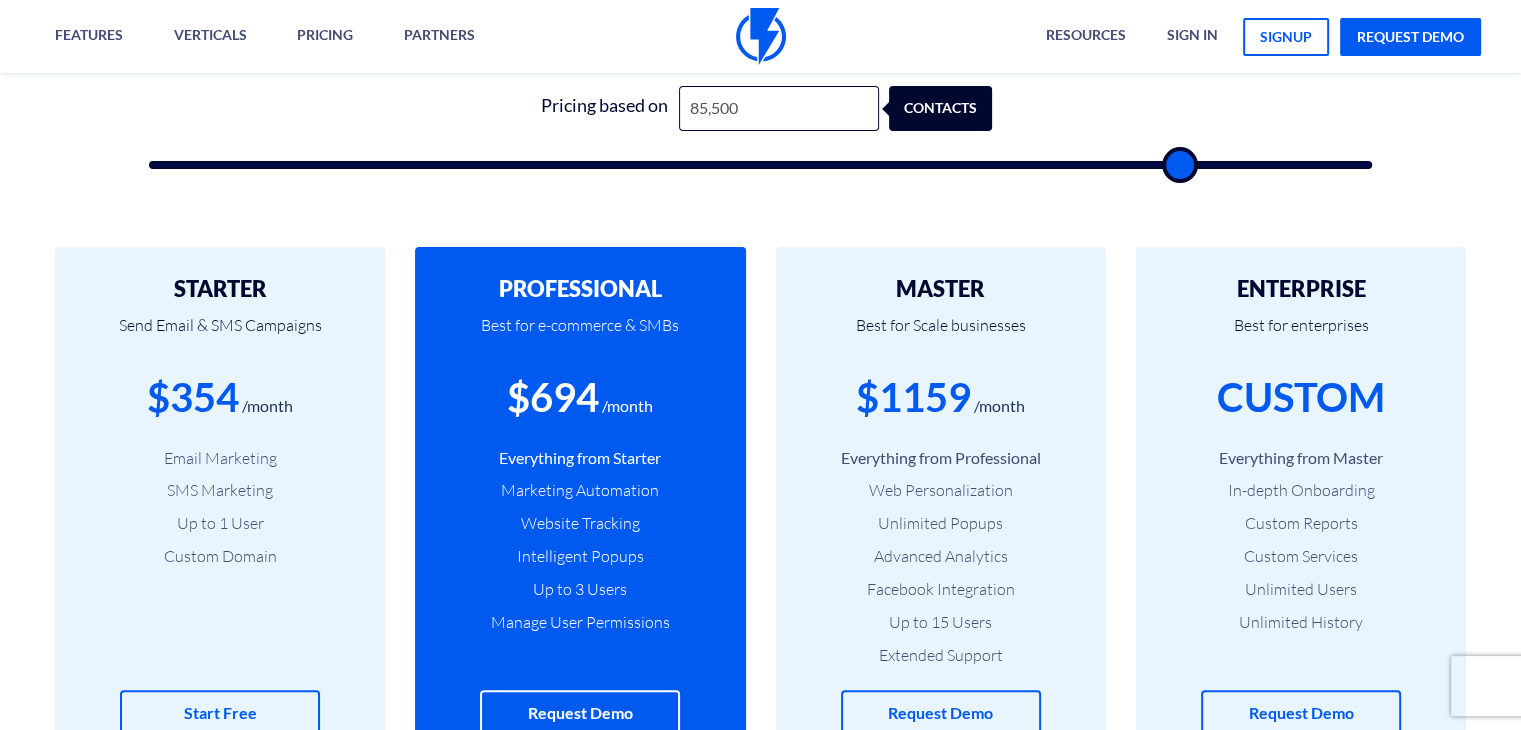 type on "89,000" 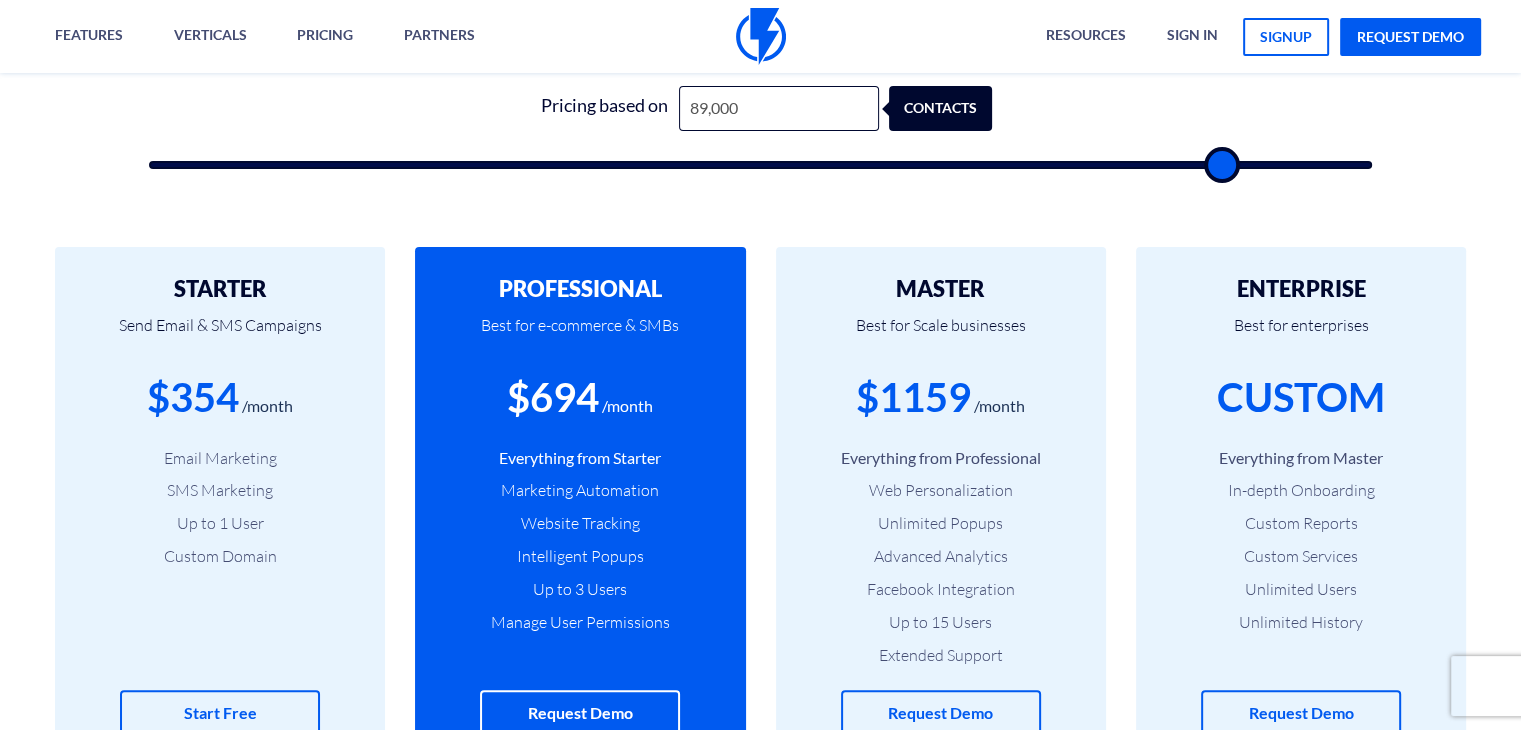 type on "91,500" 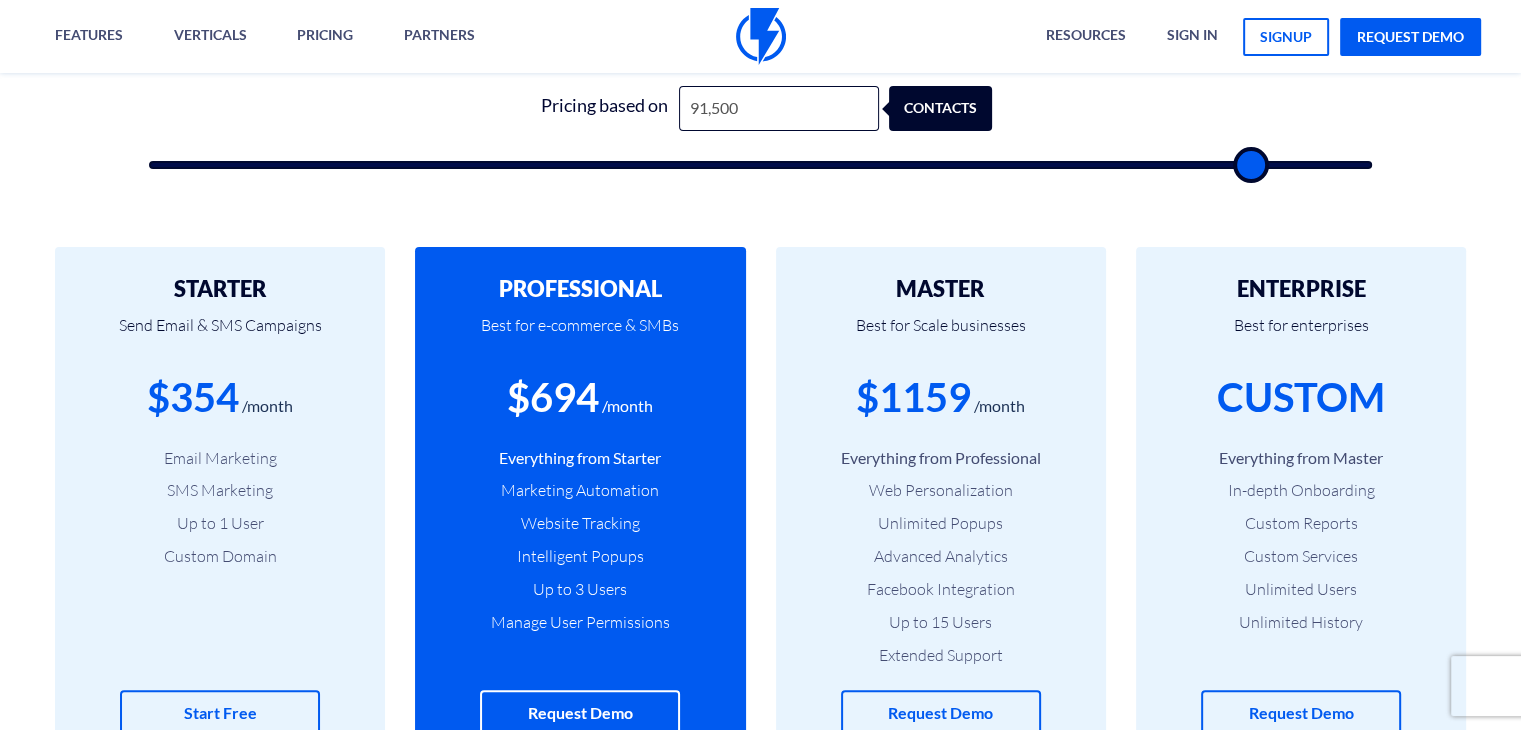 type on "92,500" 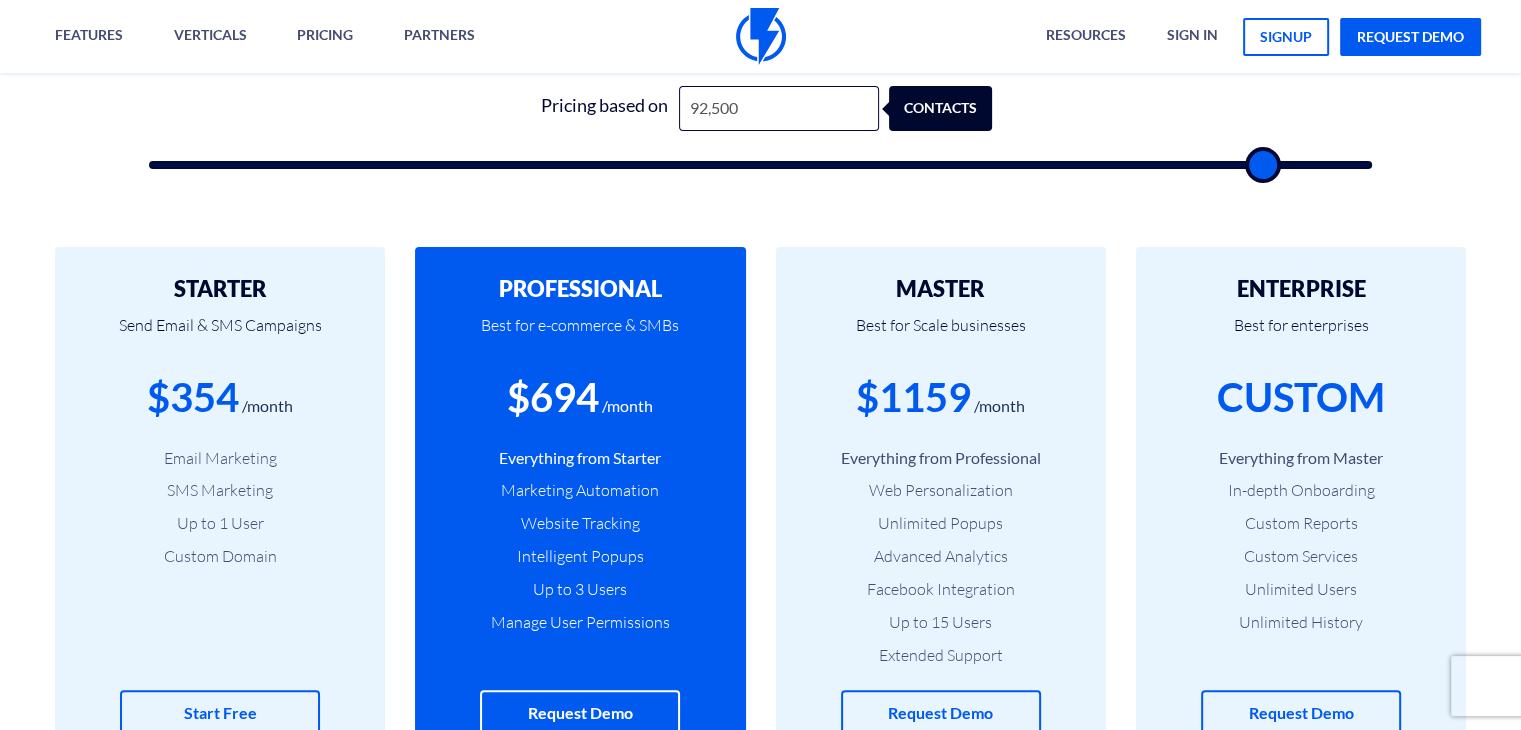 type on "93,000" 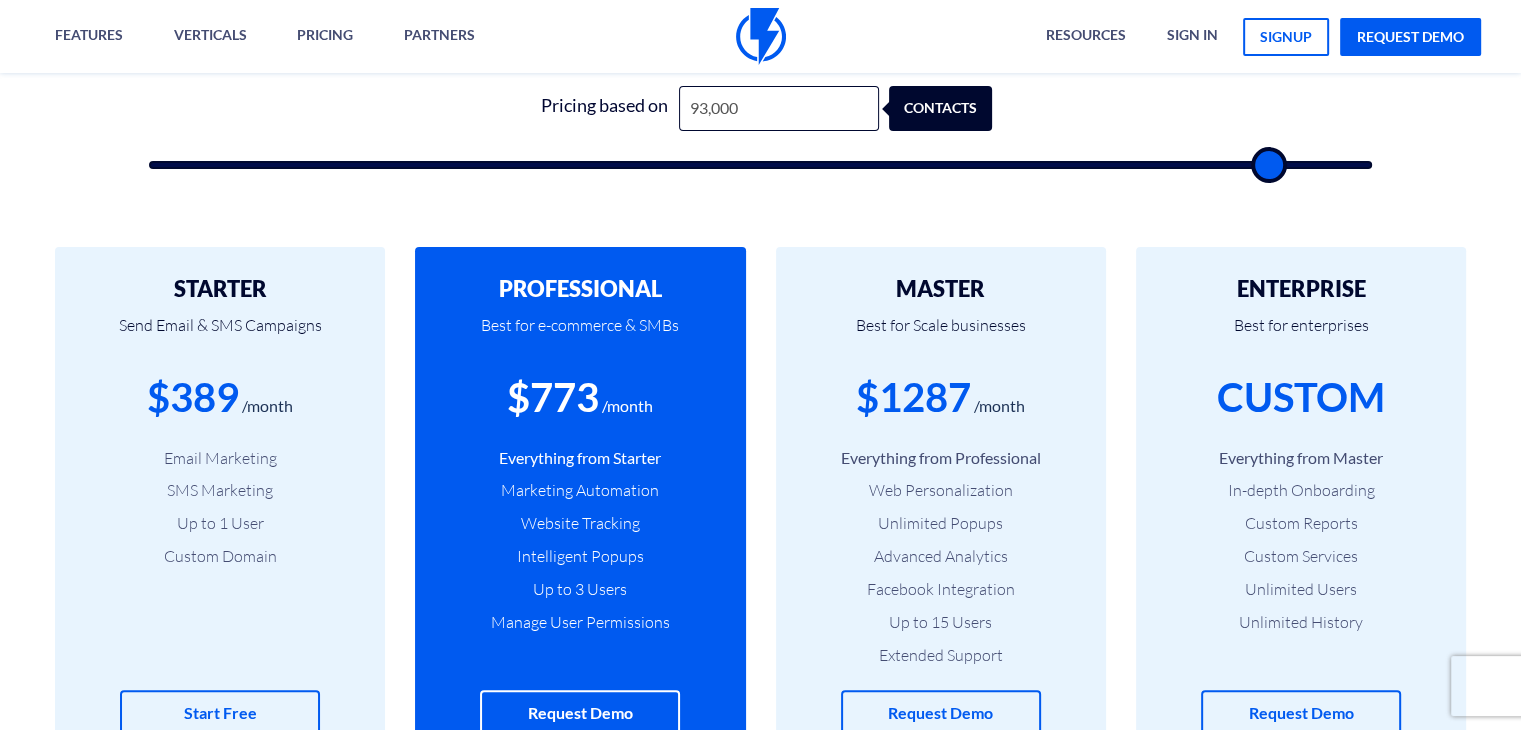 type on "92,500" 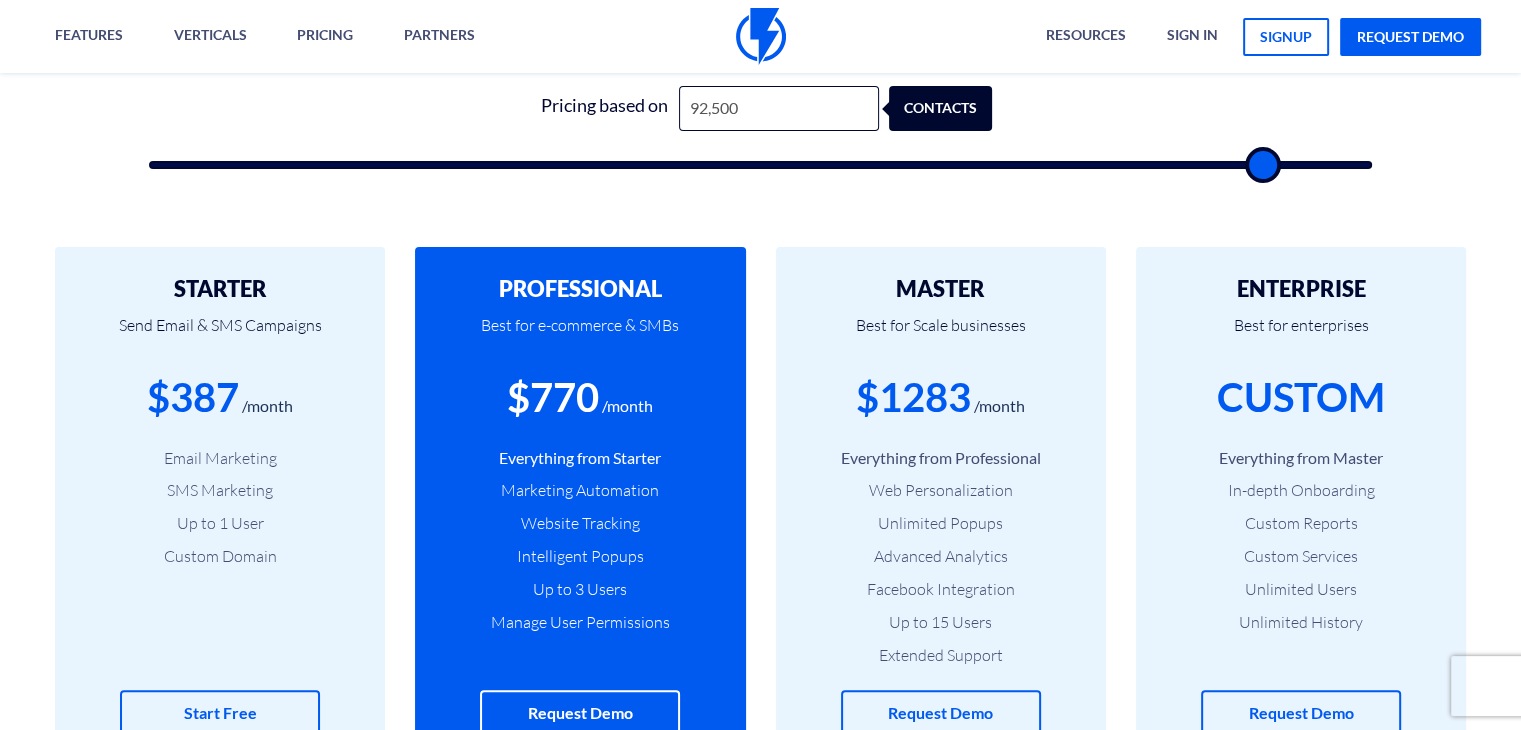 type on "93,000" 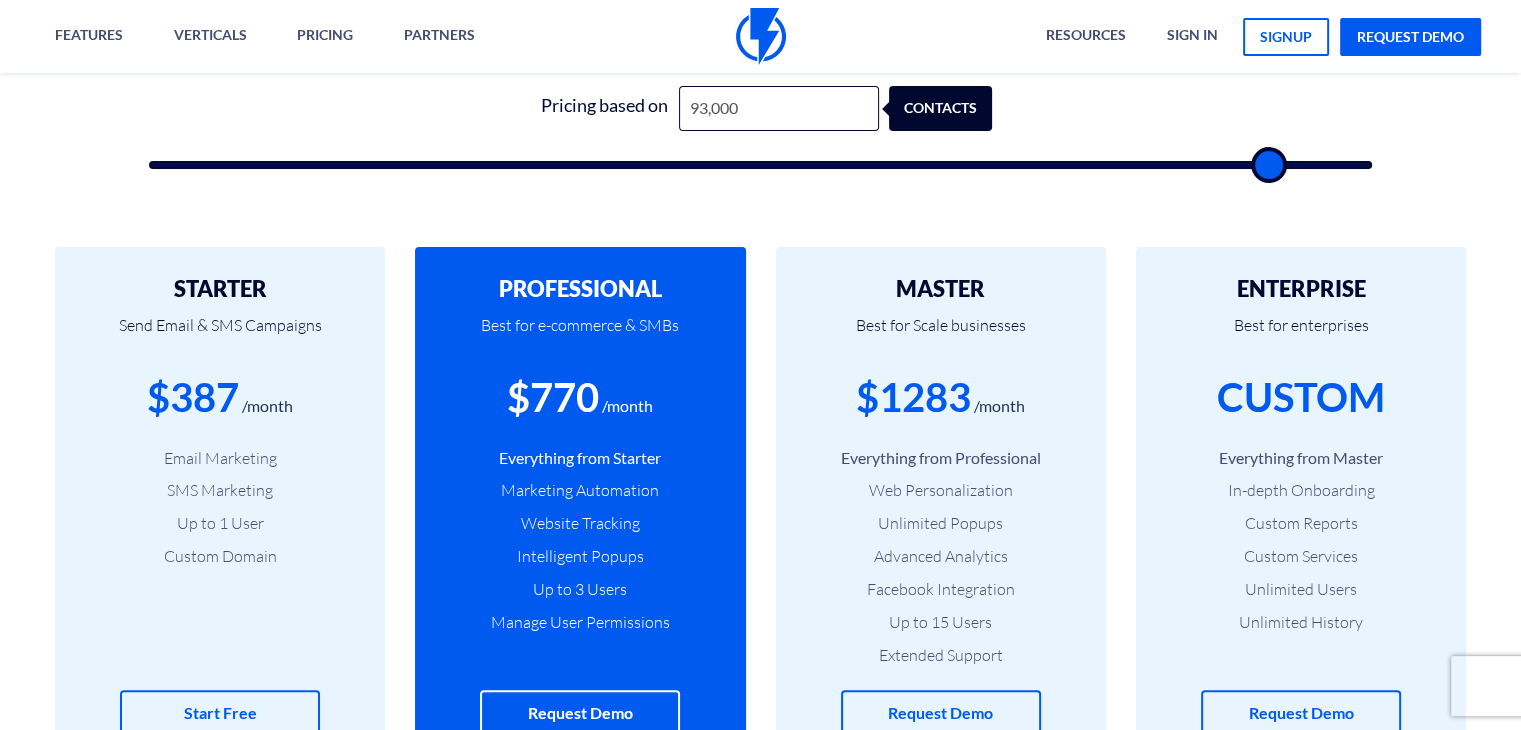 type on "94,500" 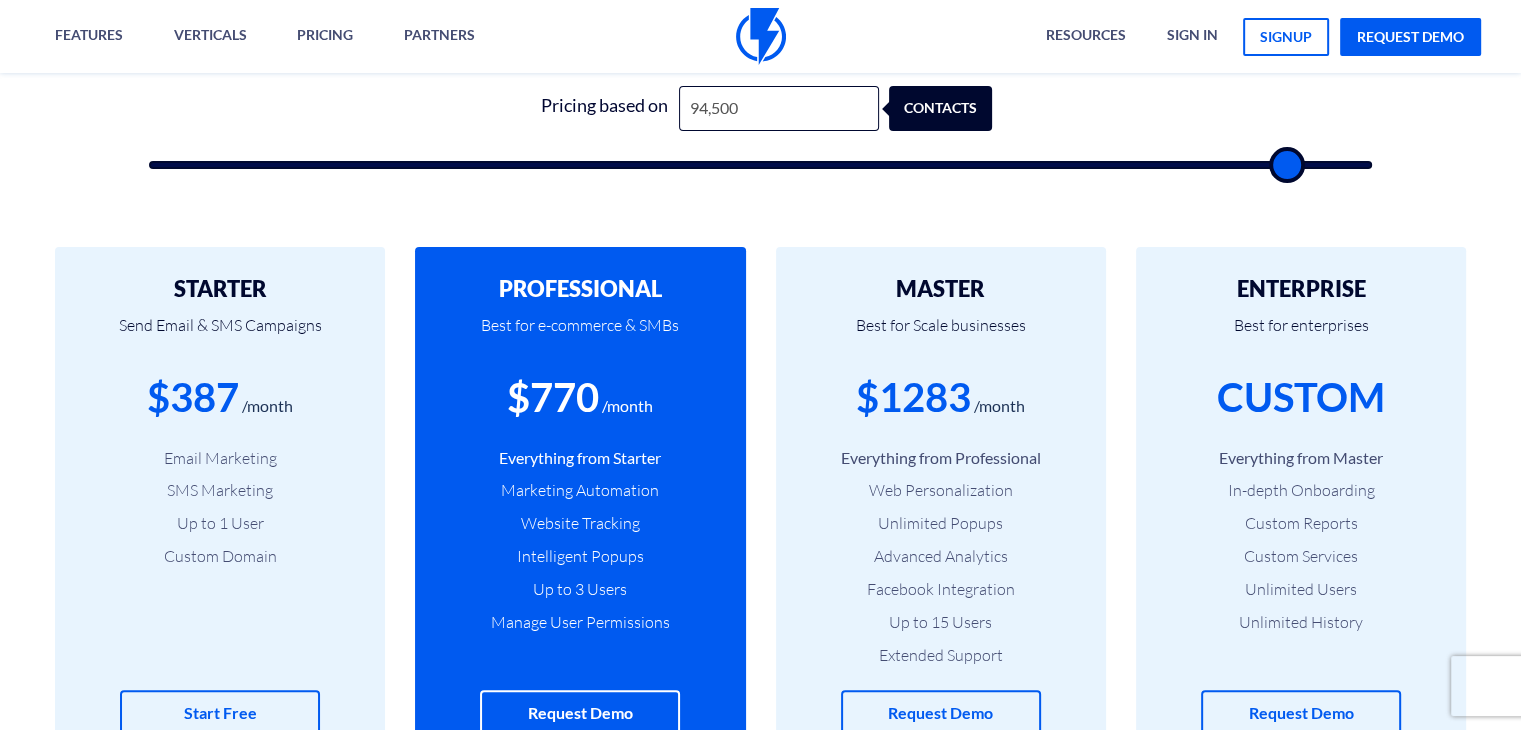 type on "97,500" 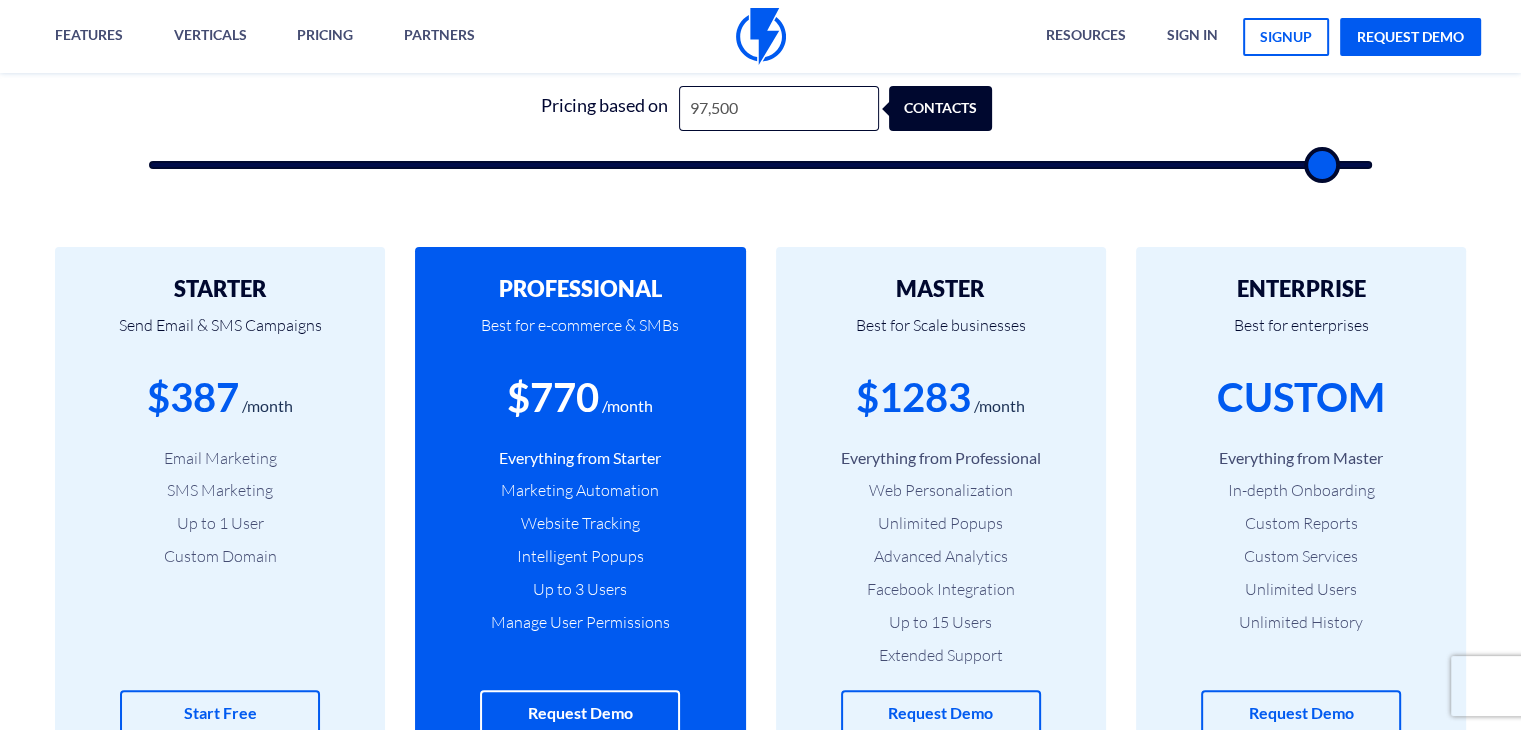 type on "100,000" 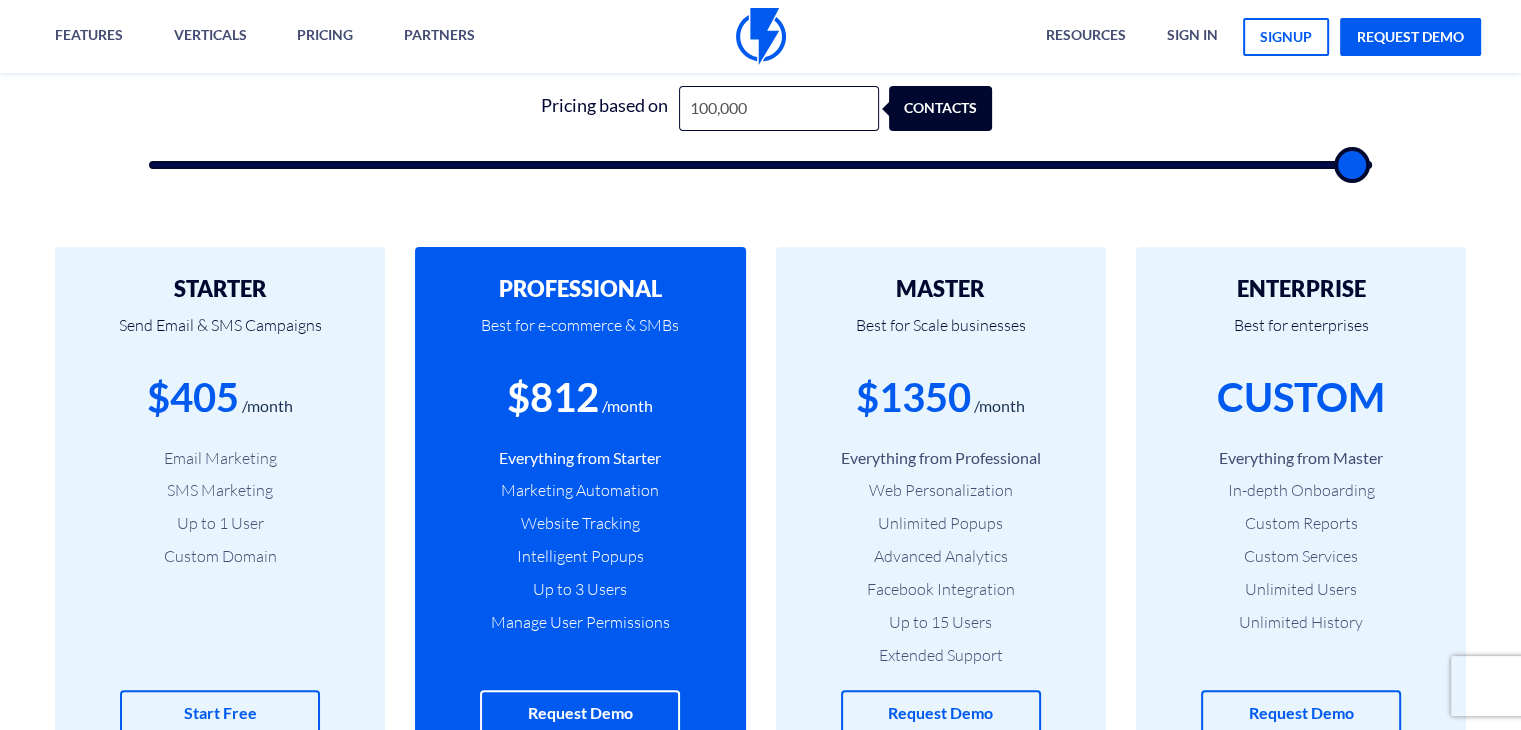 type on "99,500" 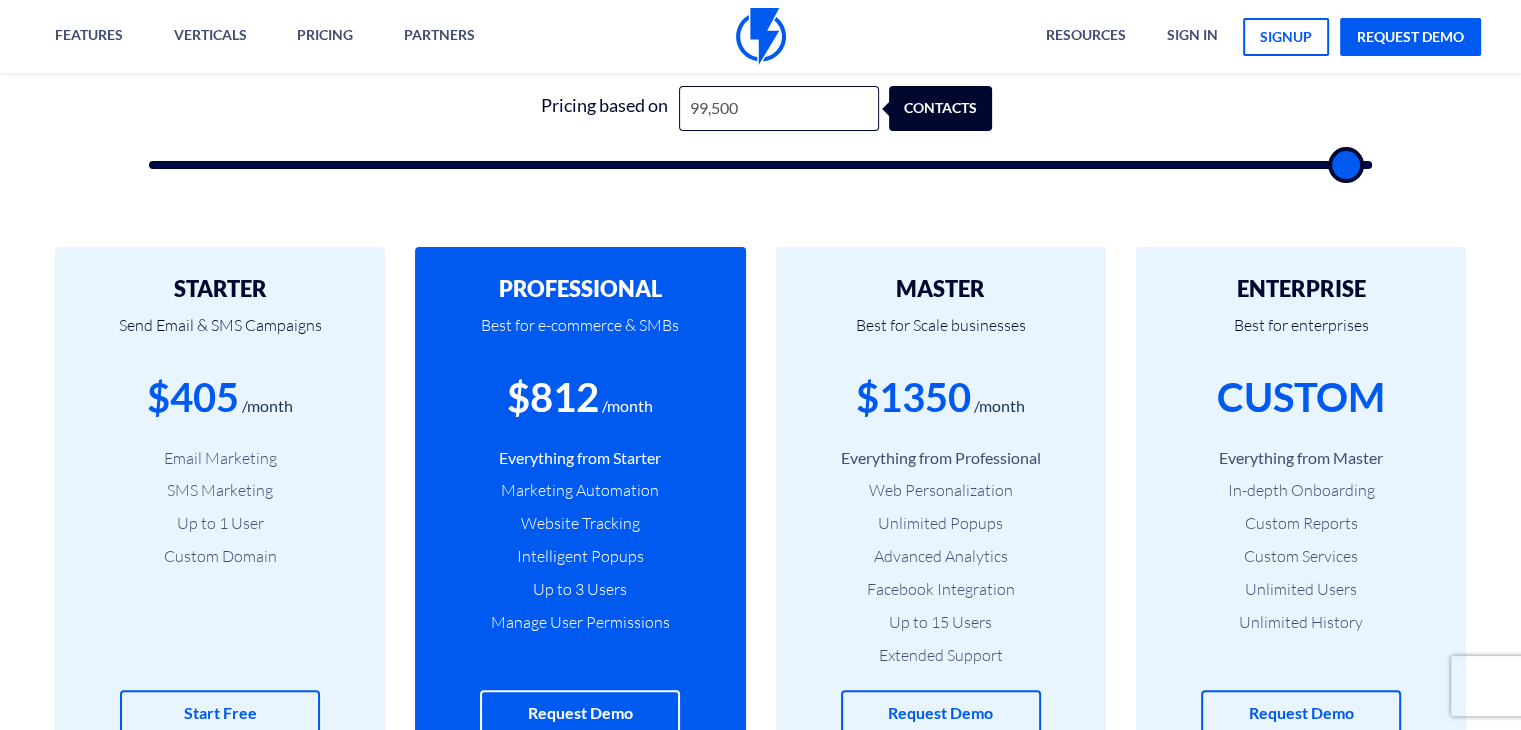 type on "98,000" 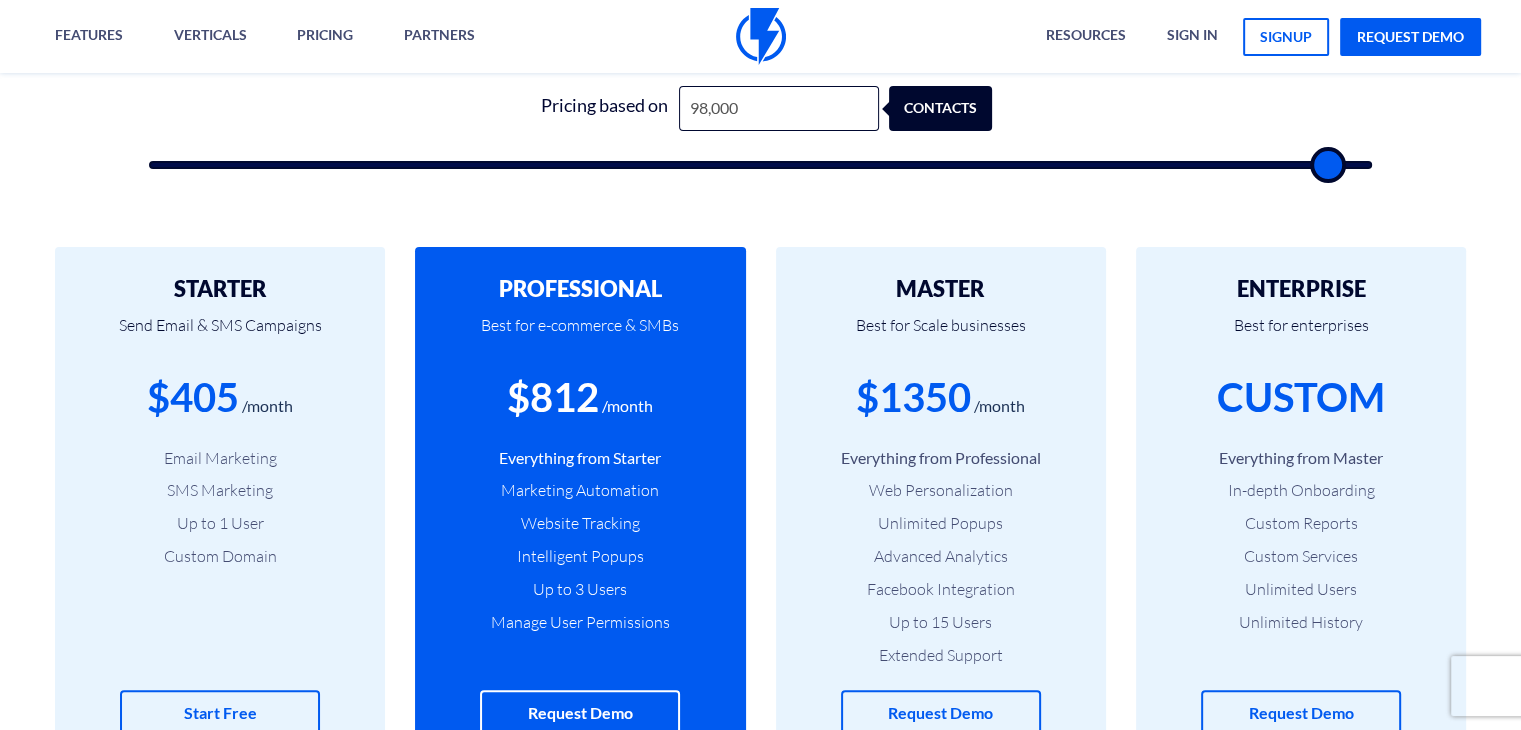 type on "95,500" 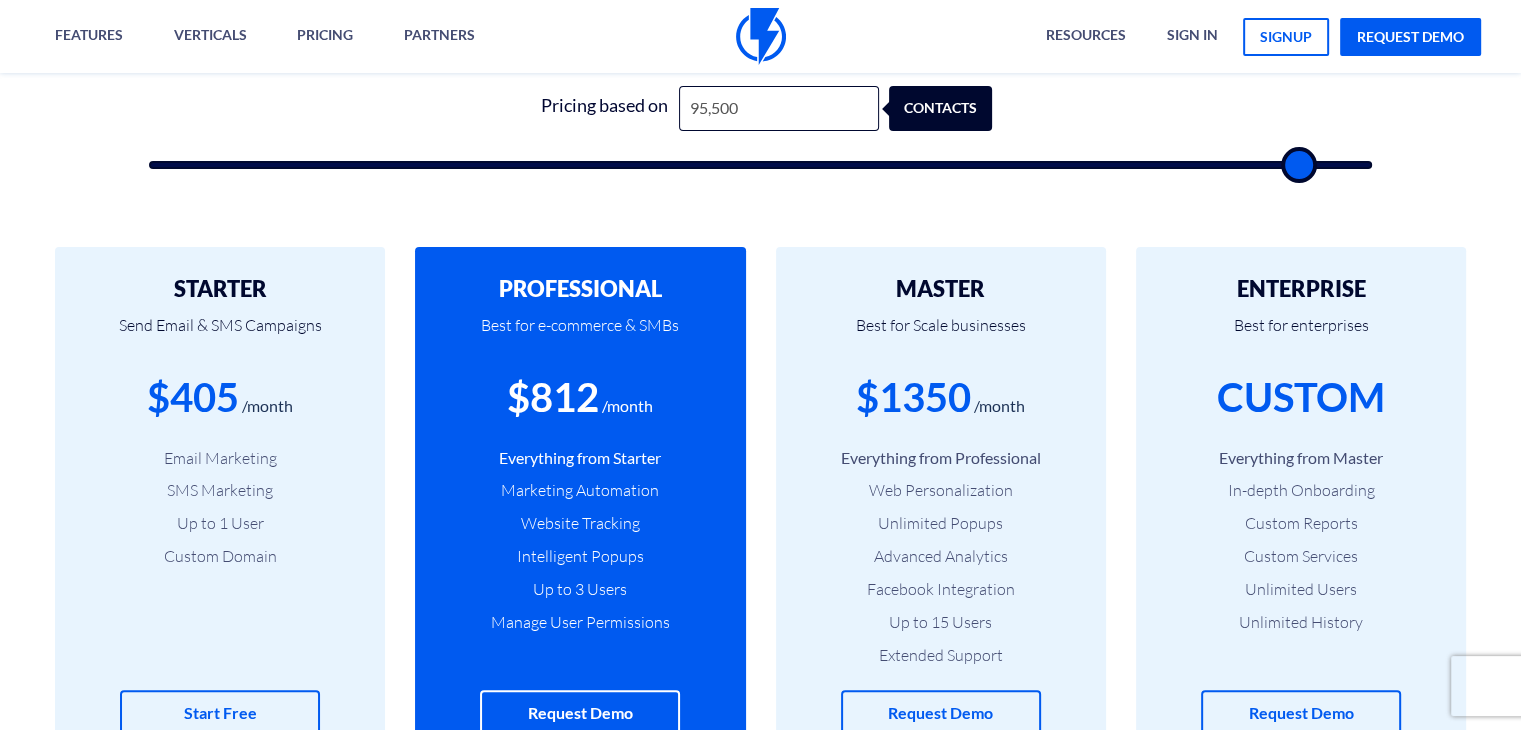 type on "94,000" 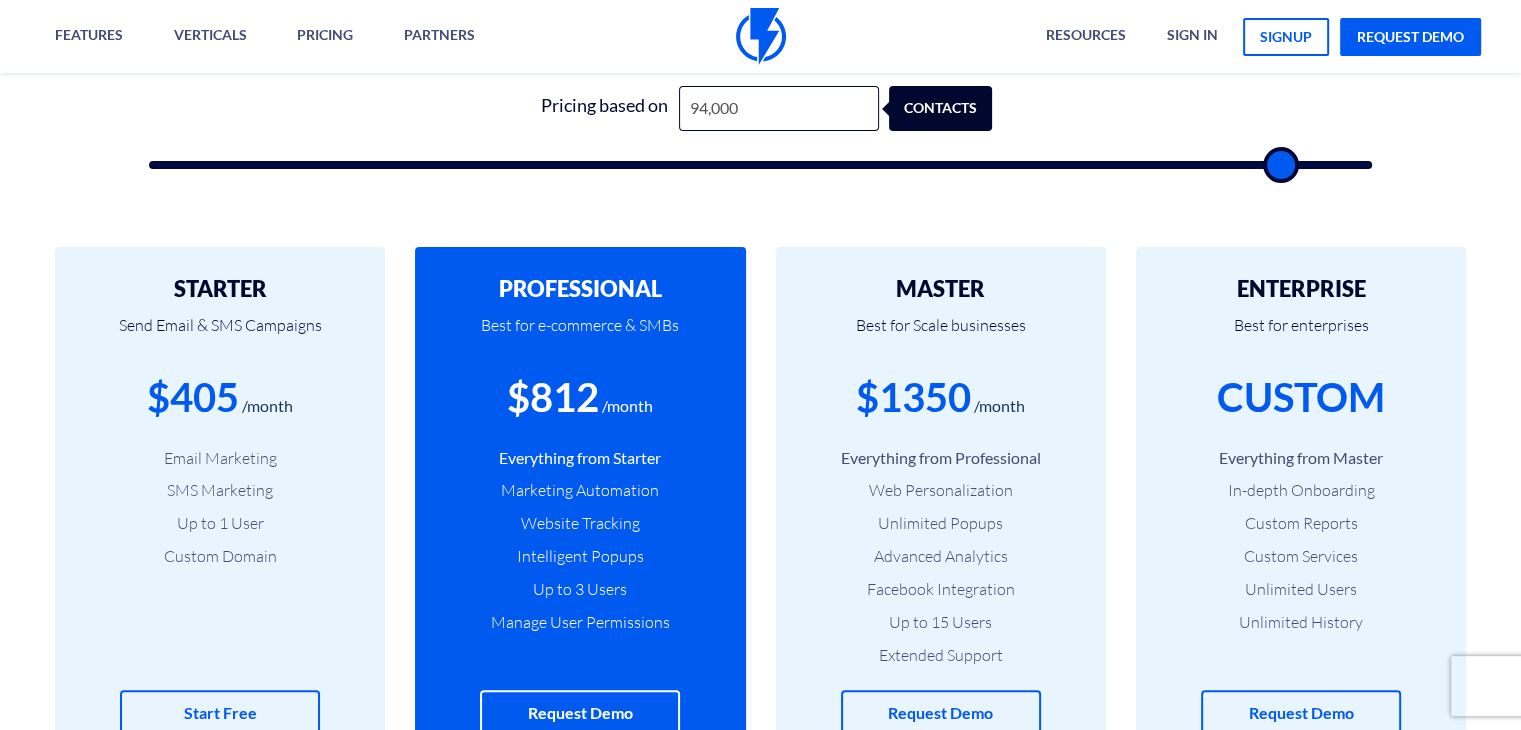 type on "91,500" 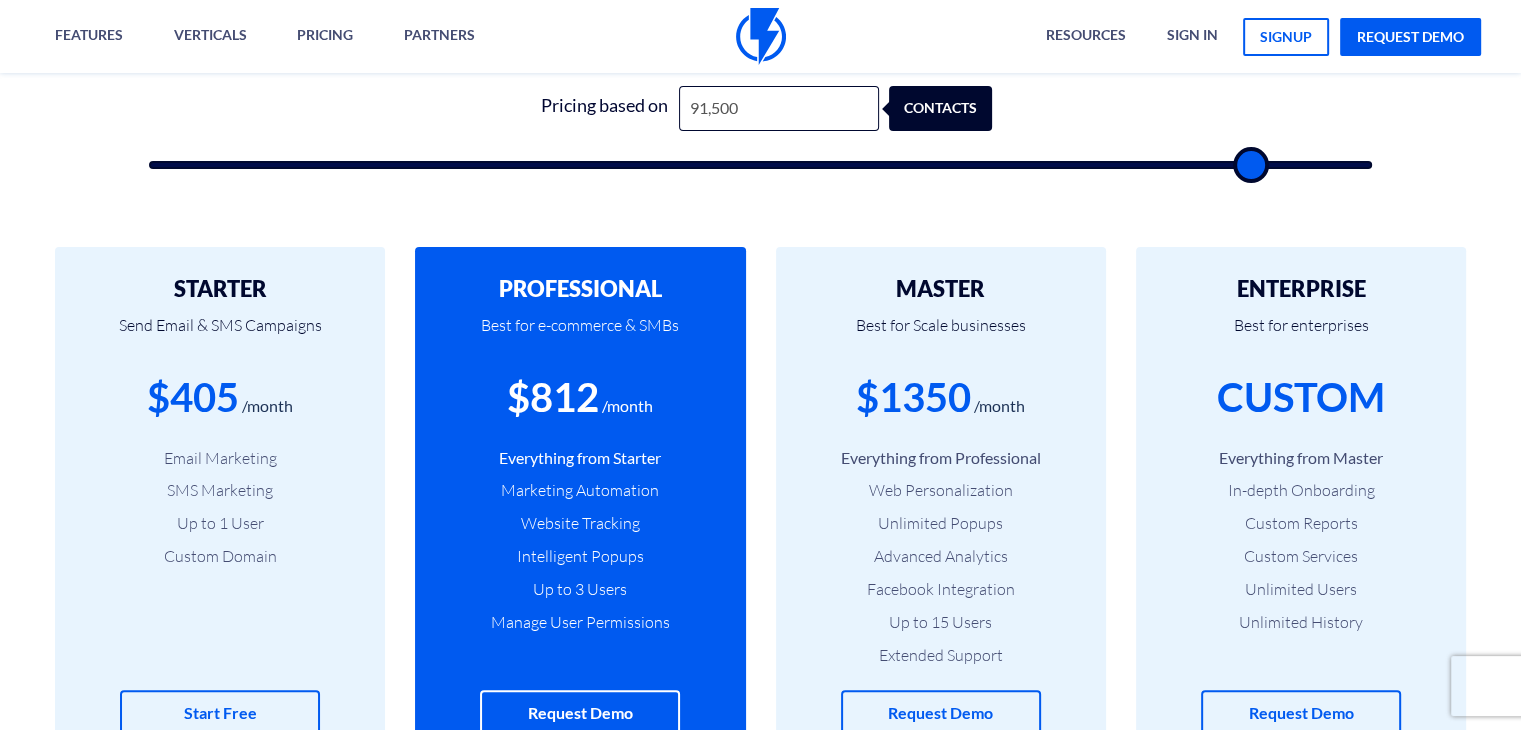 type on "89,500" 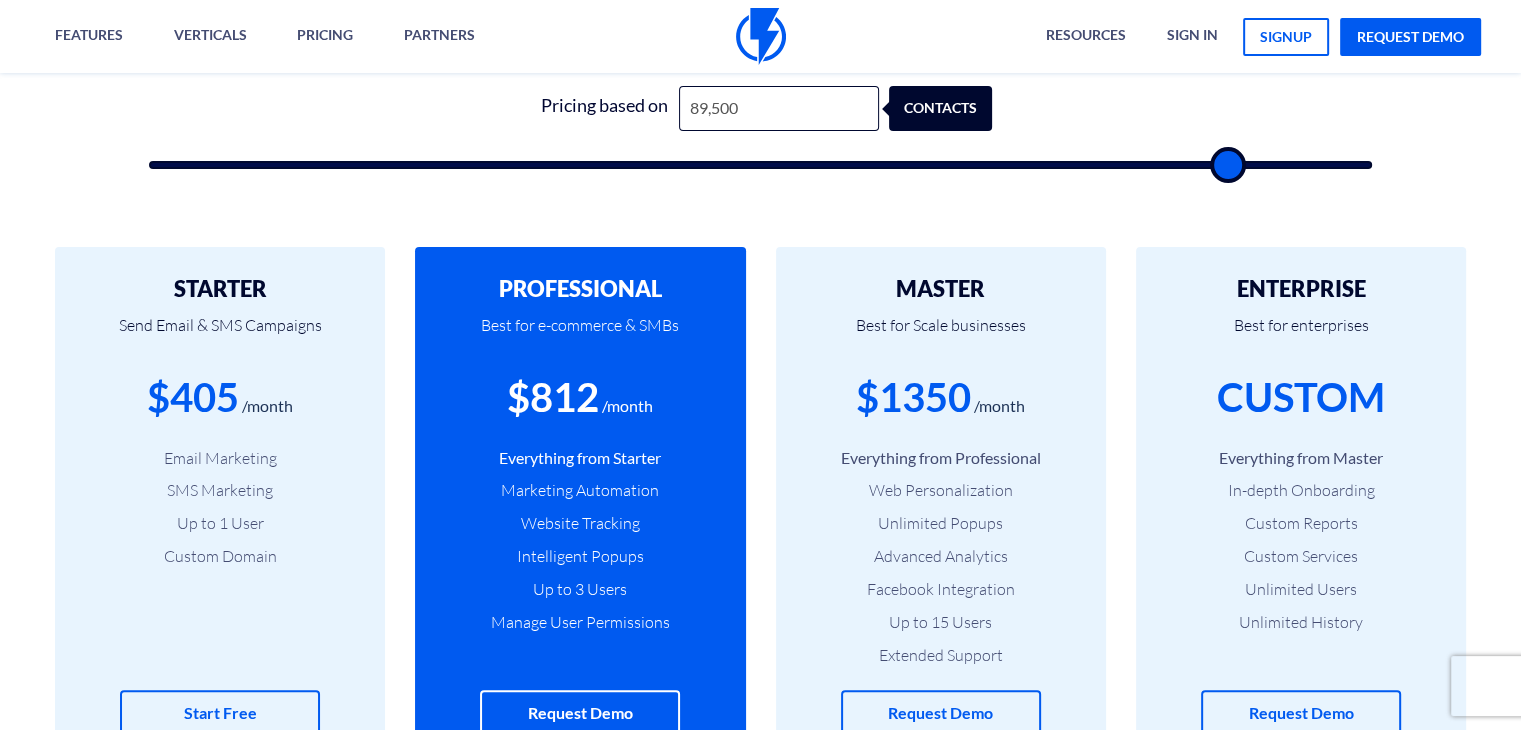 type on "87,000" 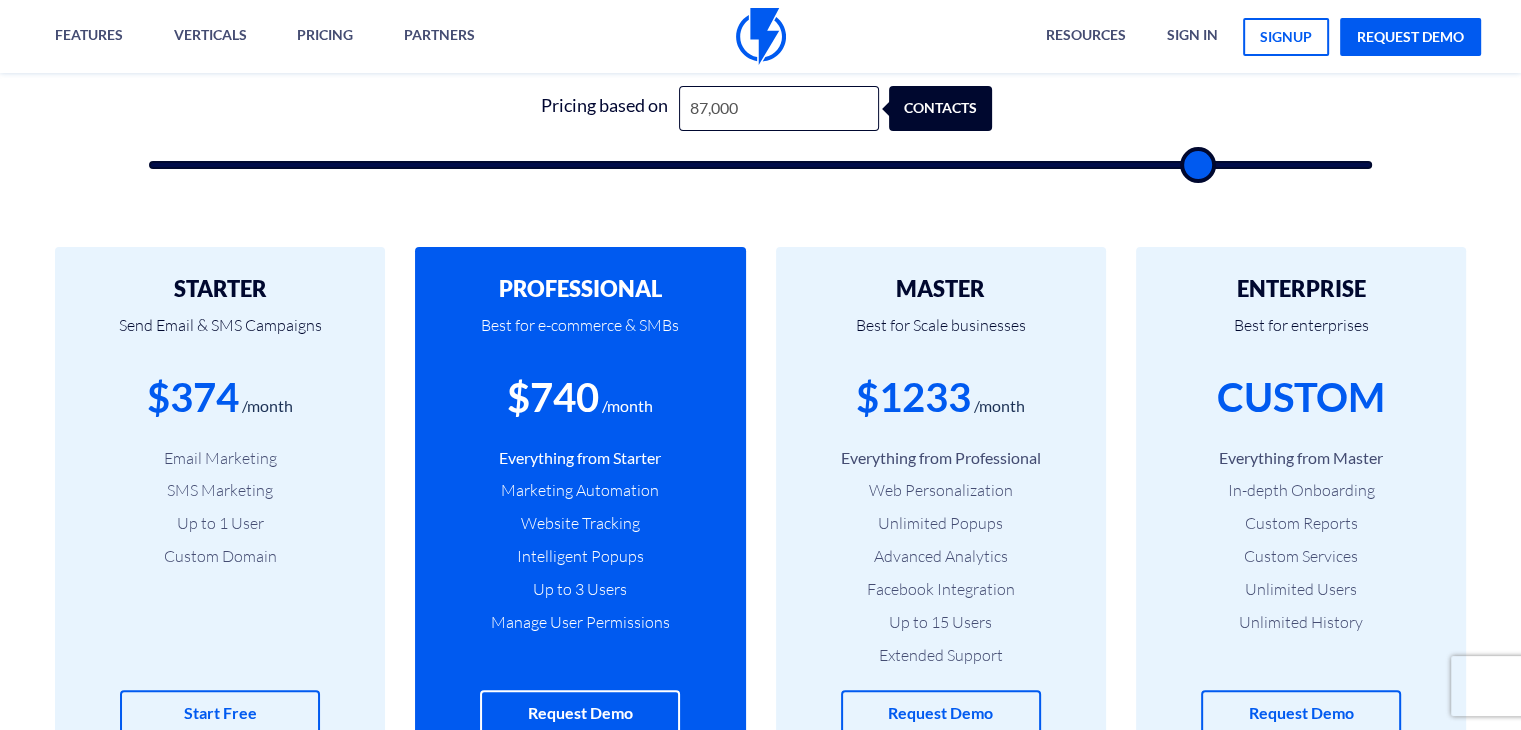 type on "84,000" 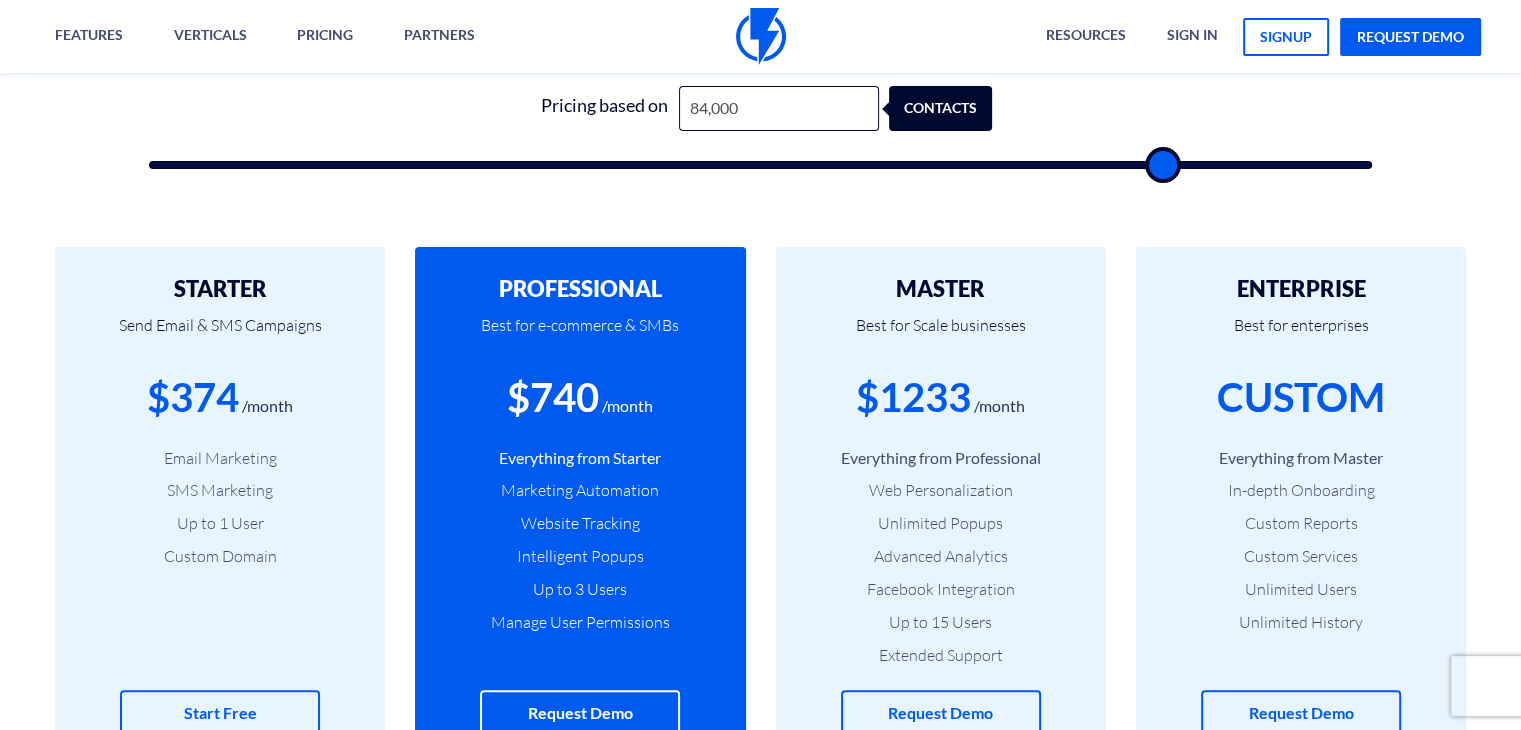 type on "82,000" 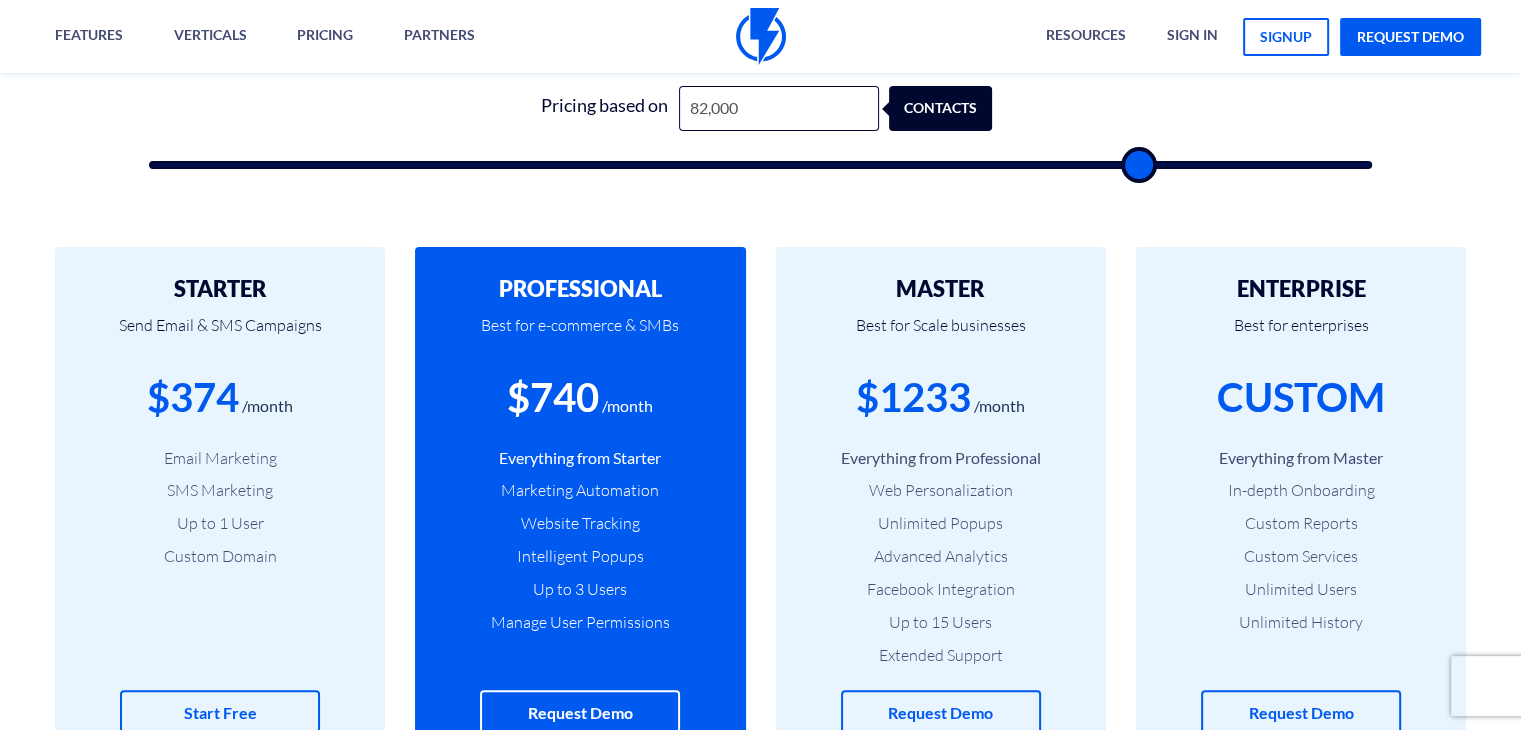type on "79,500" 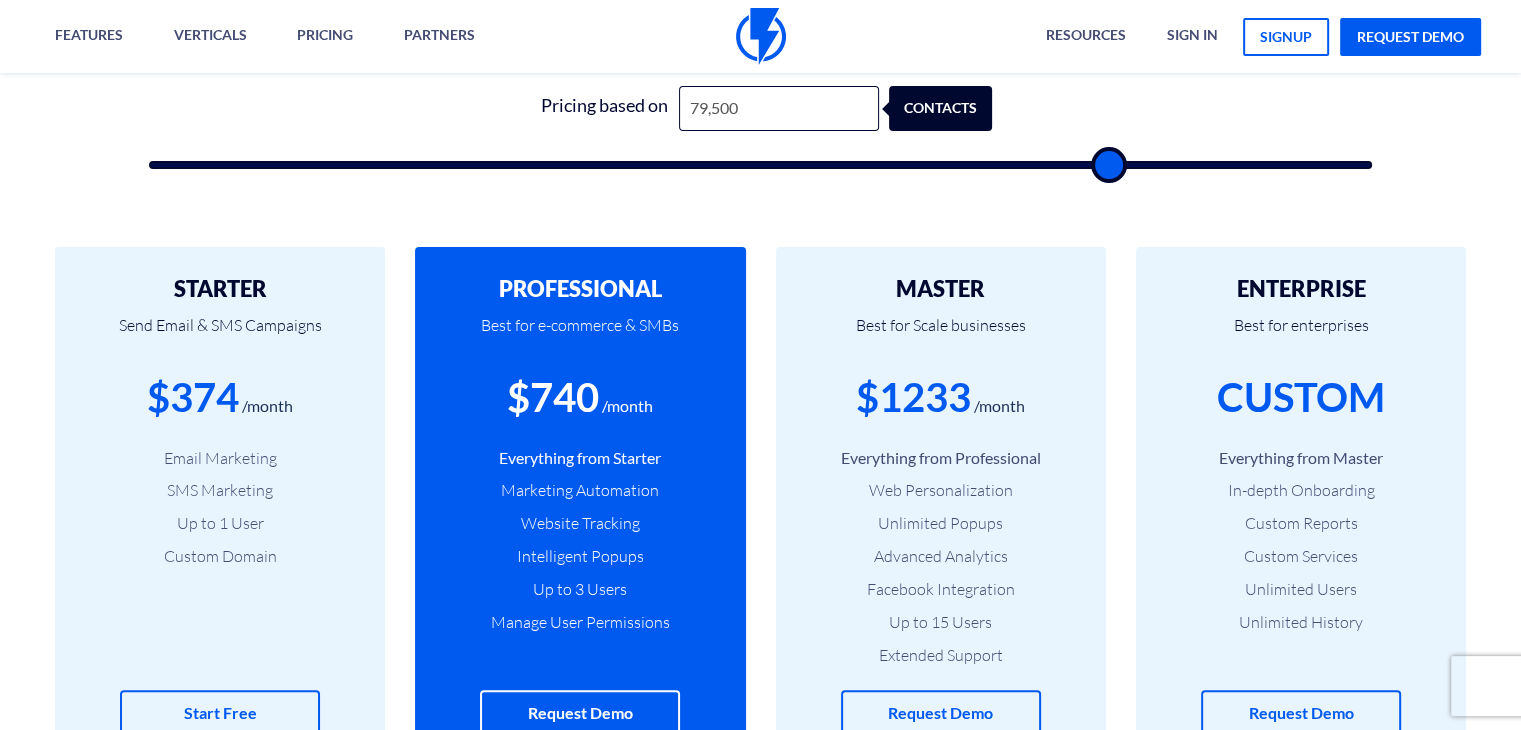 type on "77,500" 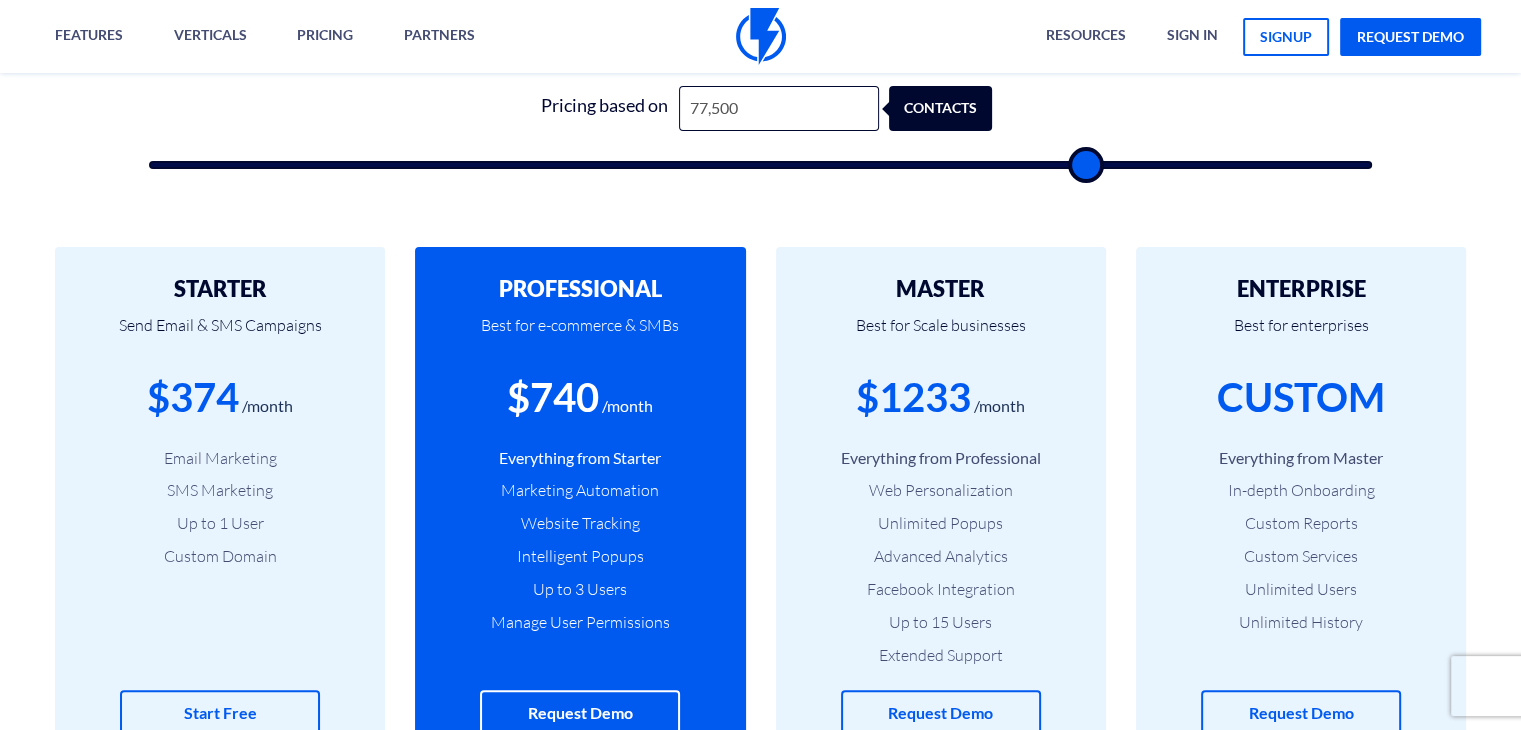 type on "75,500" 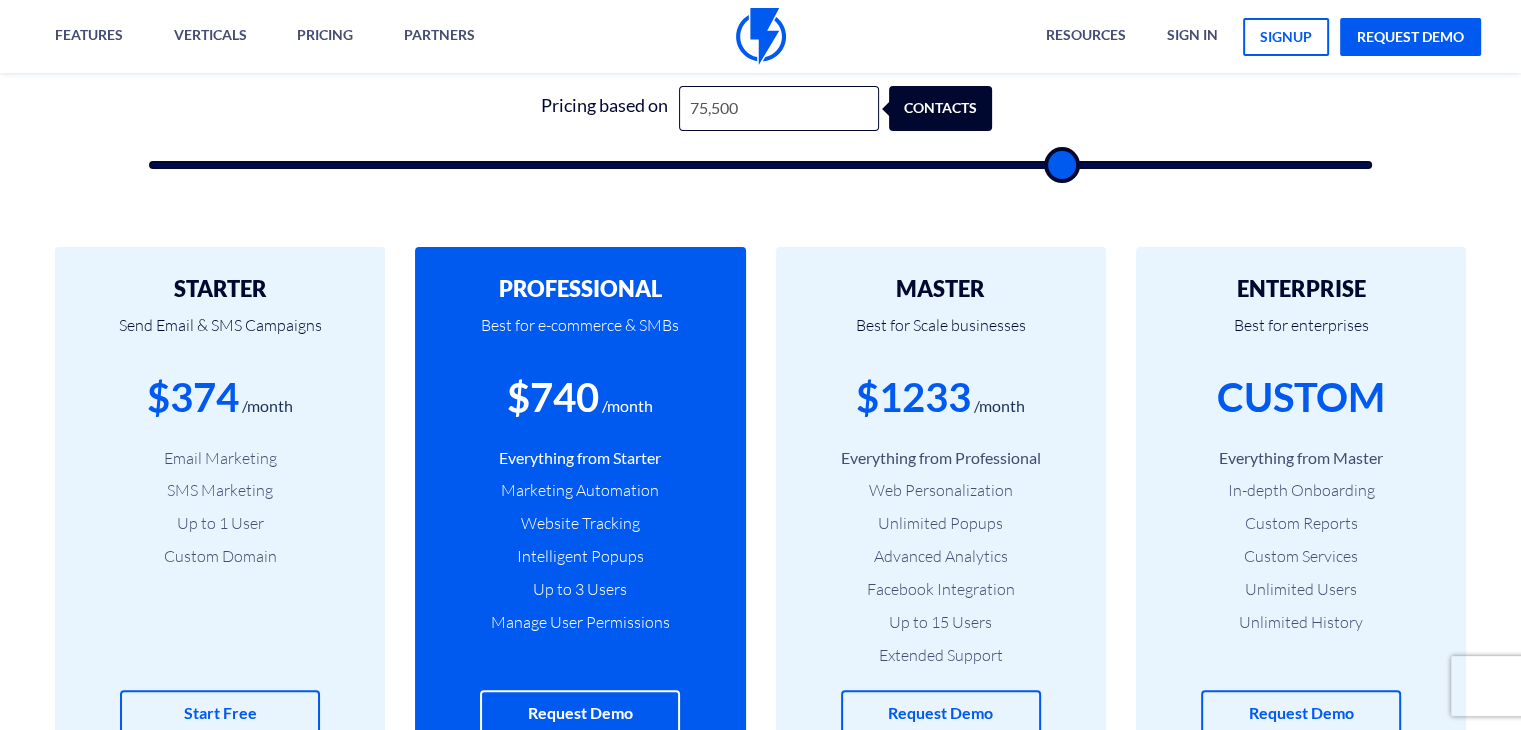 type on "73,500" 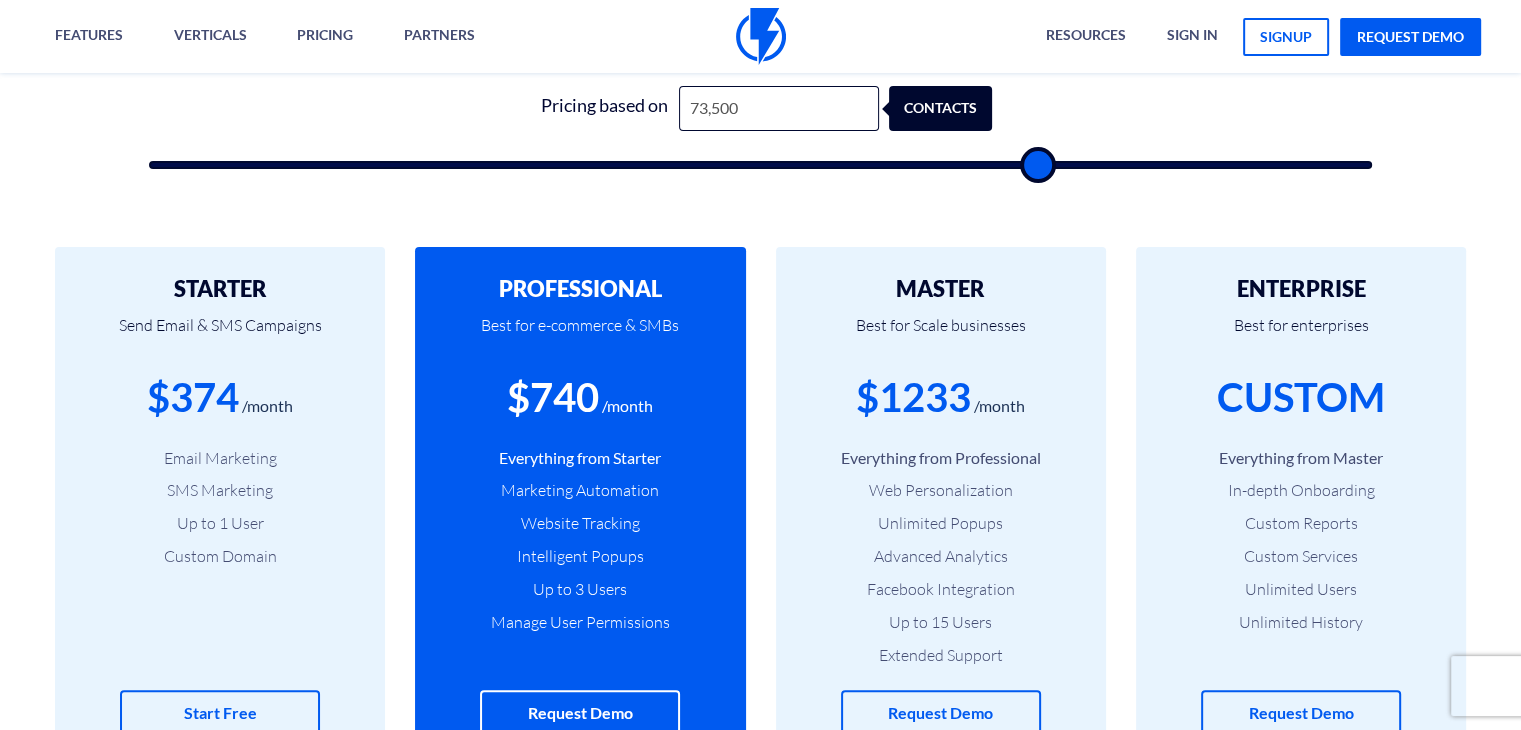 type on "71,500" 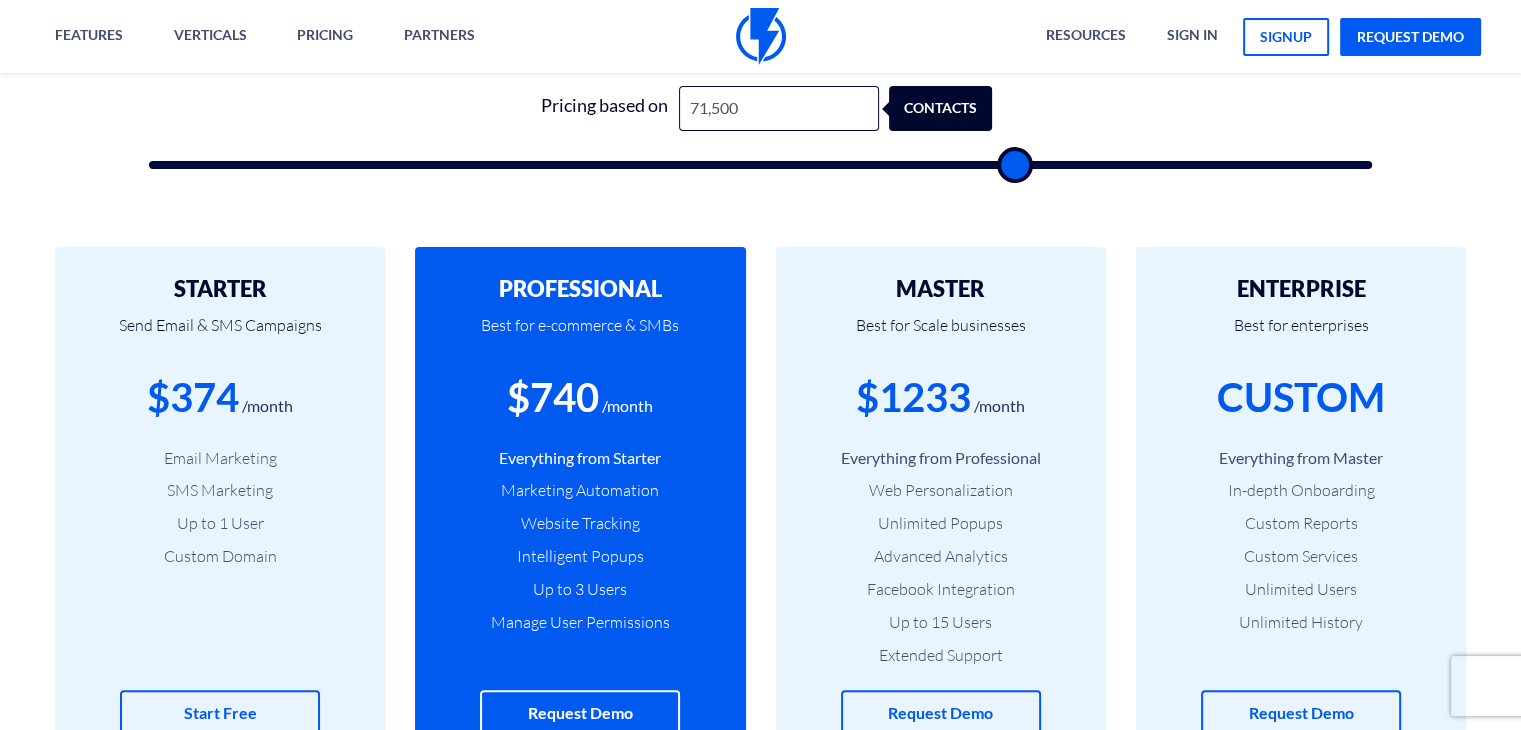 type on "69,500" 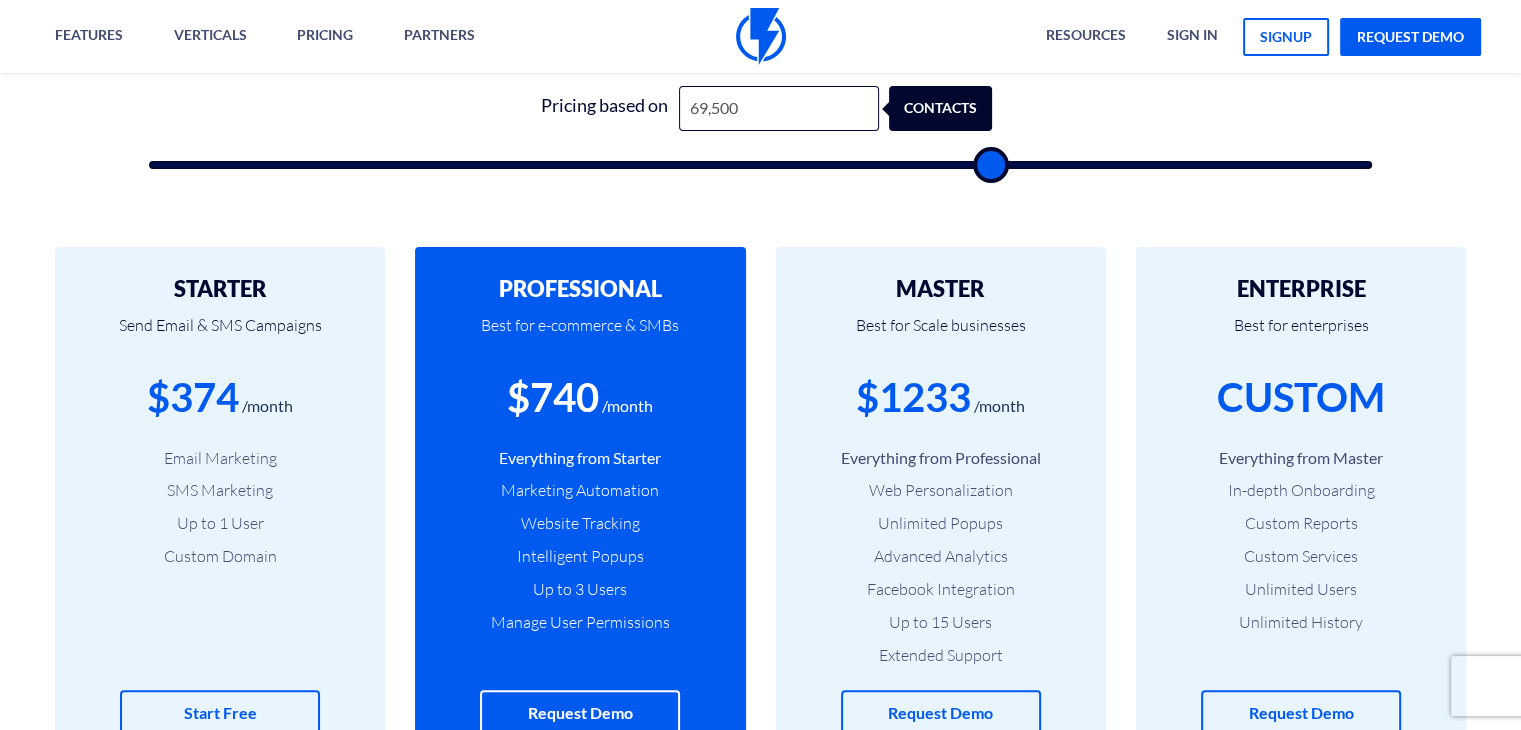 type on "68,000" 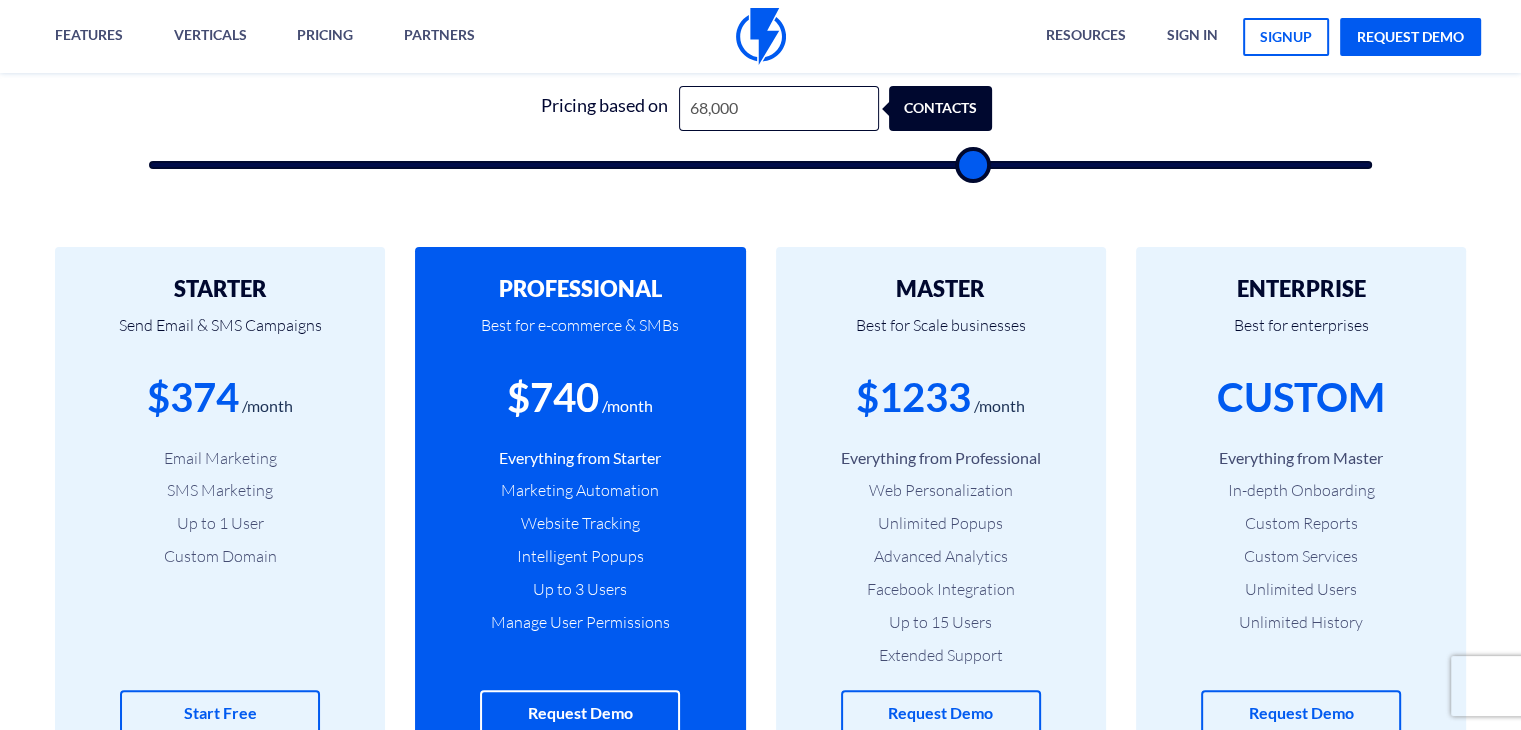 type on "66,500" 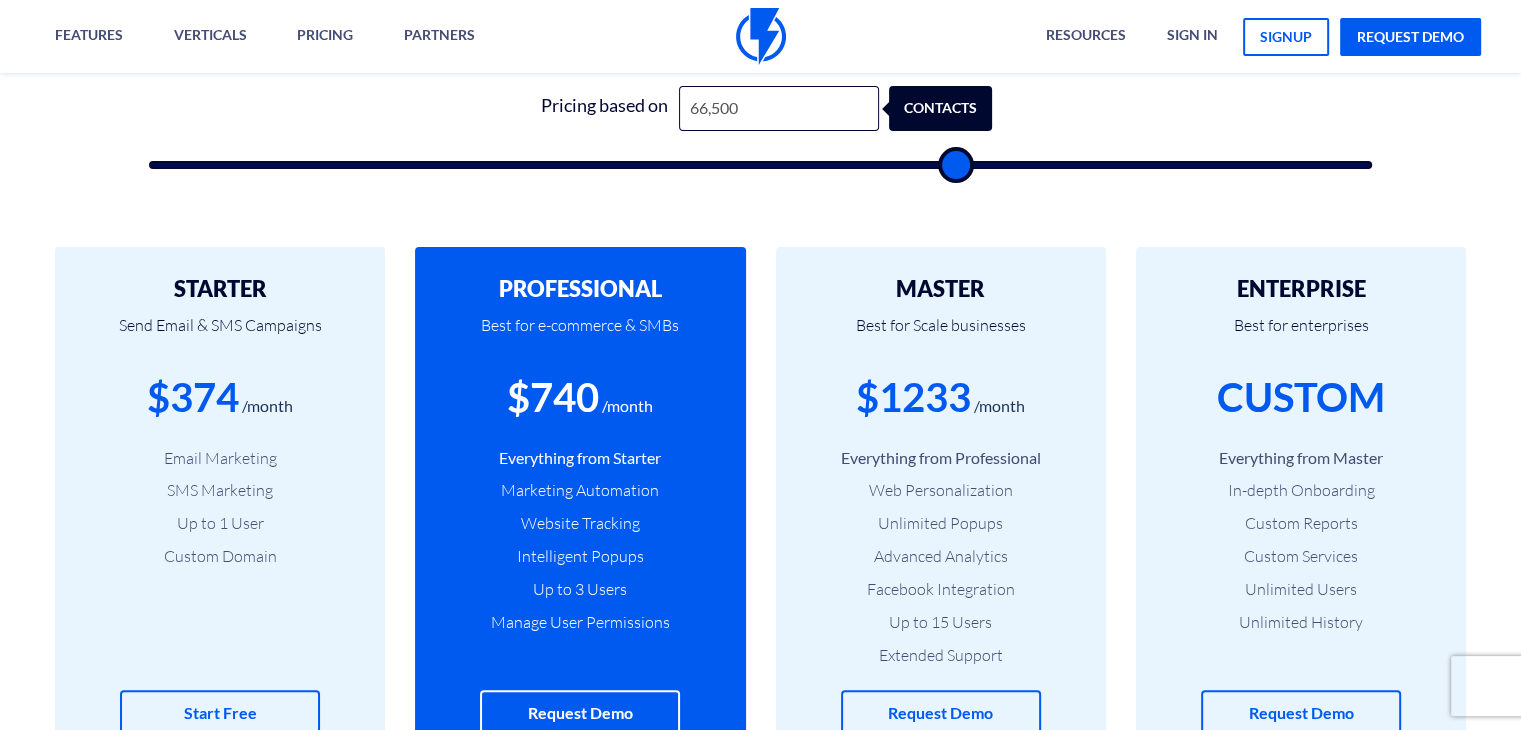 type on "65,500" 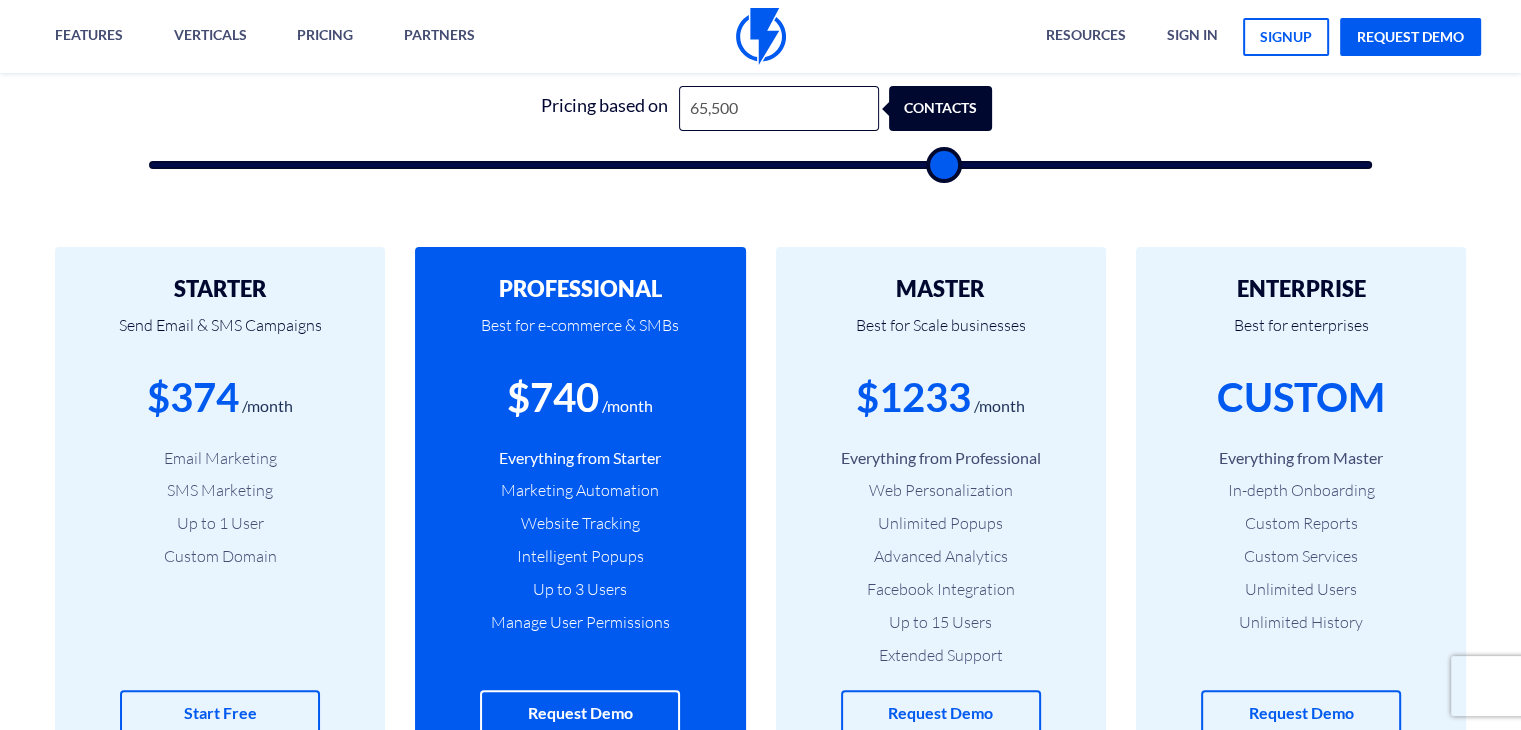 type on "64,500" 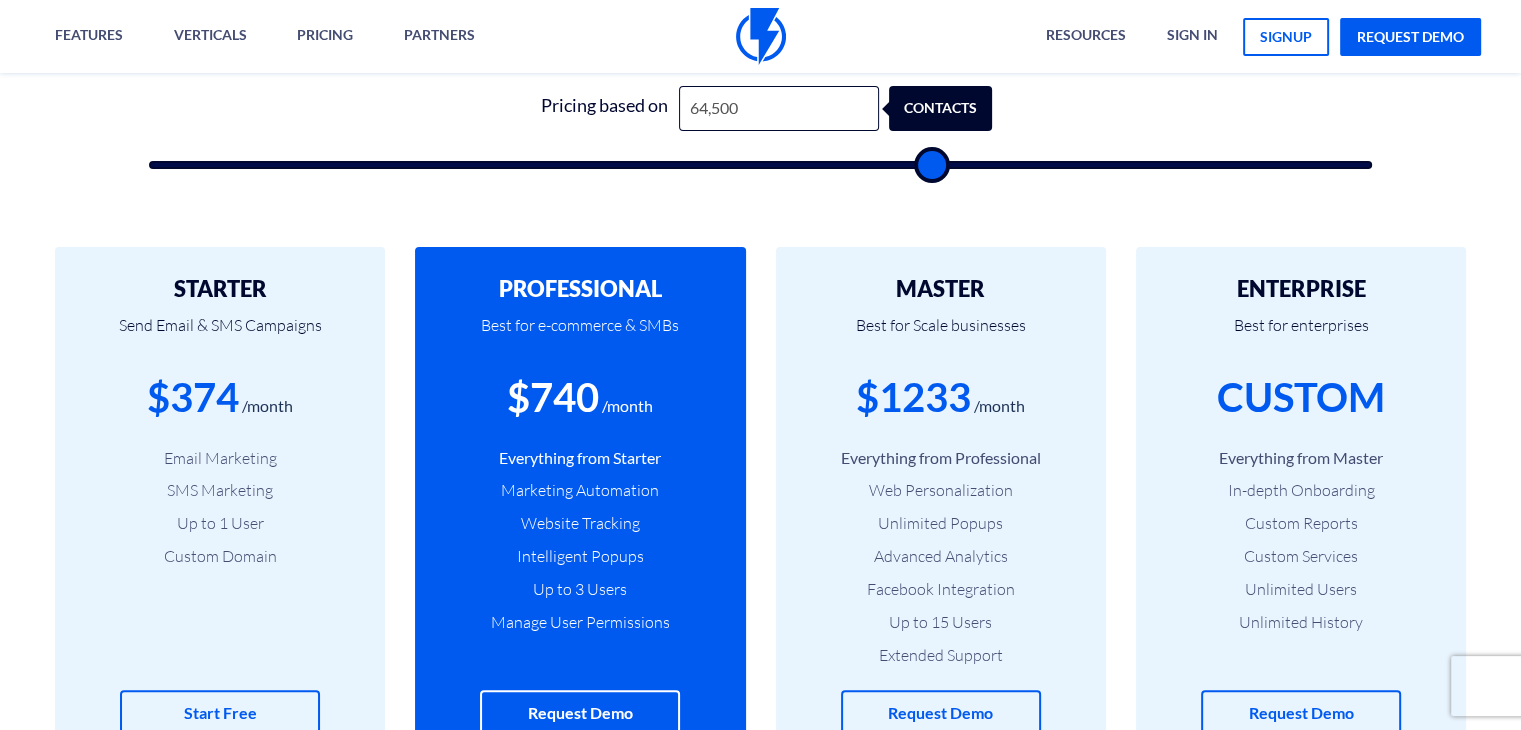 type on "63,500" 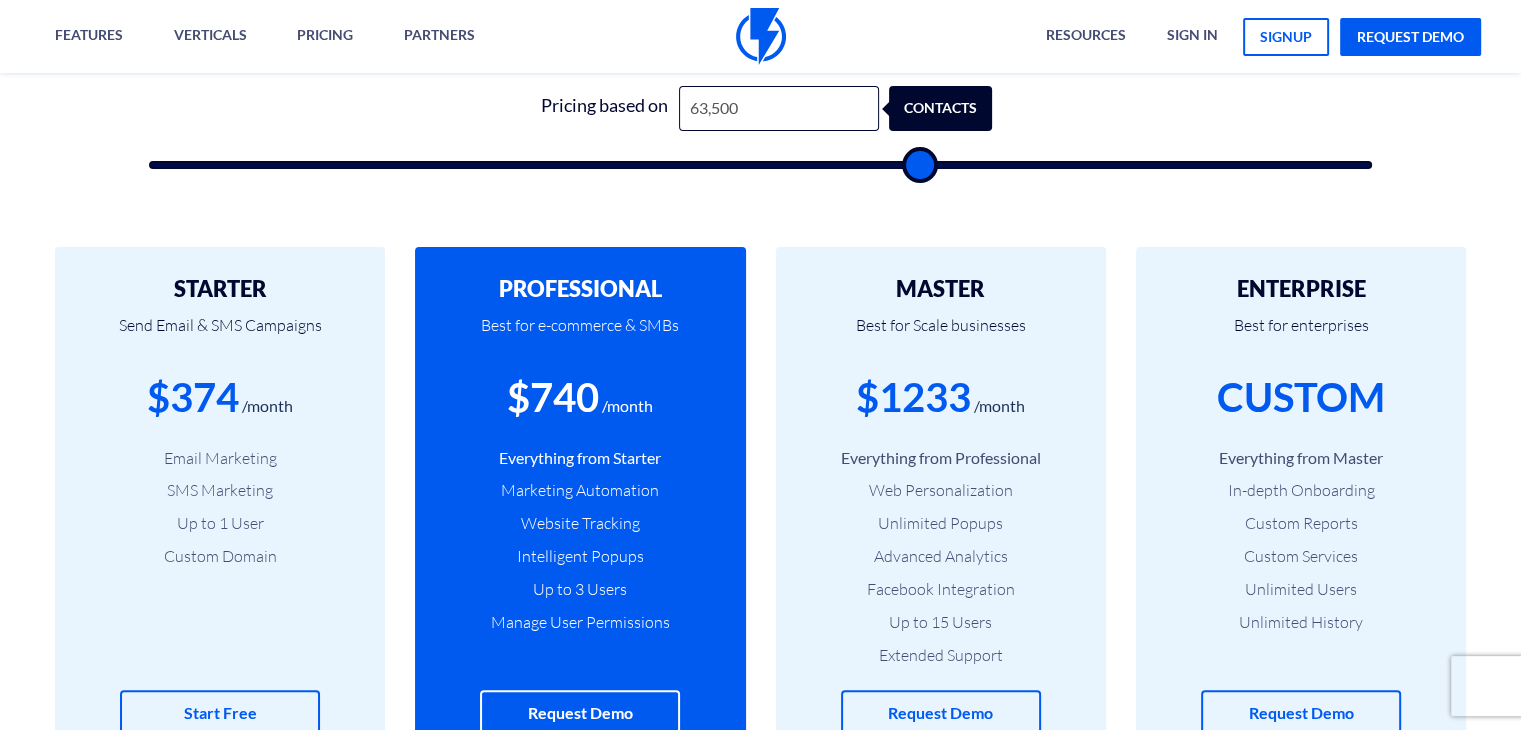 type on "62,500" 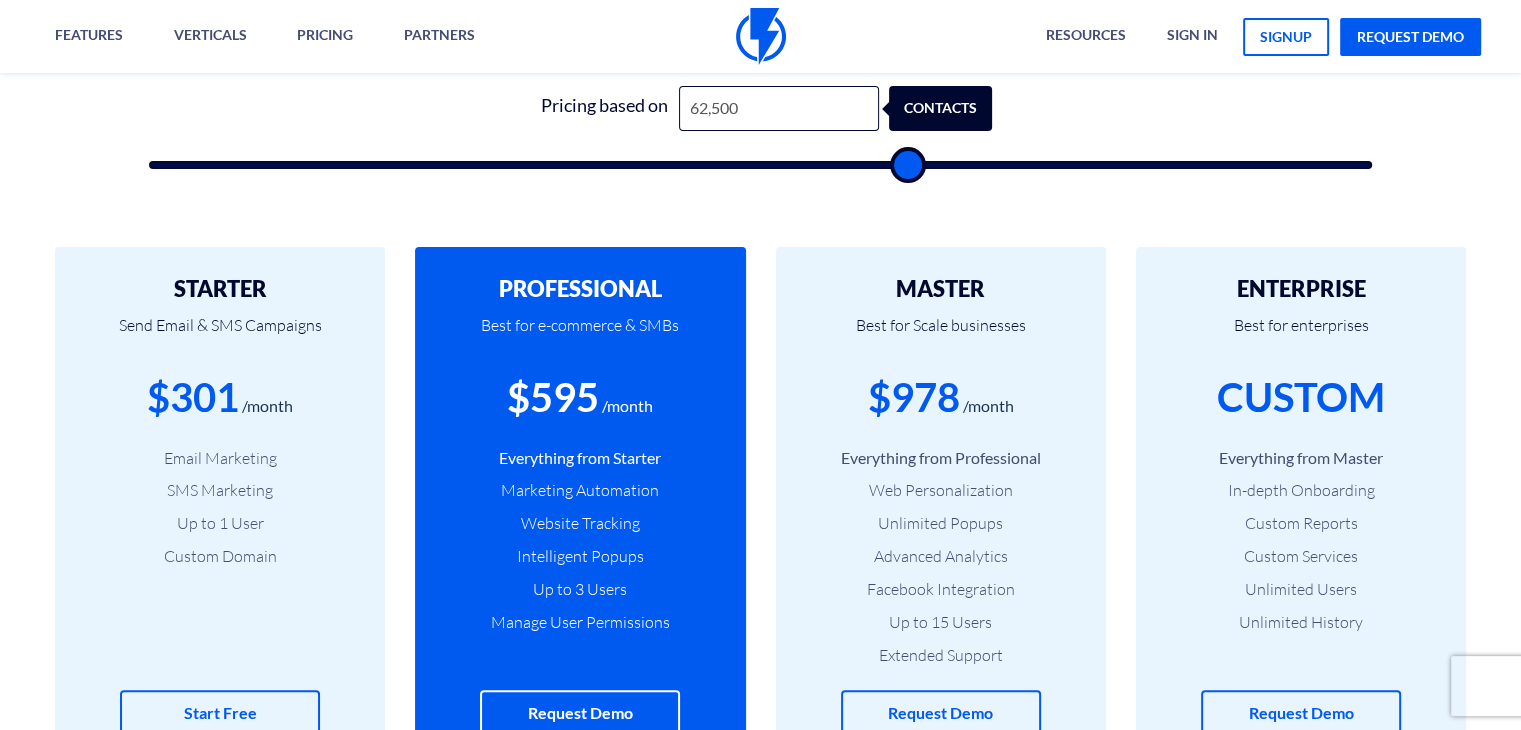 type on "61,500" 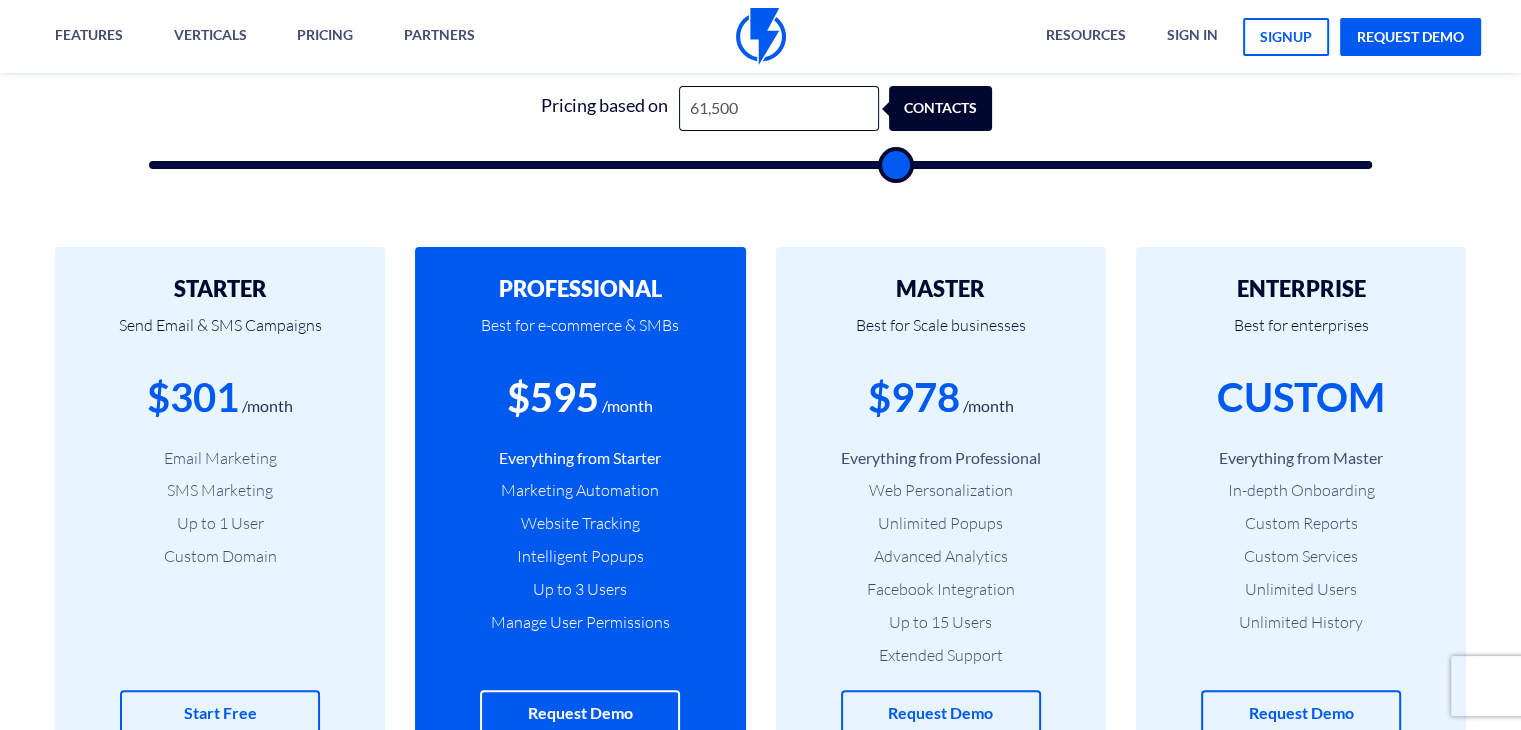 type on "60,000" 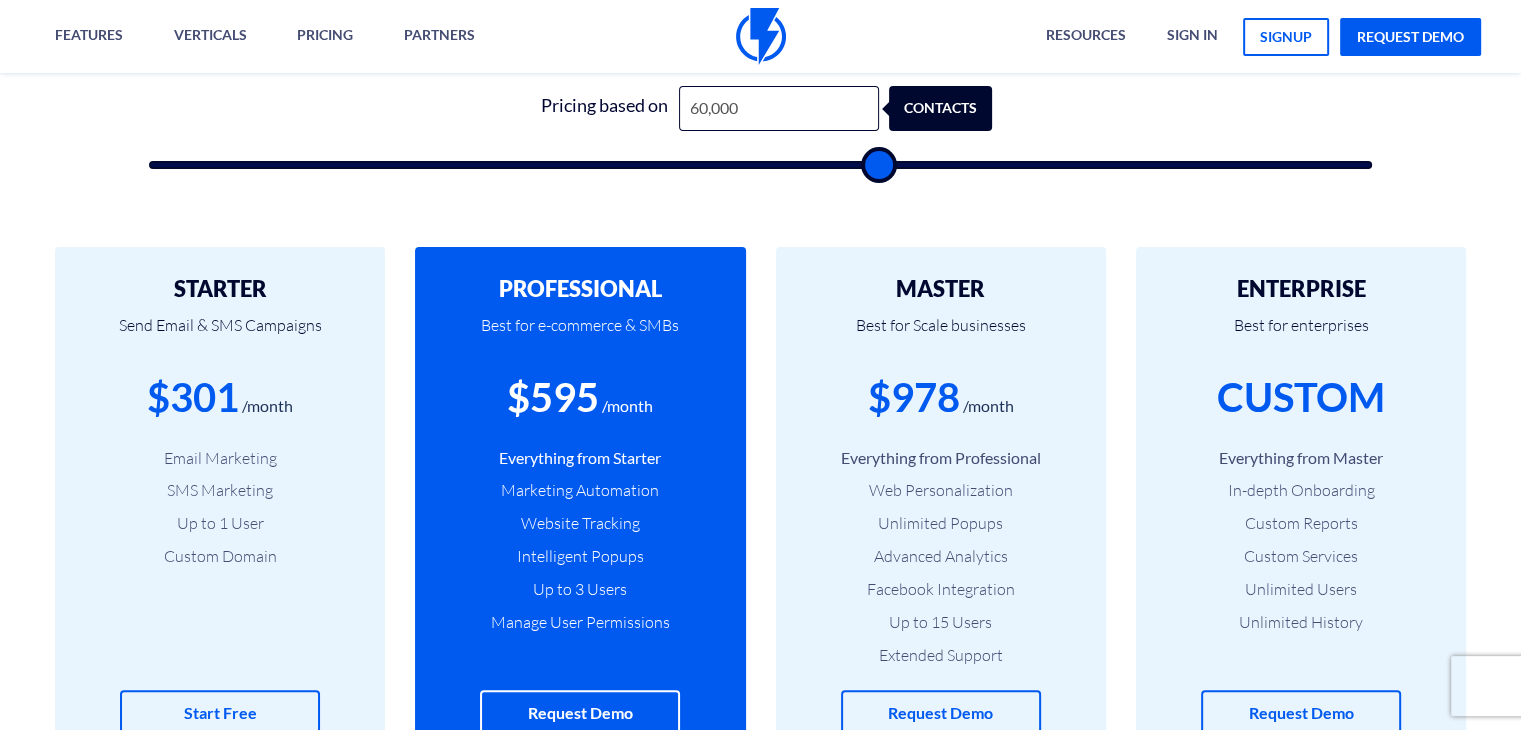 type on "59,000" 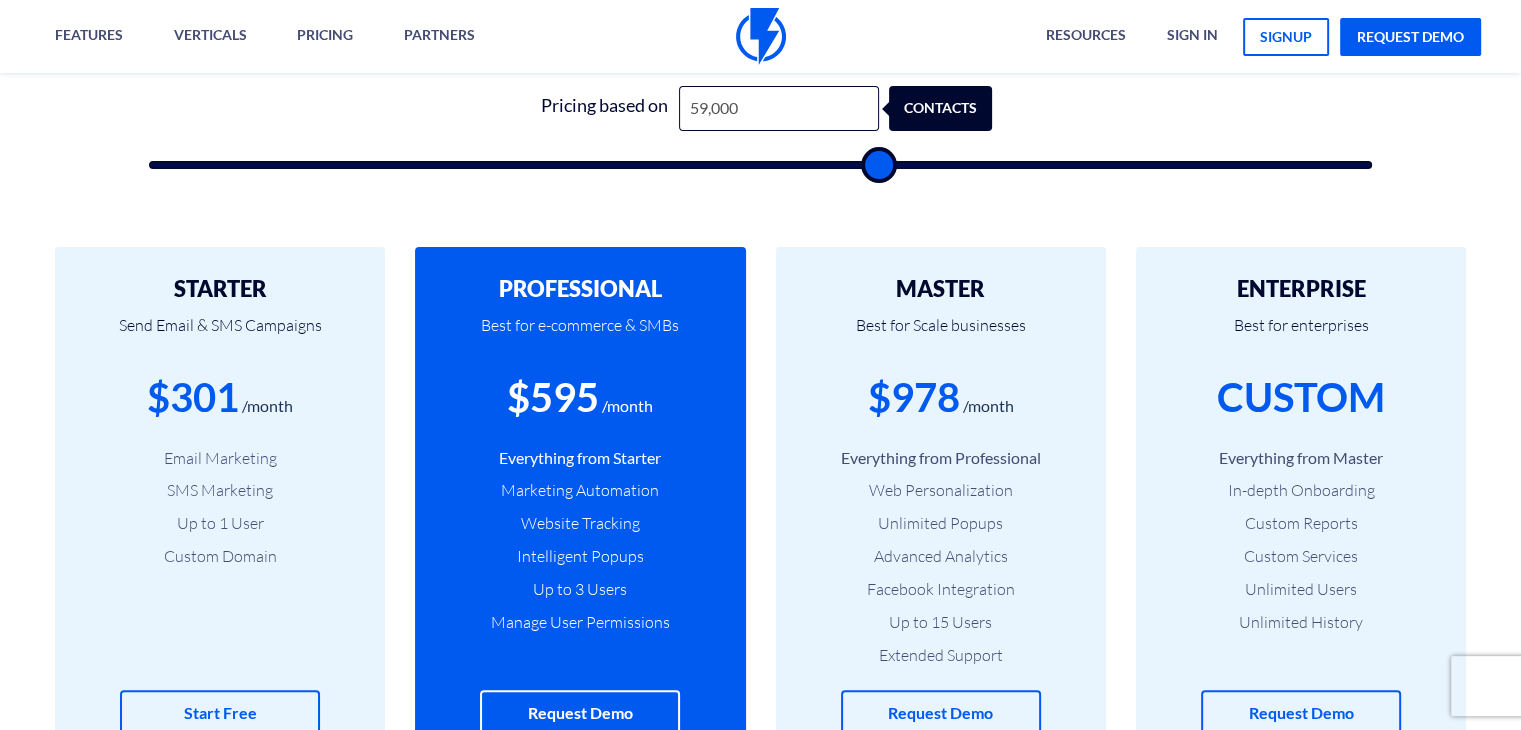 type on "59000" 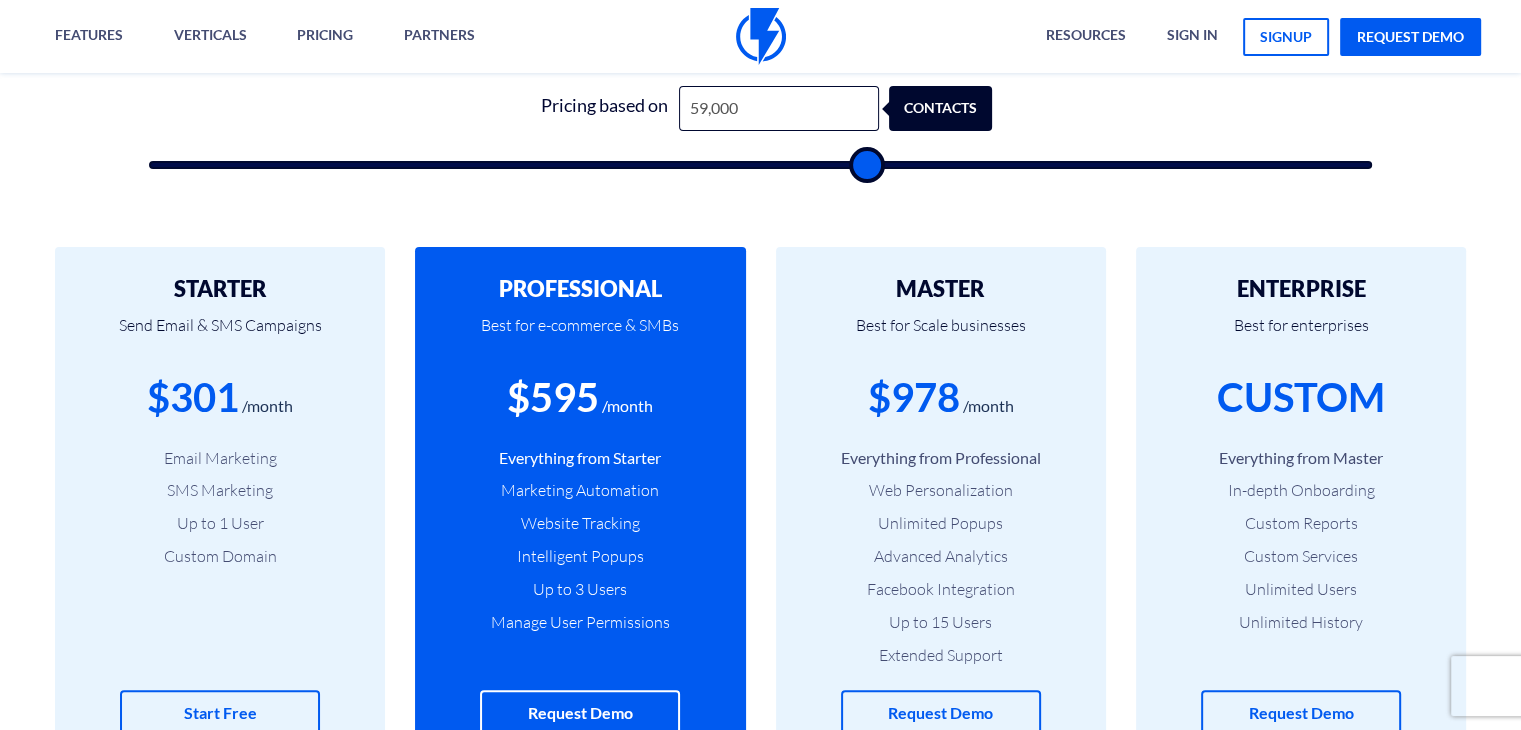type on "58,000" 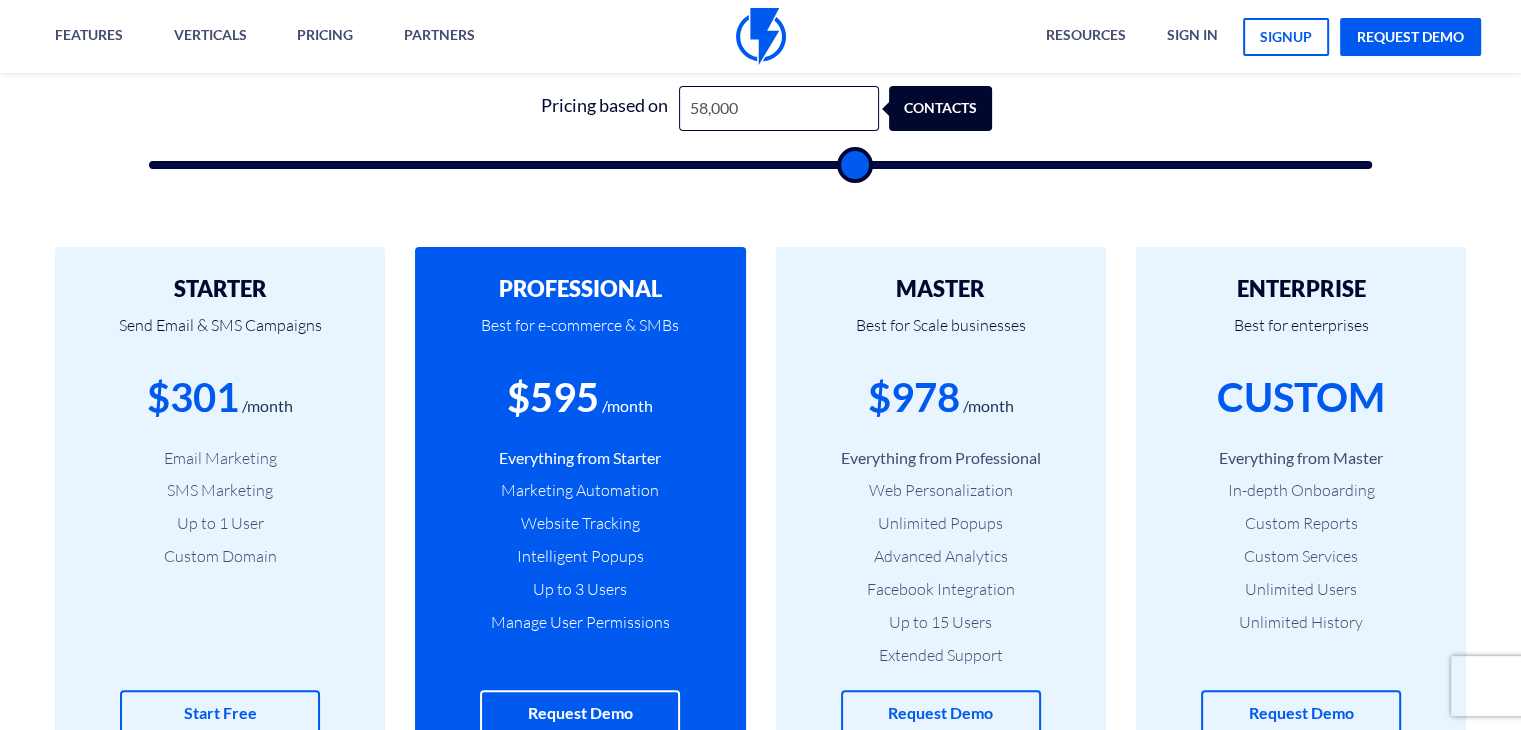 type on "56,500" 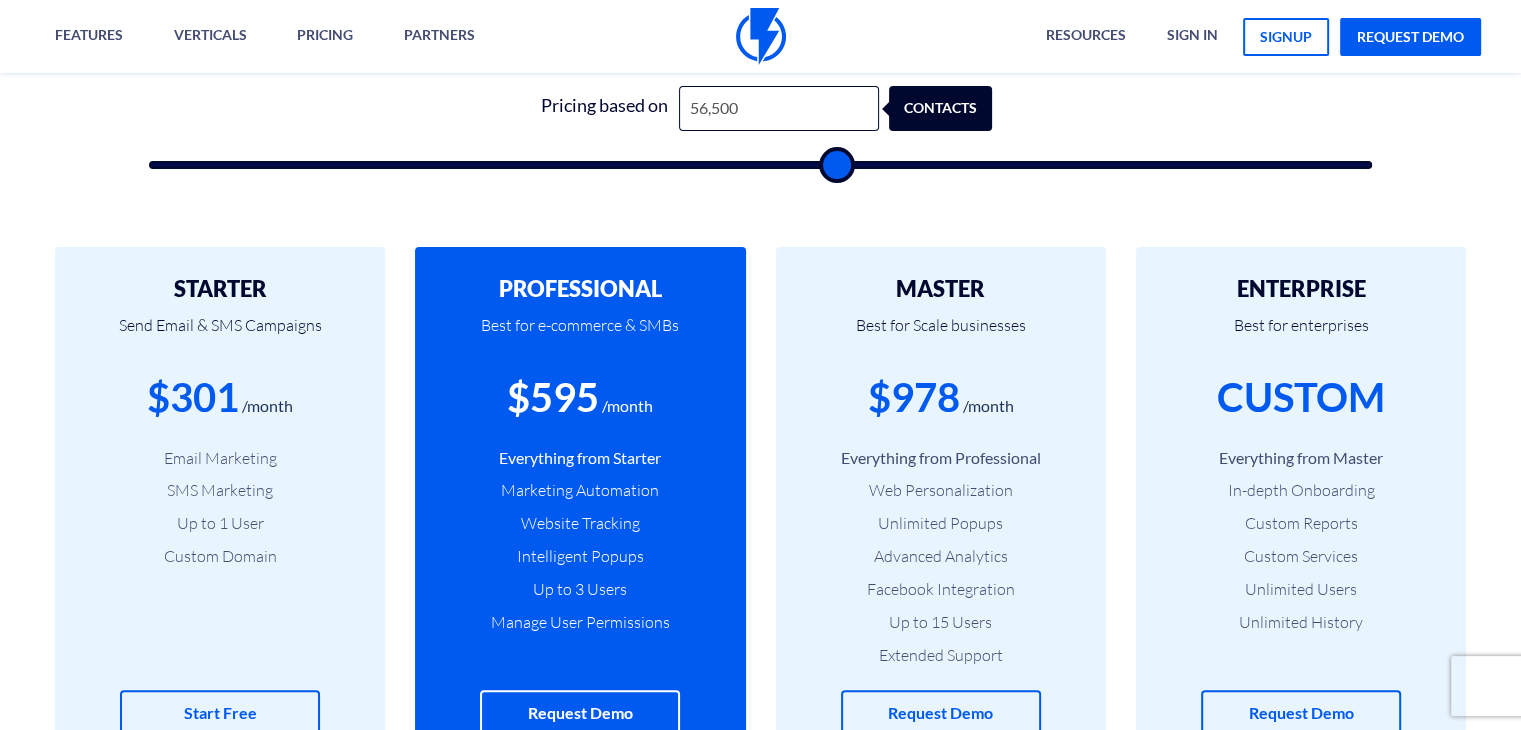 type on "54,500" 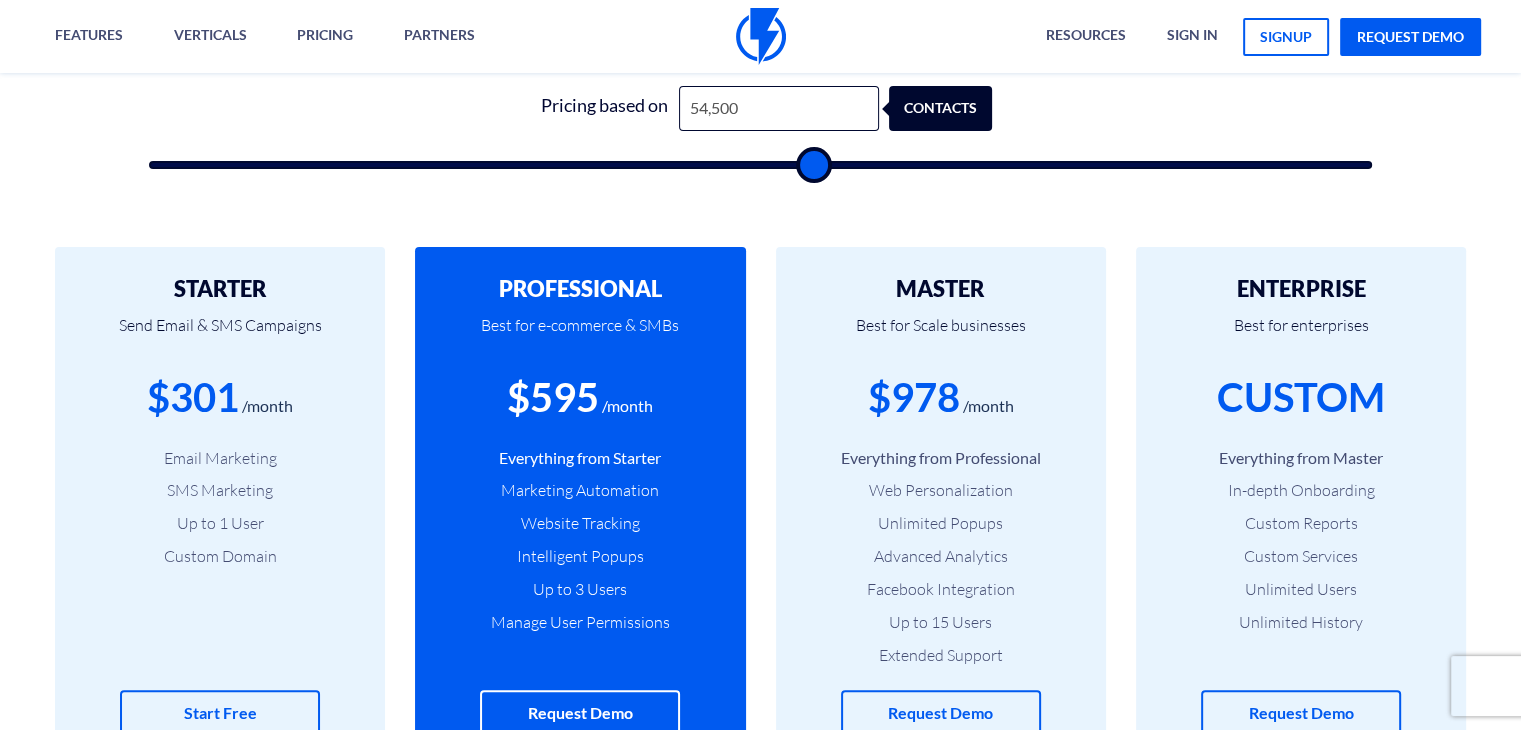 type on "53,500" 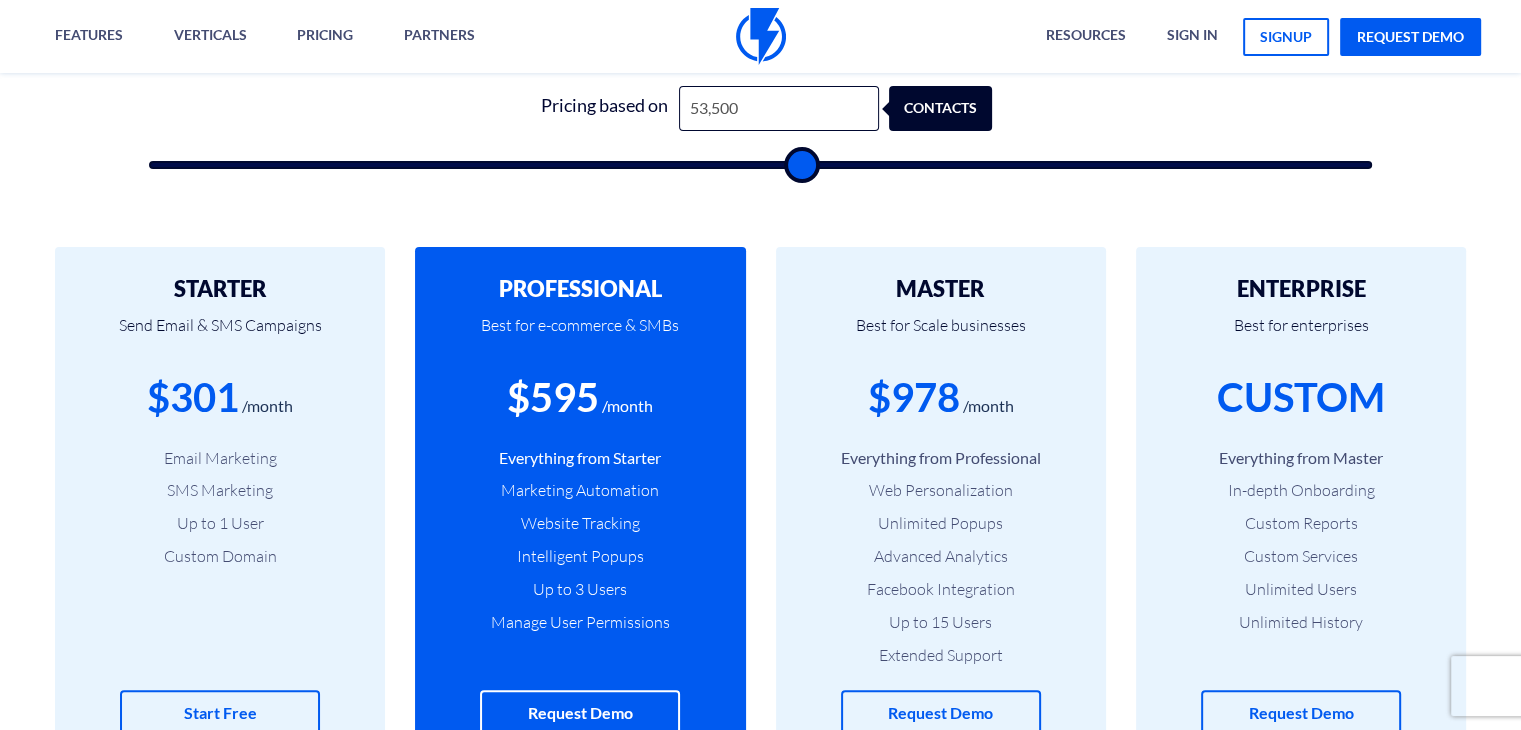 type on "52,000" 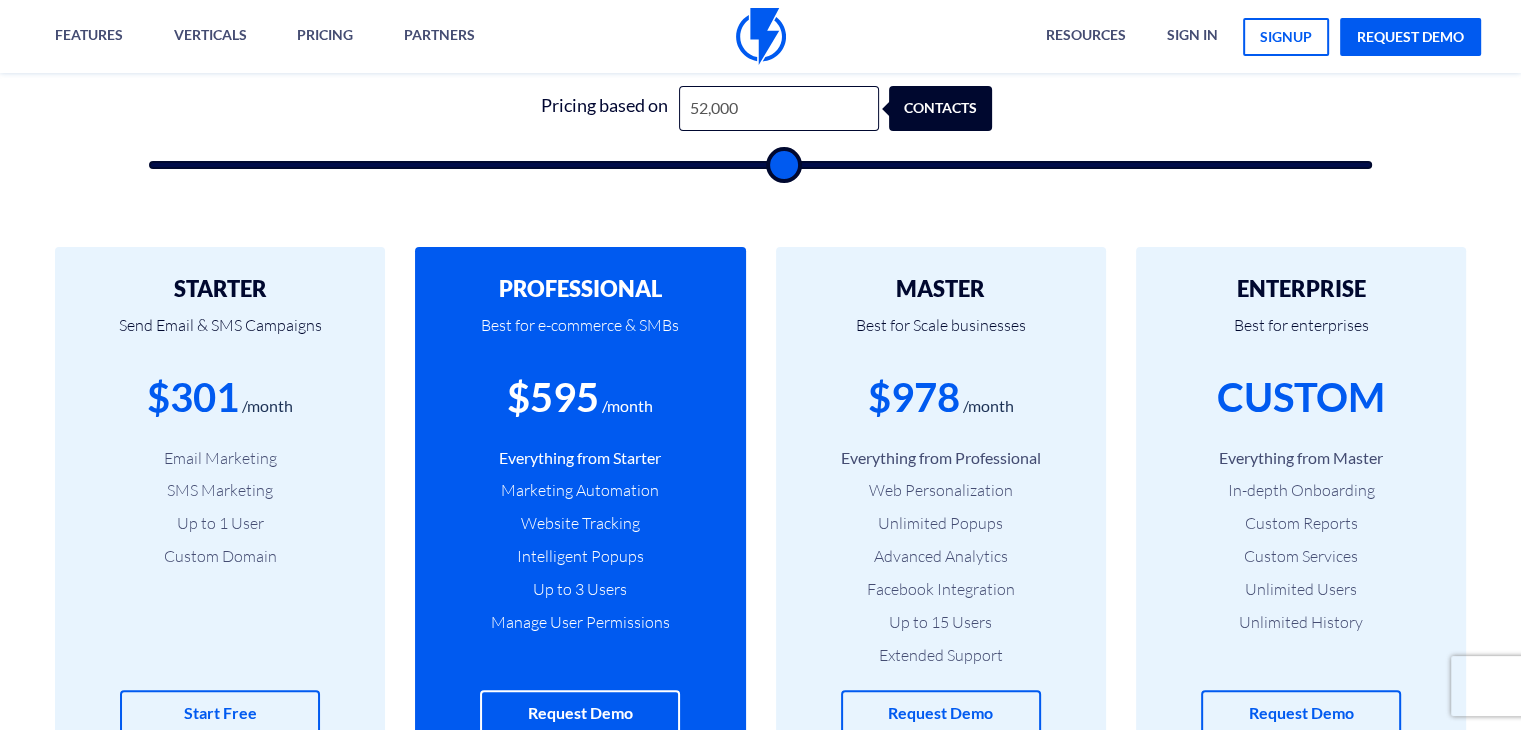 type on "50,500" 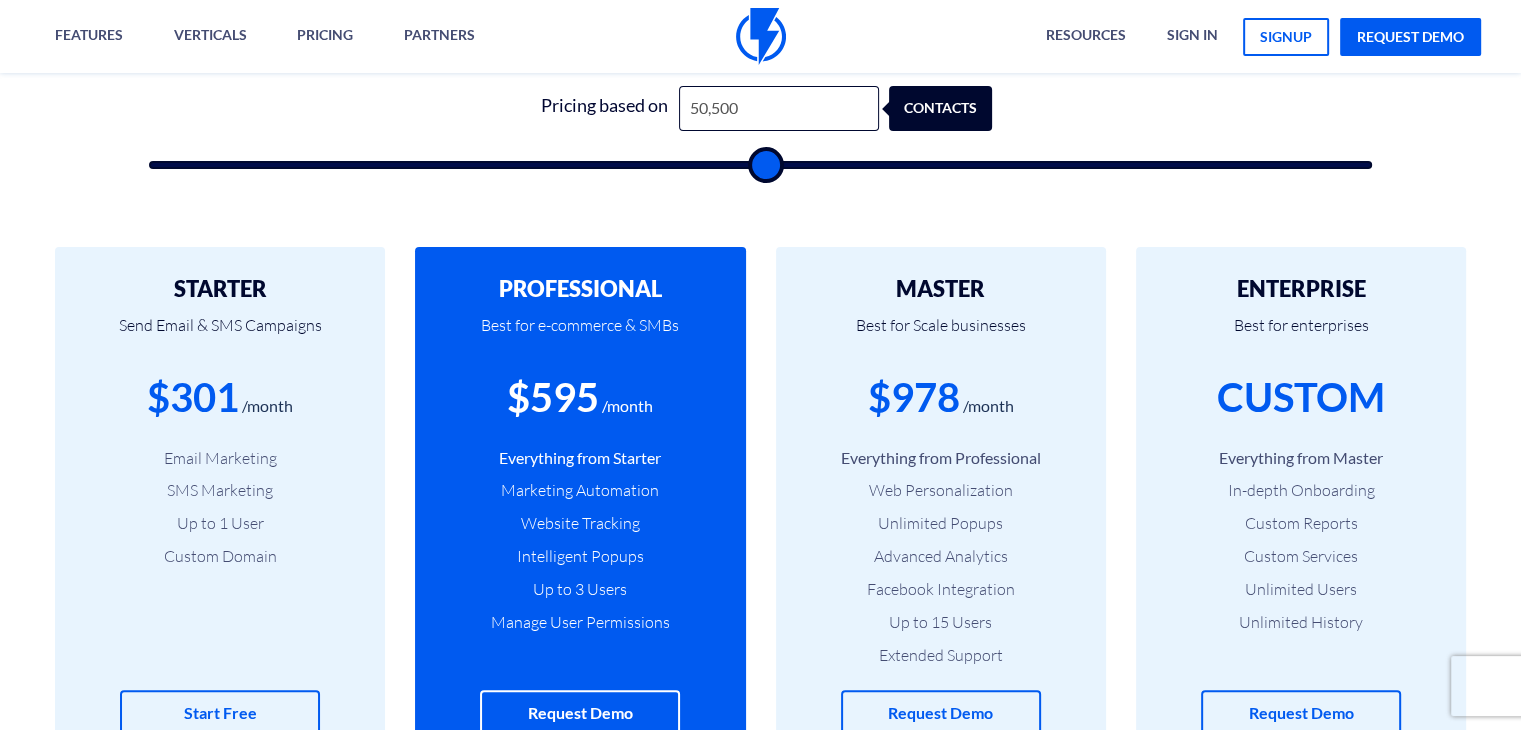 type on "49,000" 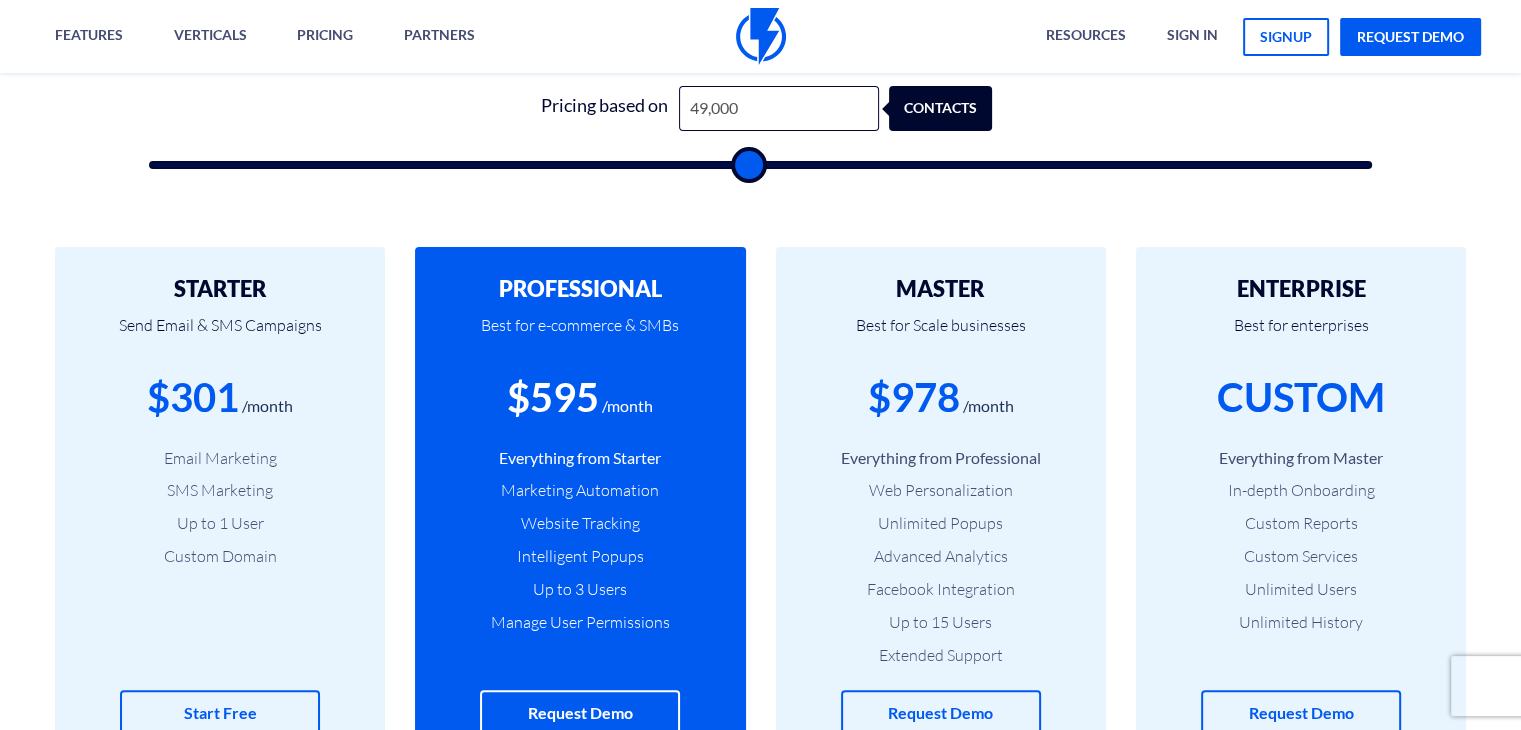 type on "47,500" 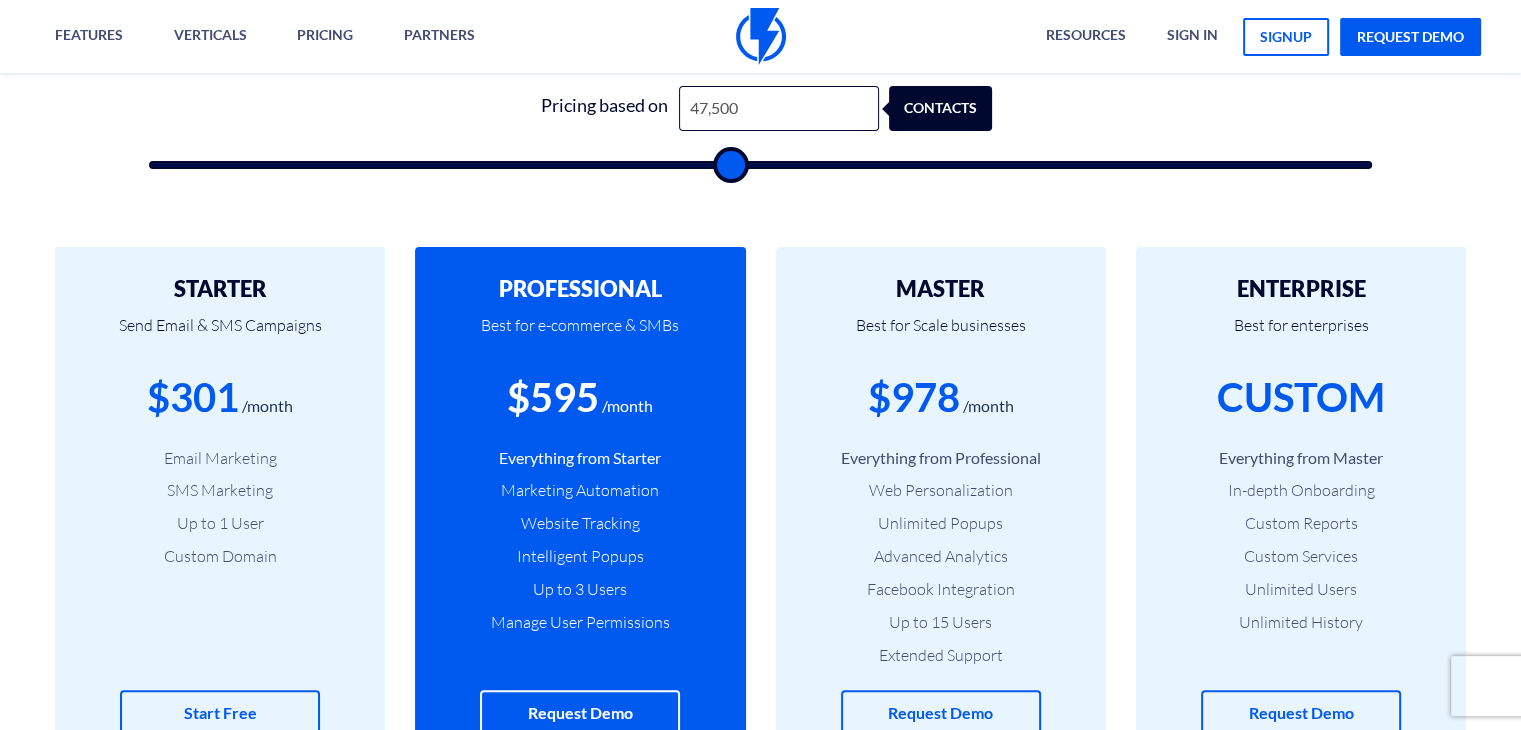 type on "46,000" 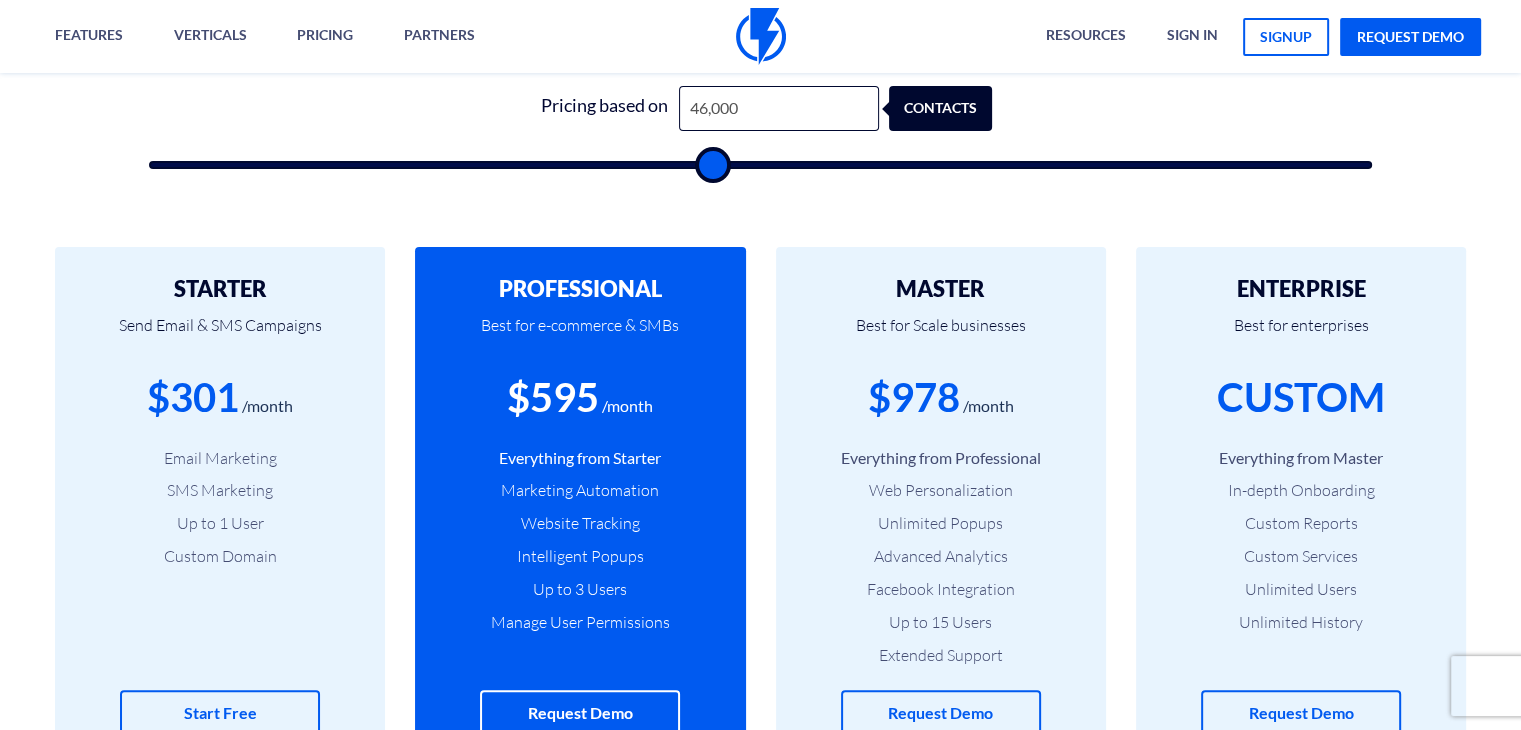 type on "44,000" 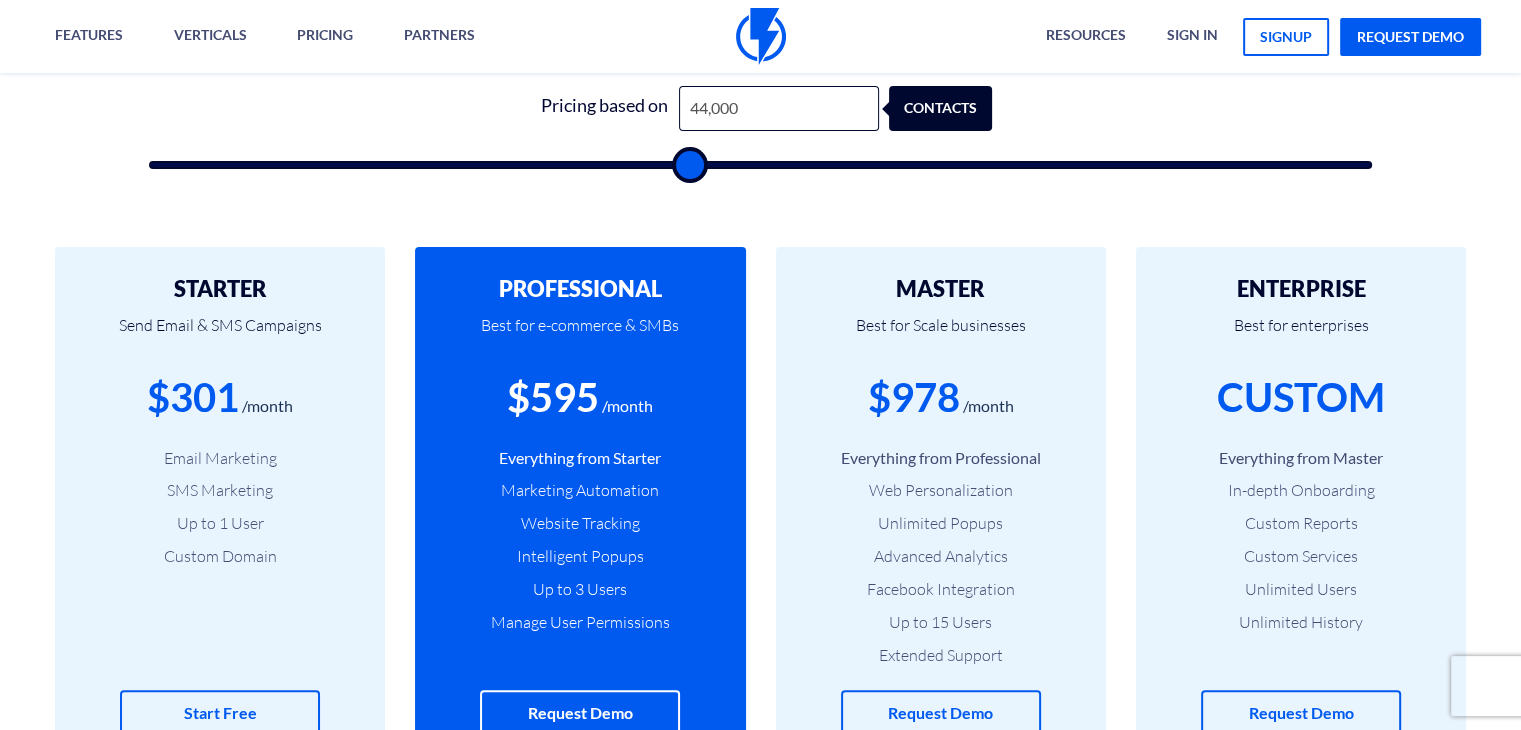 type on "42,000" 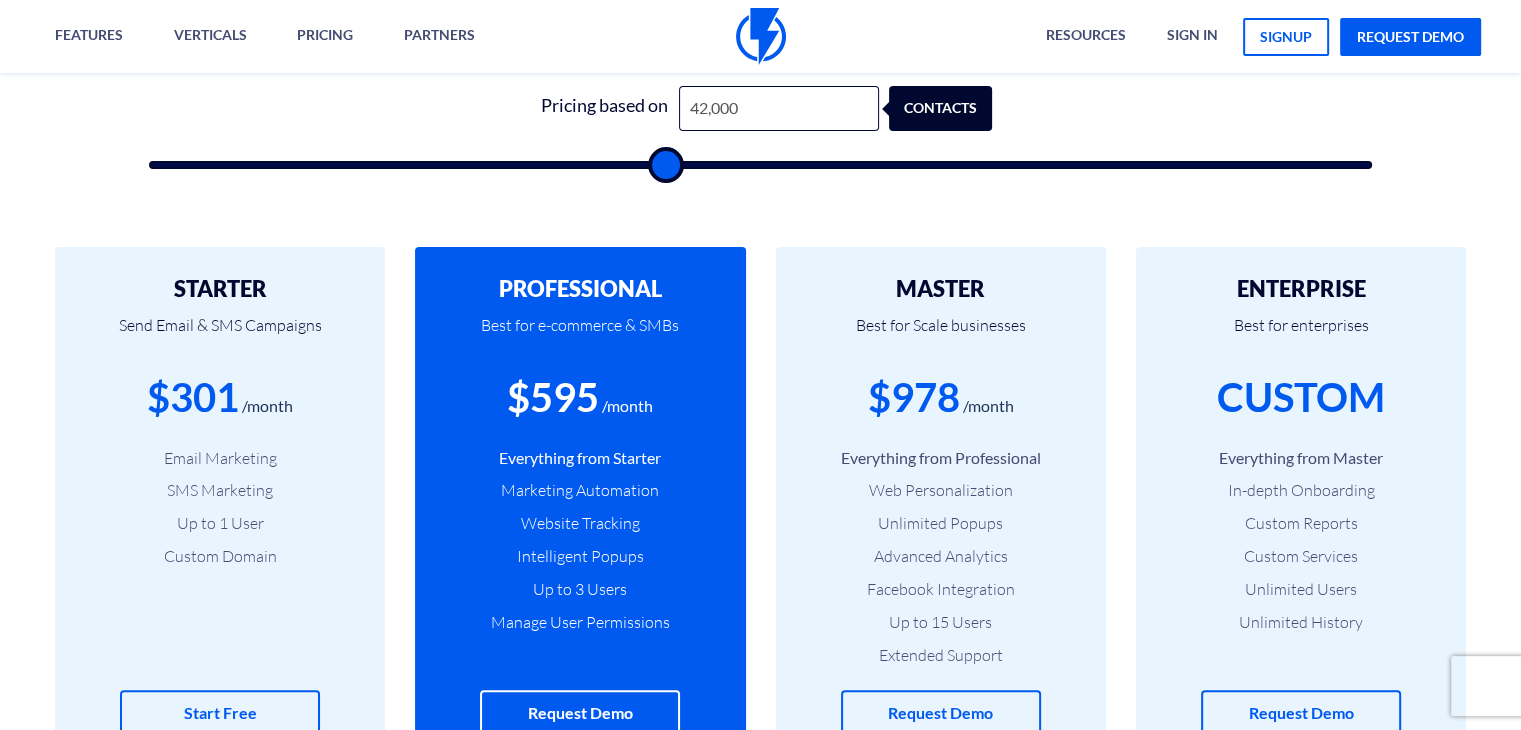 type on "40,500" 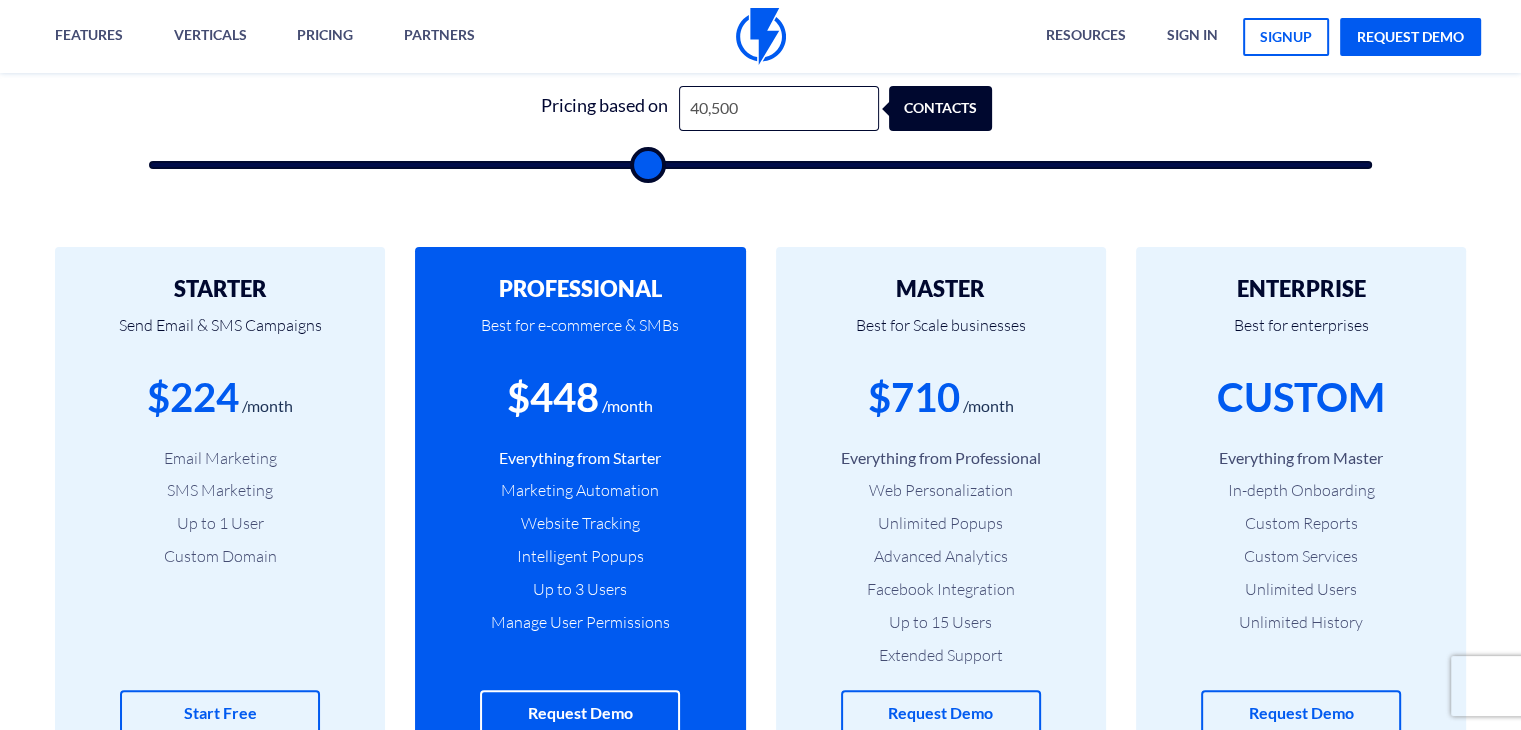 type on "38,500" 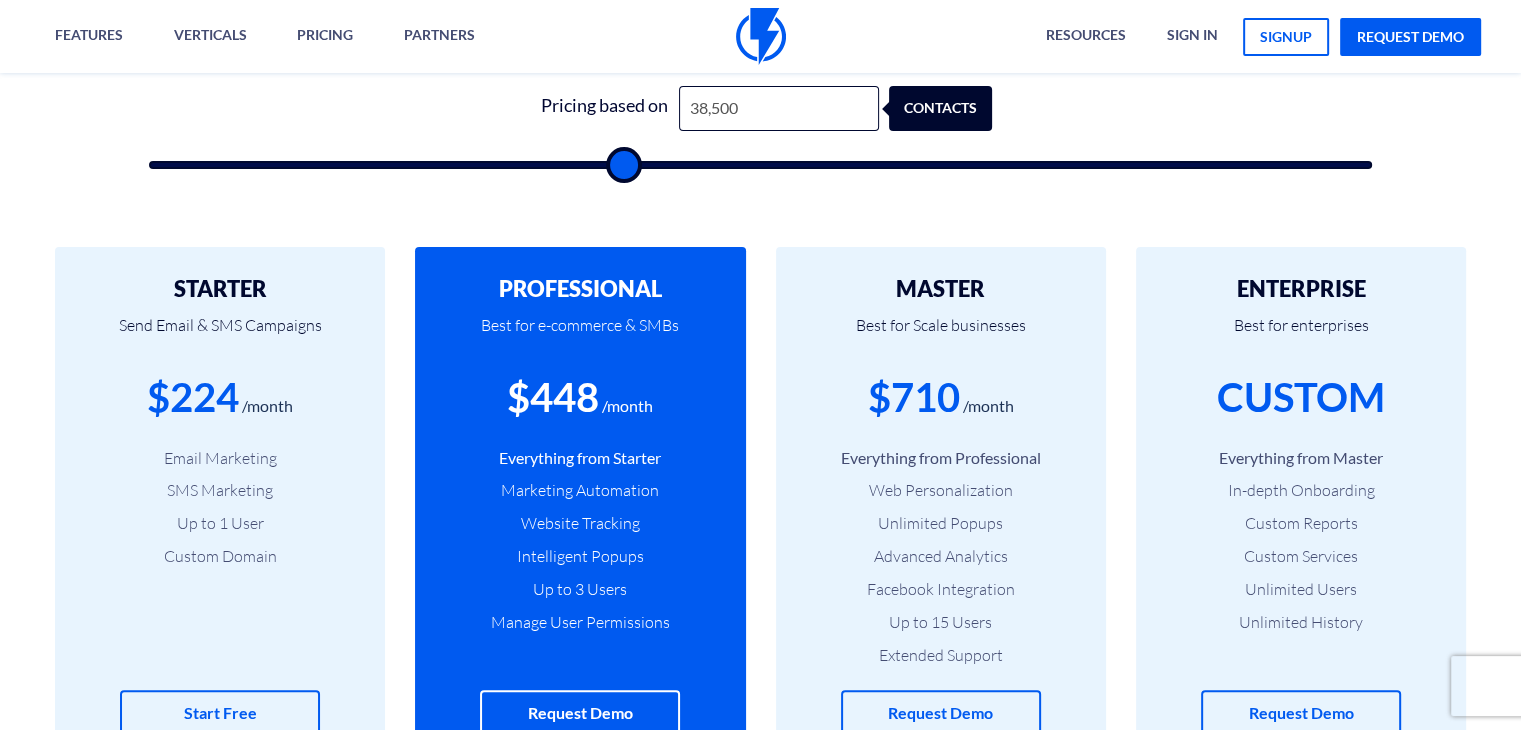 type on "35,500" 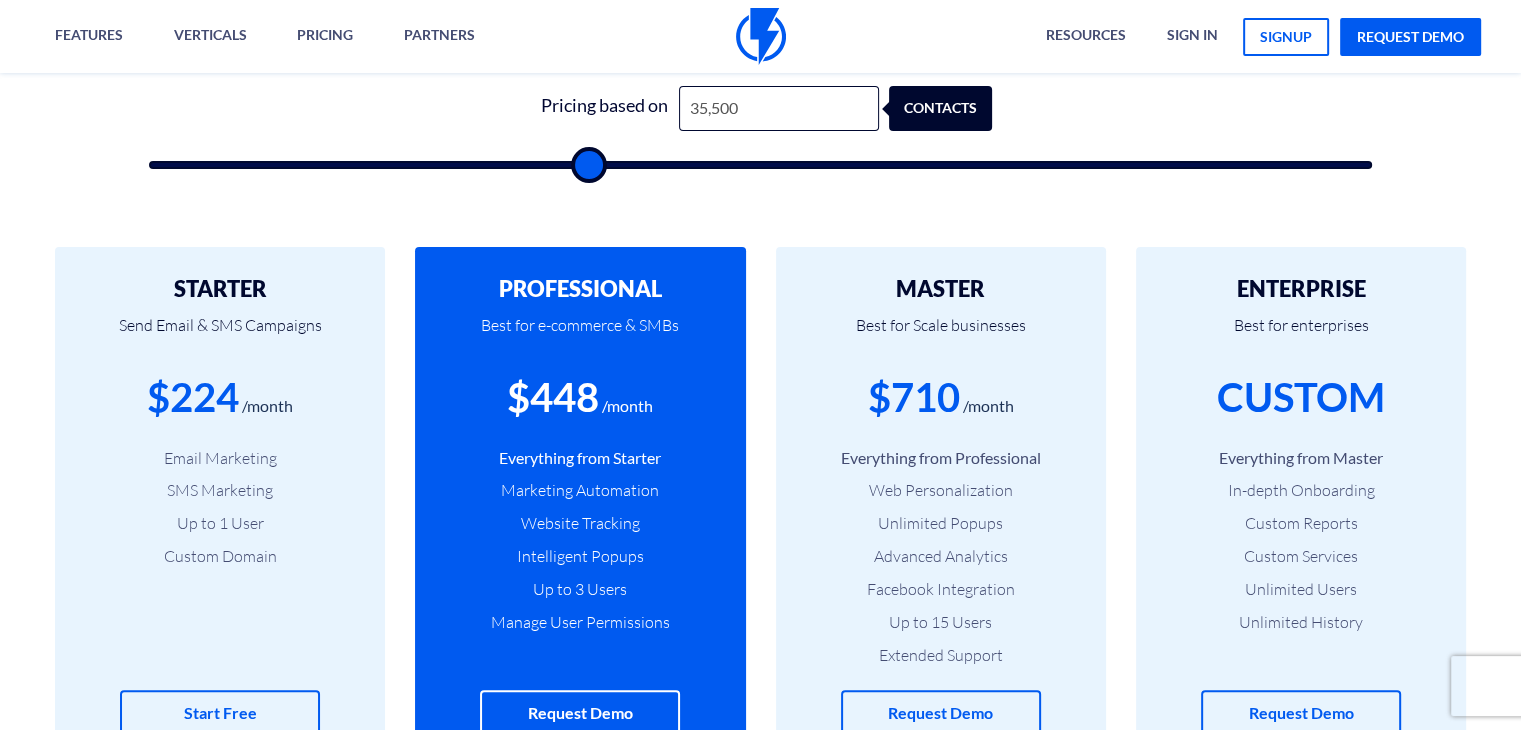 type on "33,500" 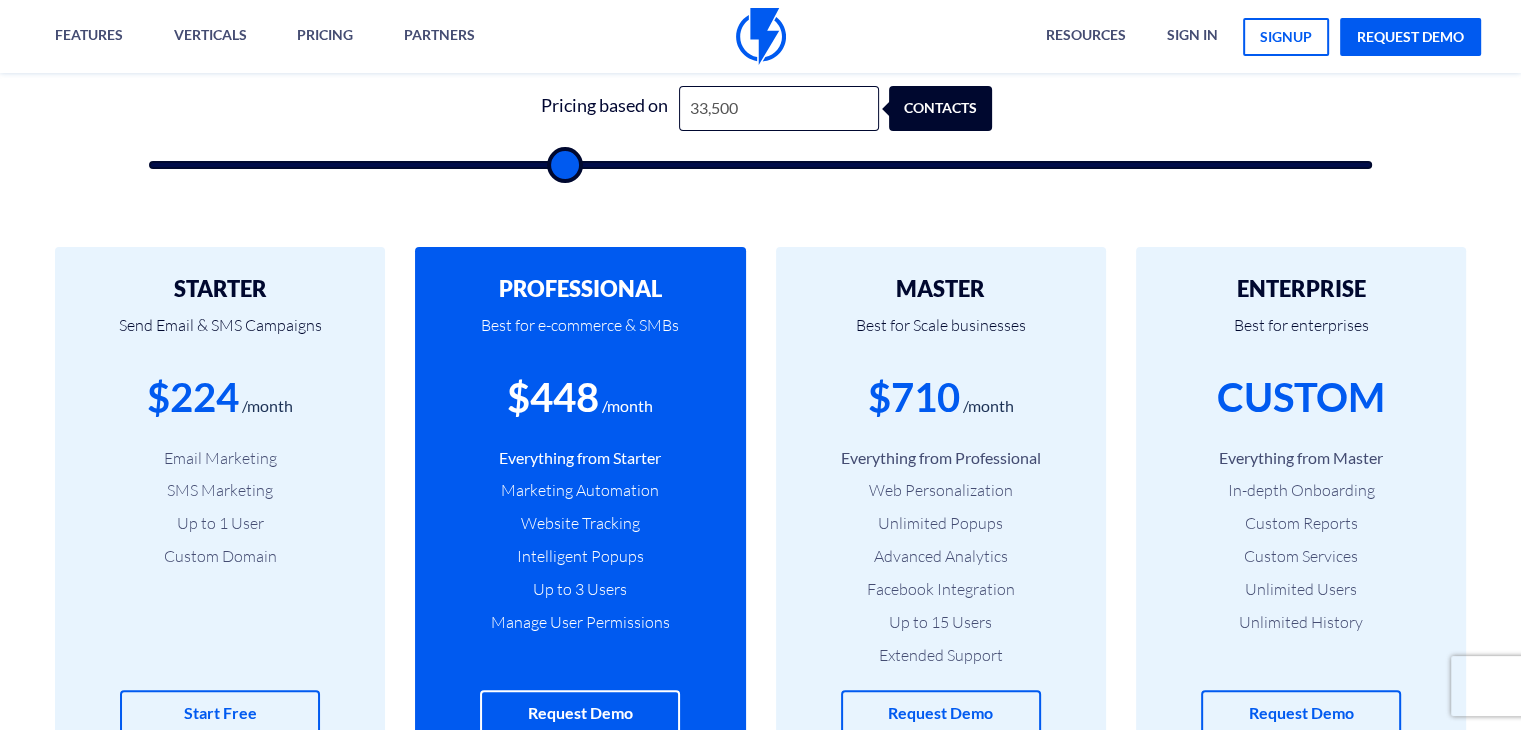 type on "31,000" 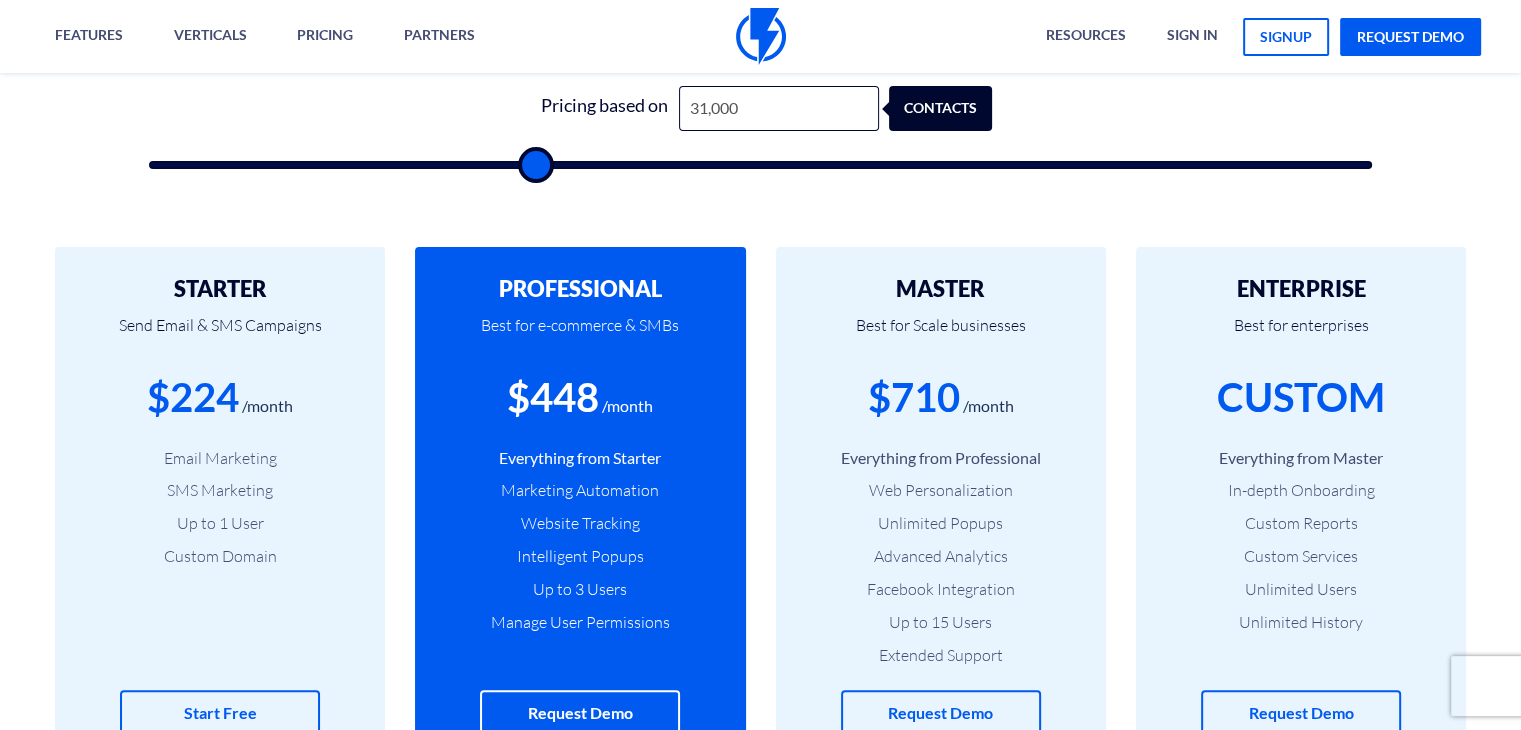 type on "29,000" 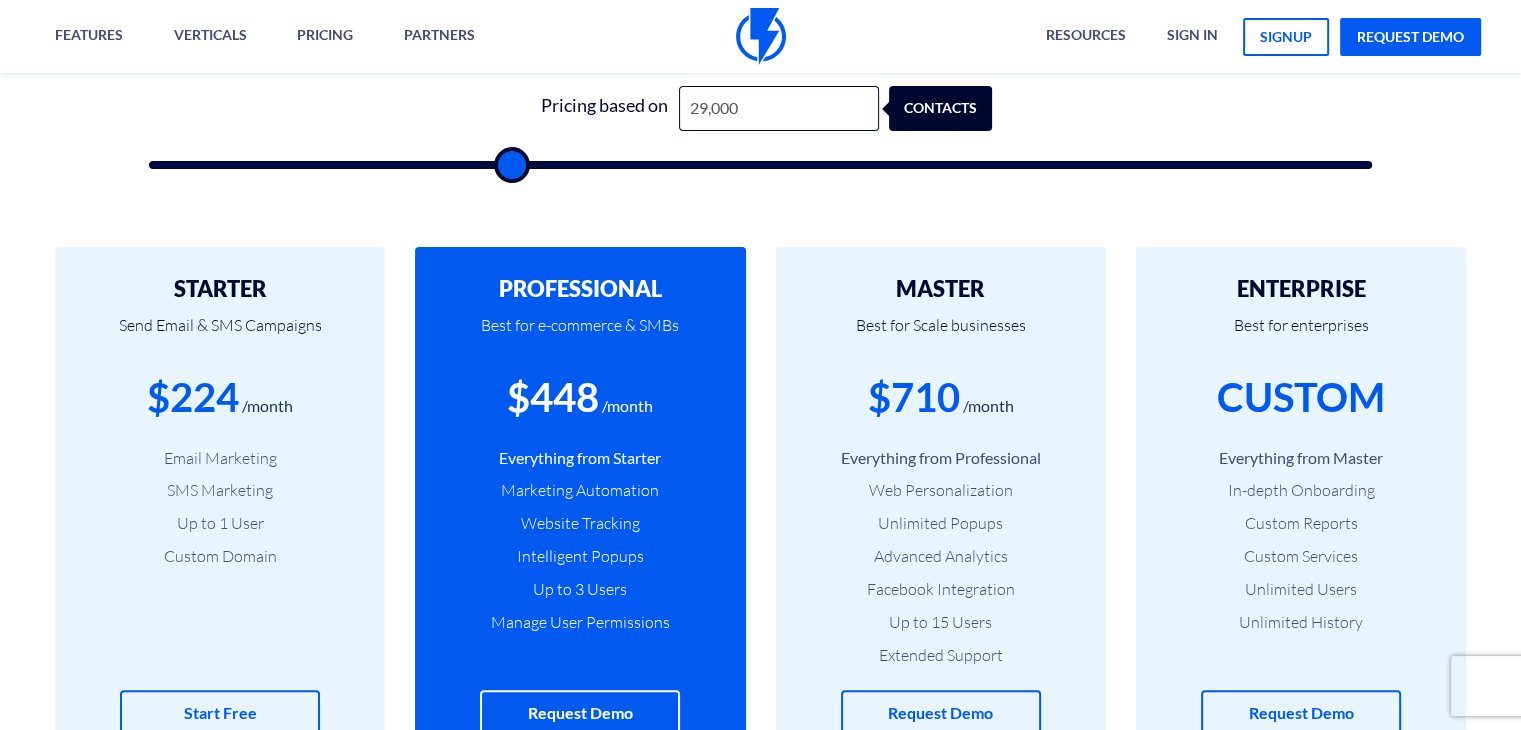 type on "27,000" 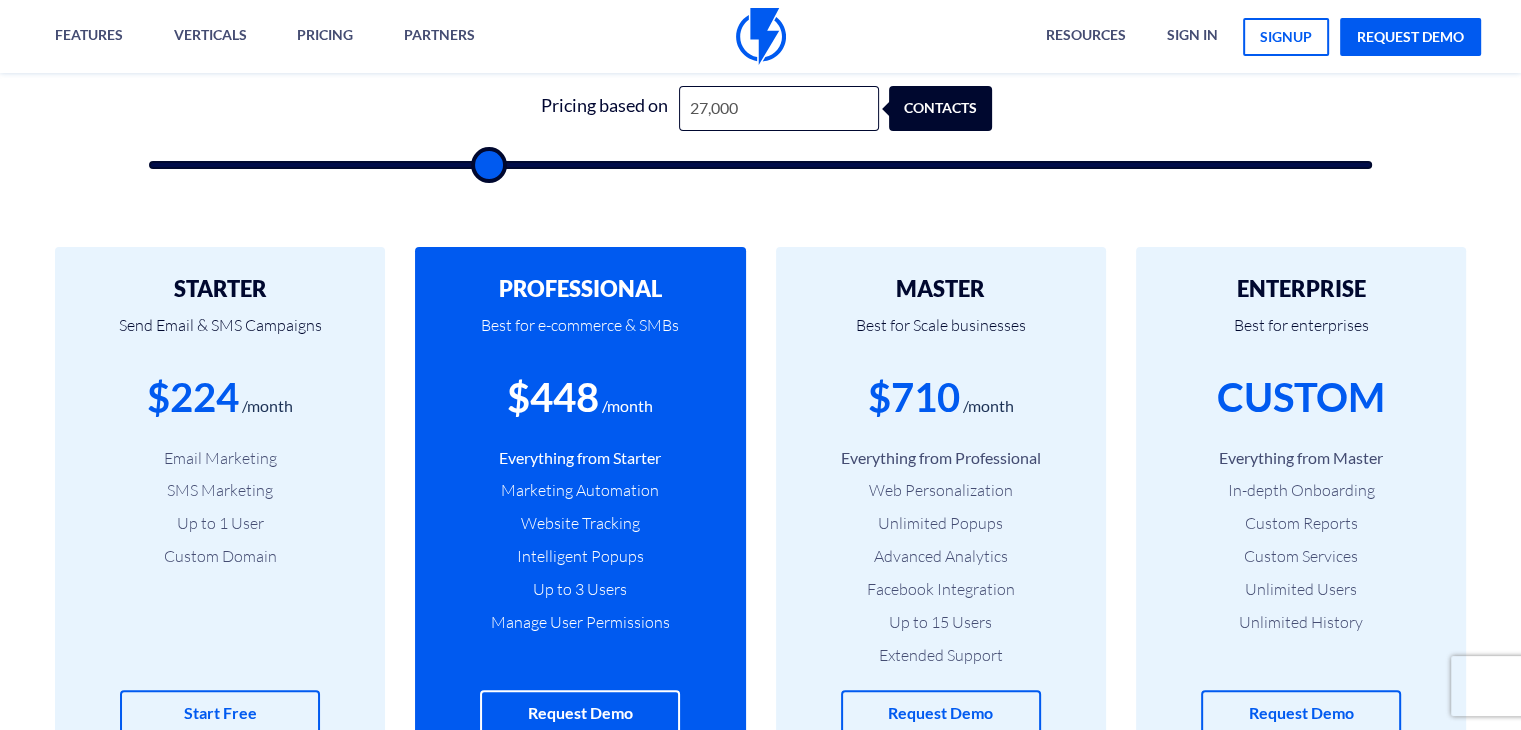 type on "25,000" 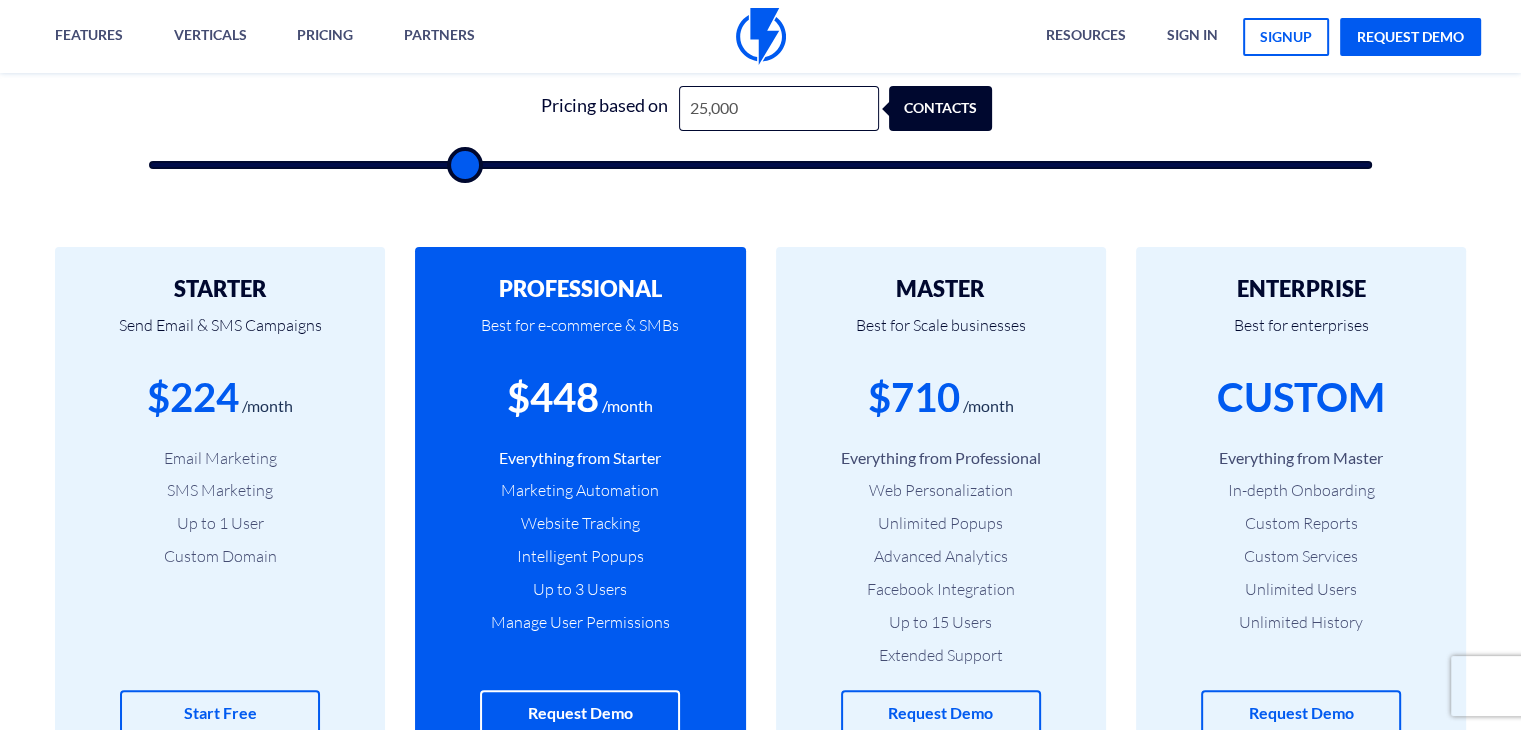 type on "23,500" 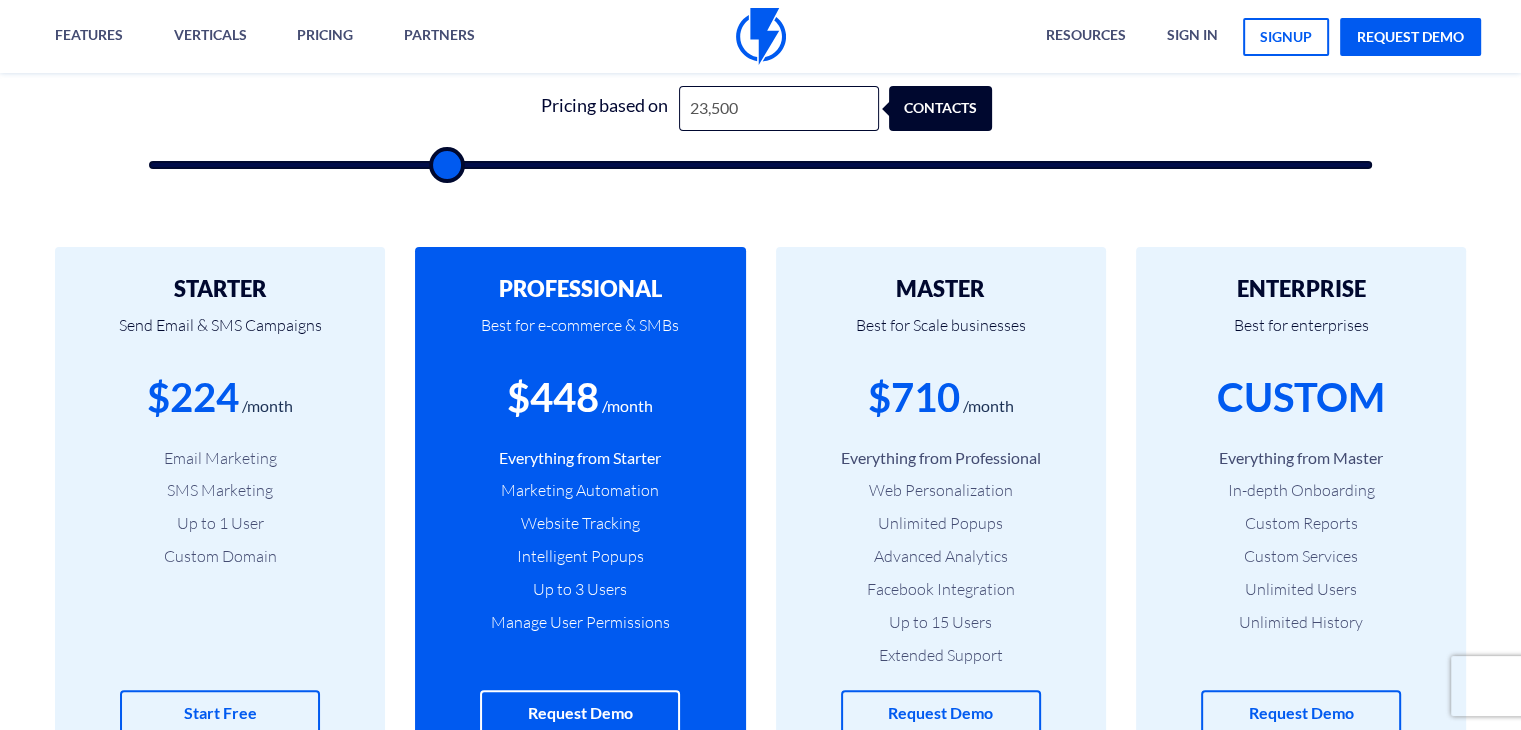type on "22,500" 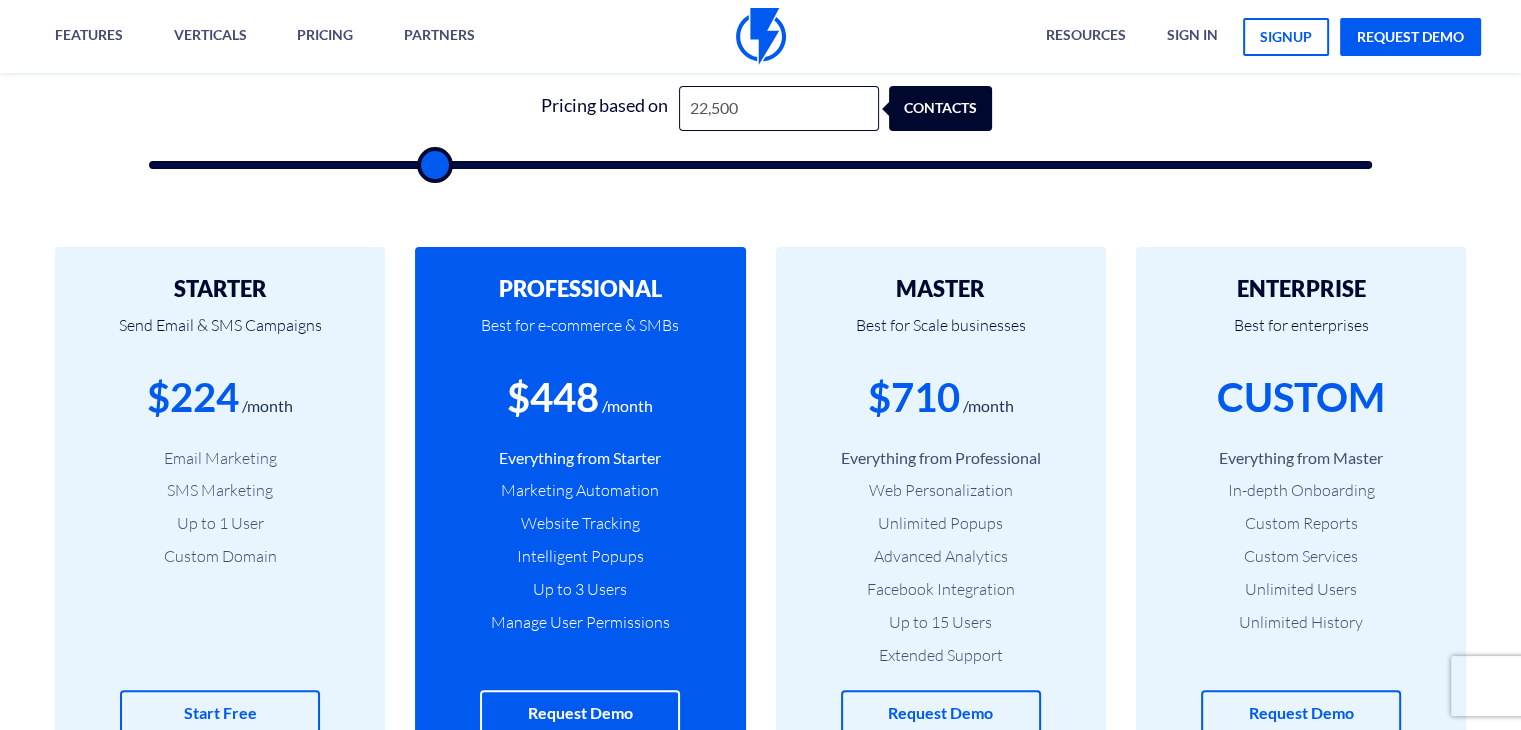 type on "21,000" 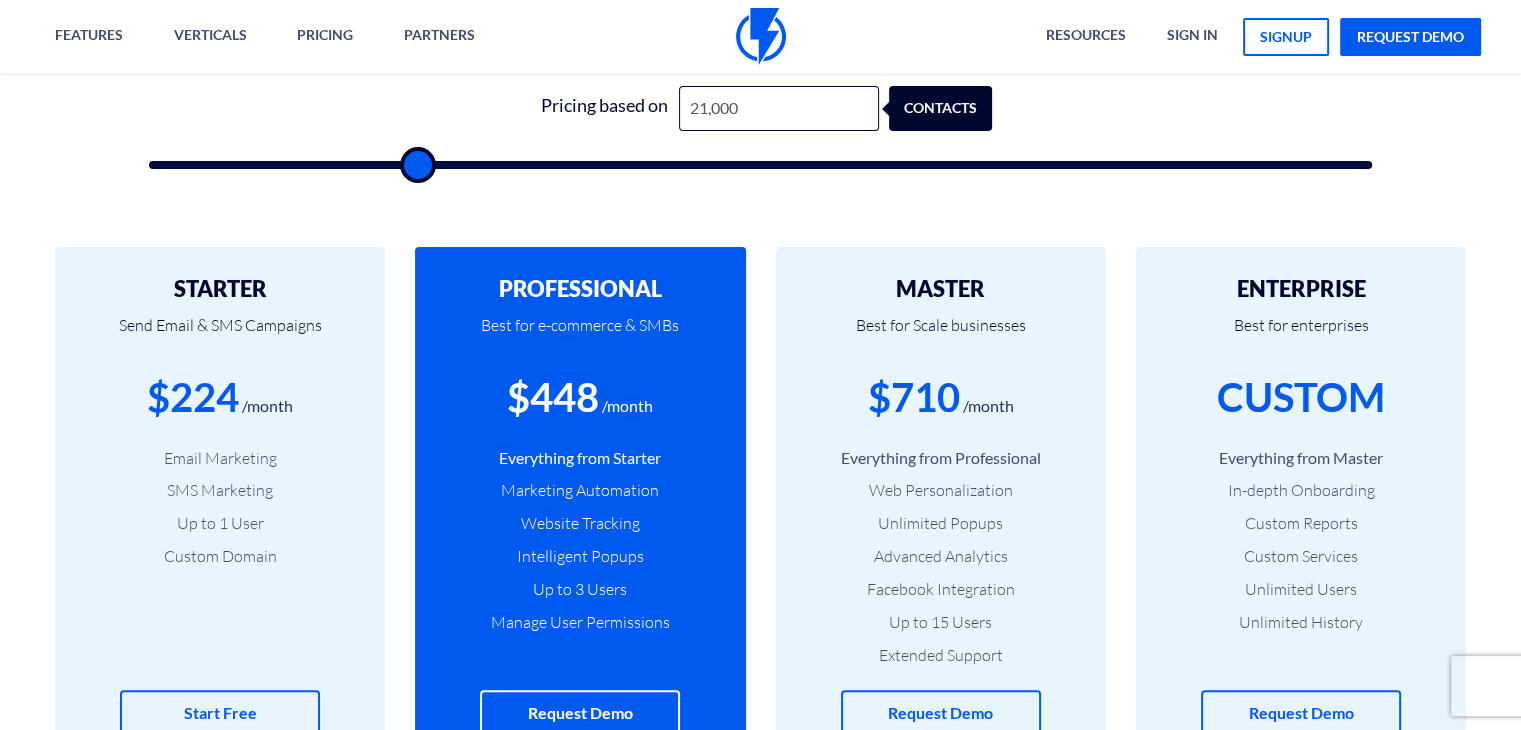 type on "20,000" 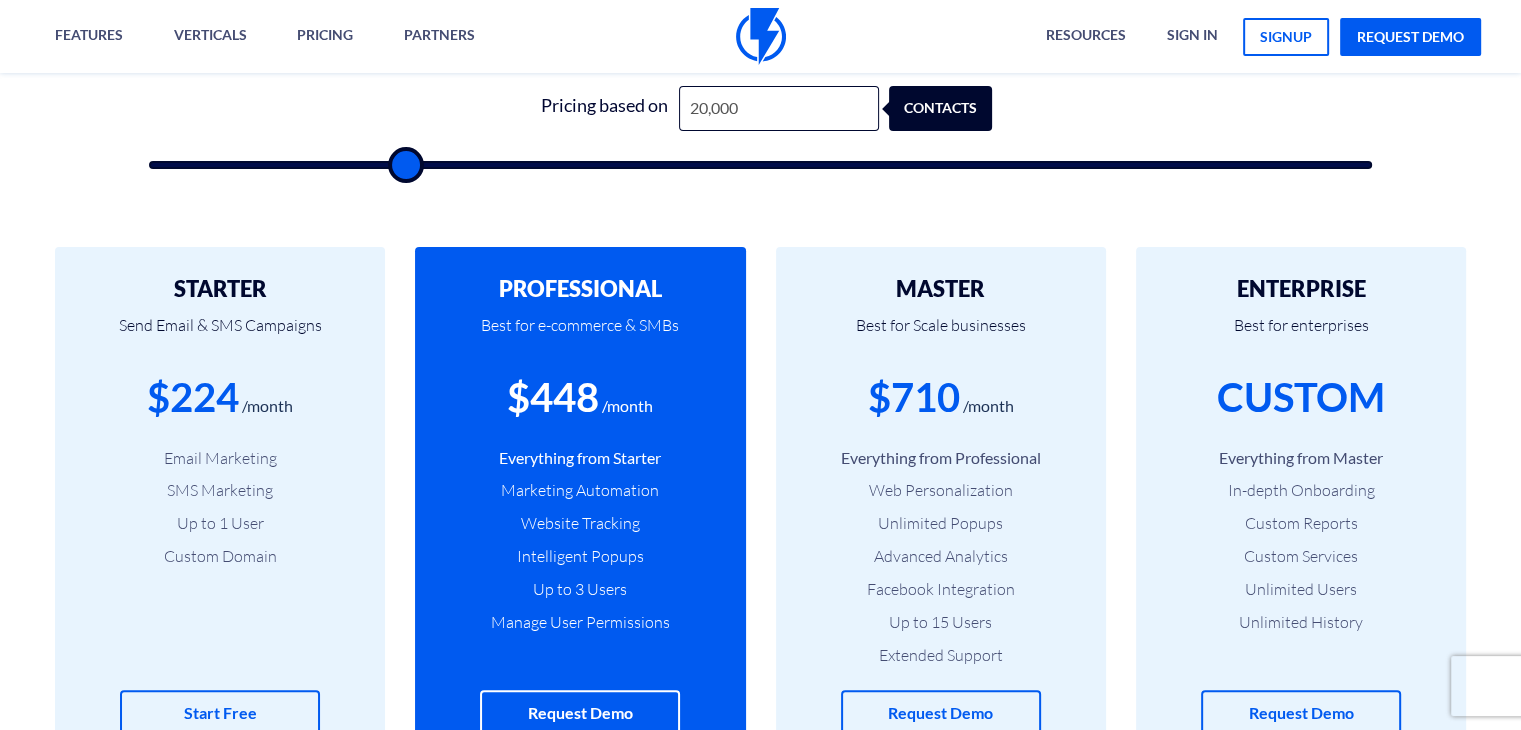 type on "18,500" 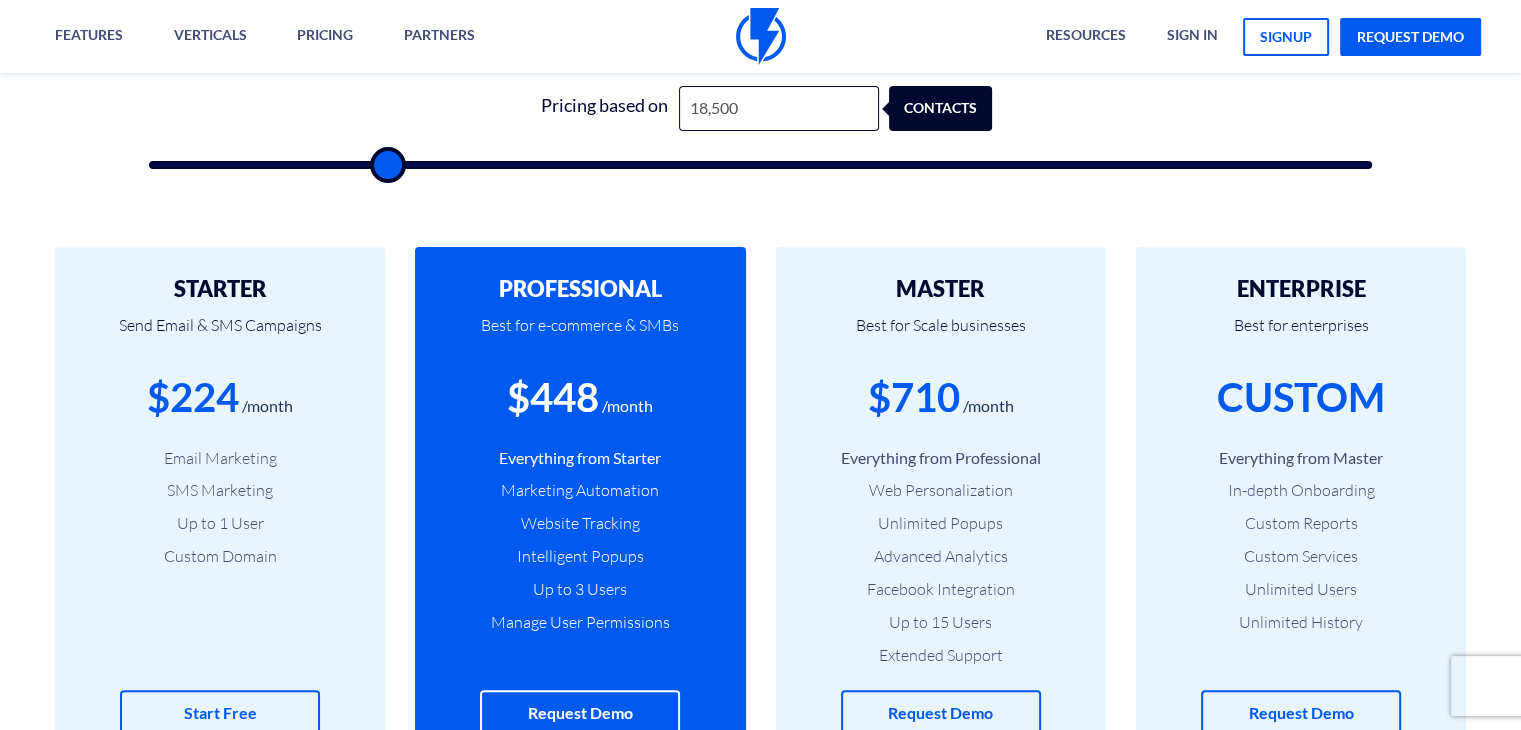 type 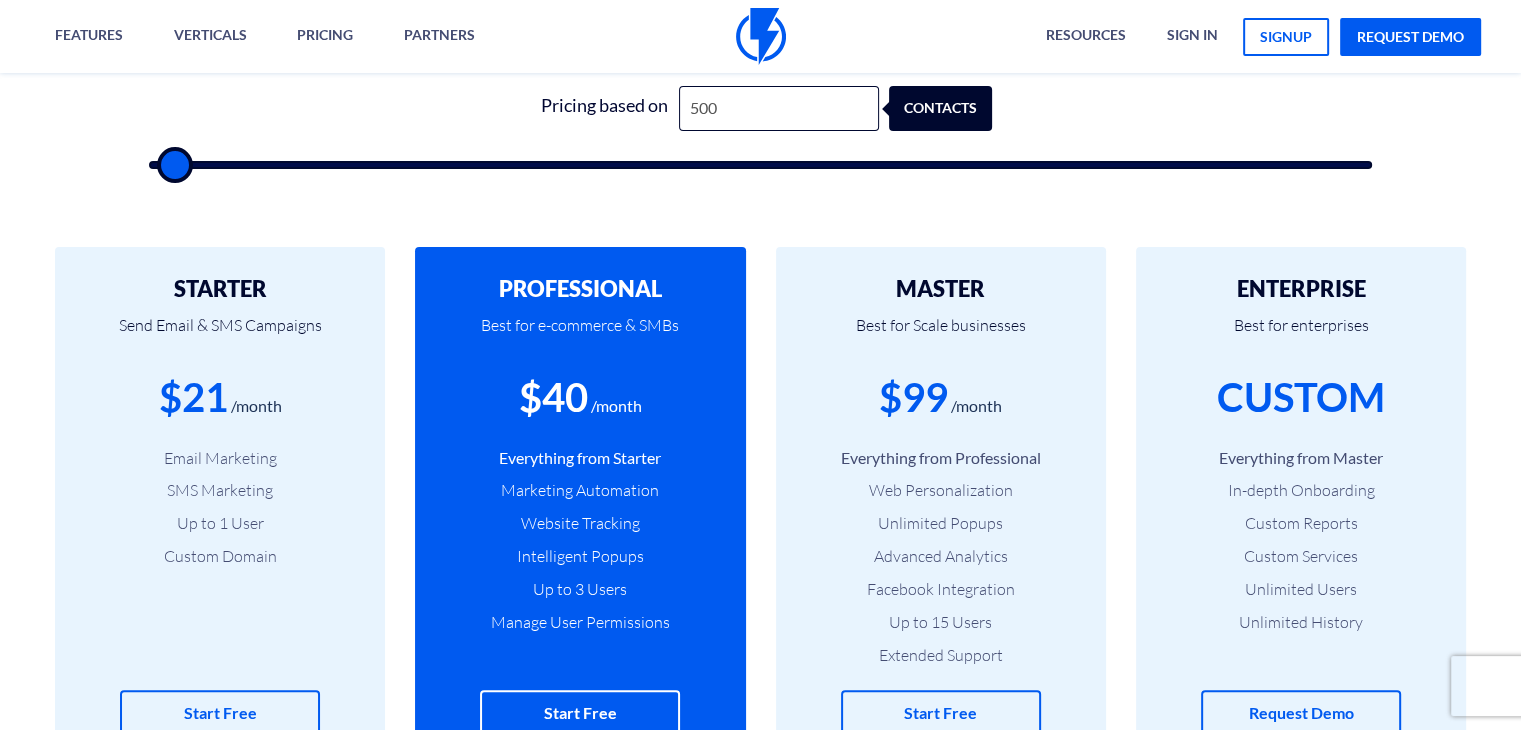 drag, startPoint x: 176, startPoint y: 168, endPoint x: 72, endPoint y: 188, distance: 105.90562 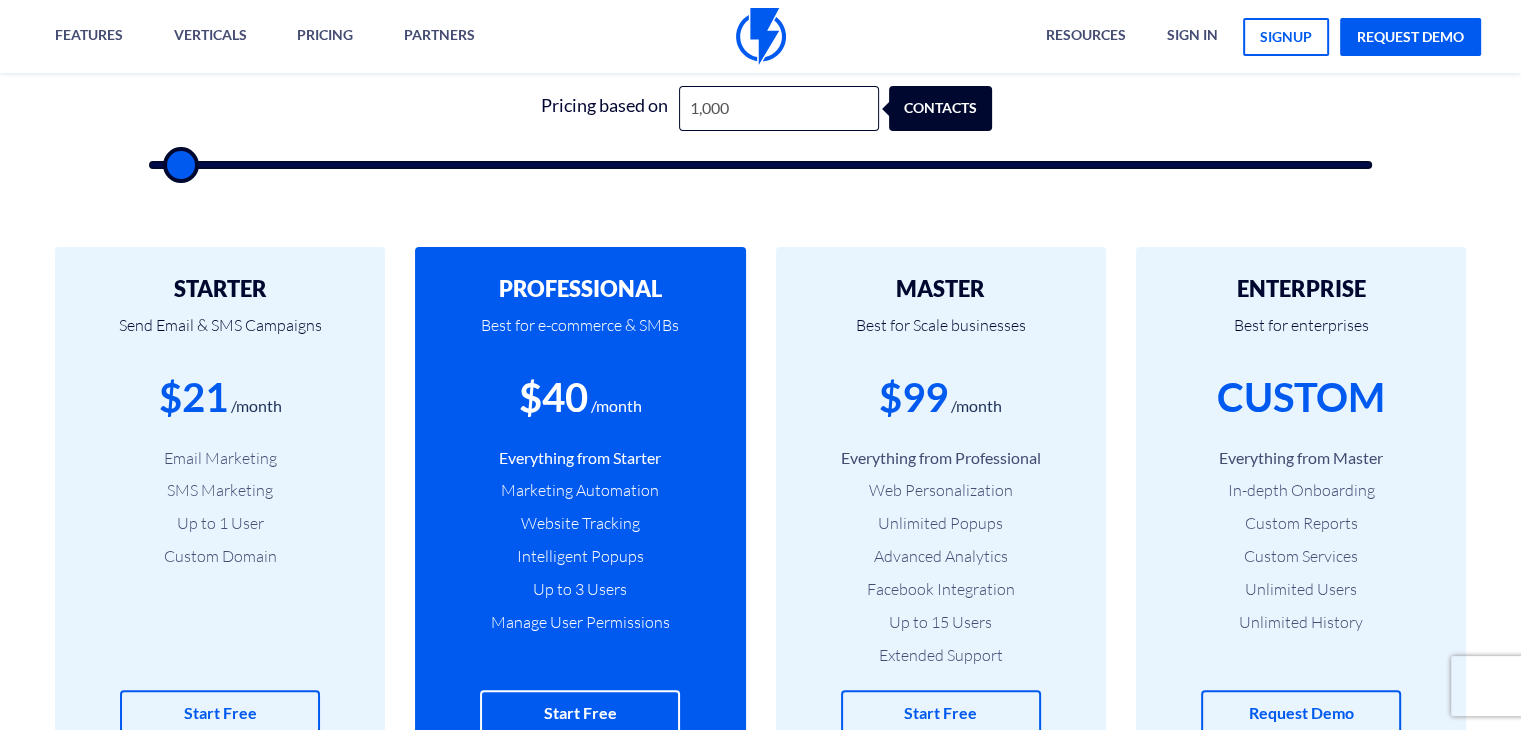 click at bounding box center (760, 165) 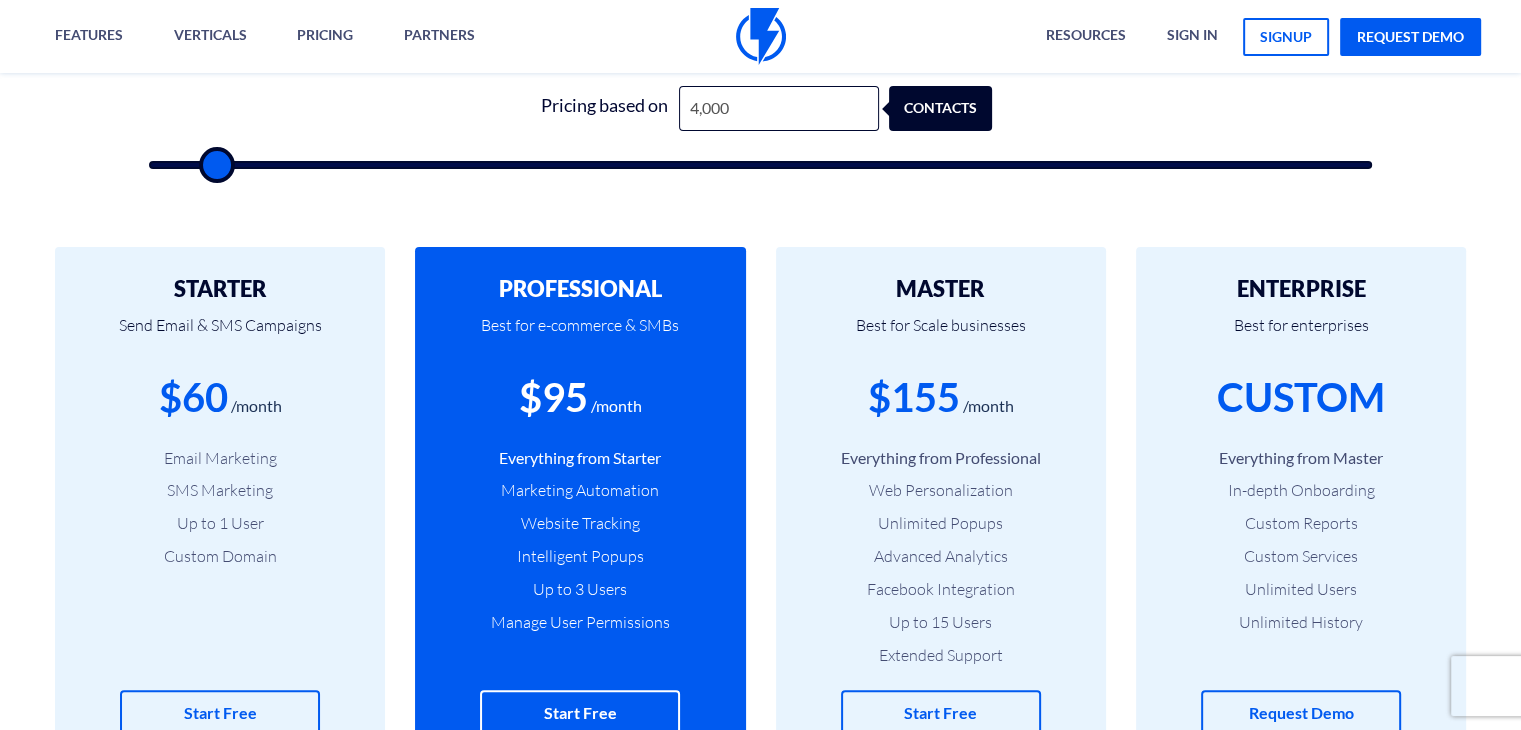 click at bounding box center (760, 165) 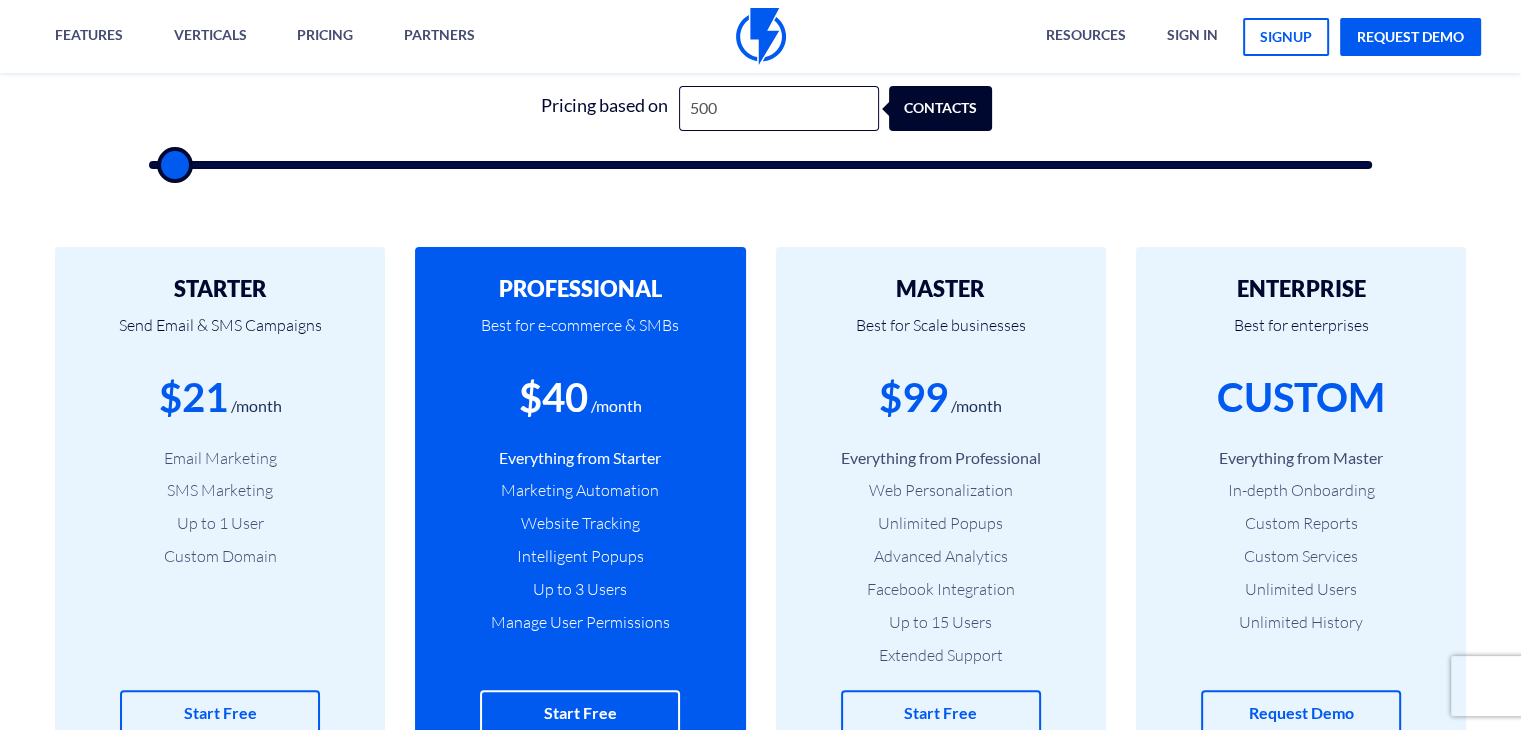 drag, startPoint x: 209, startPoint y: 169, endPoint x: 240, endPoint y: 165, distance: 31.257 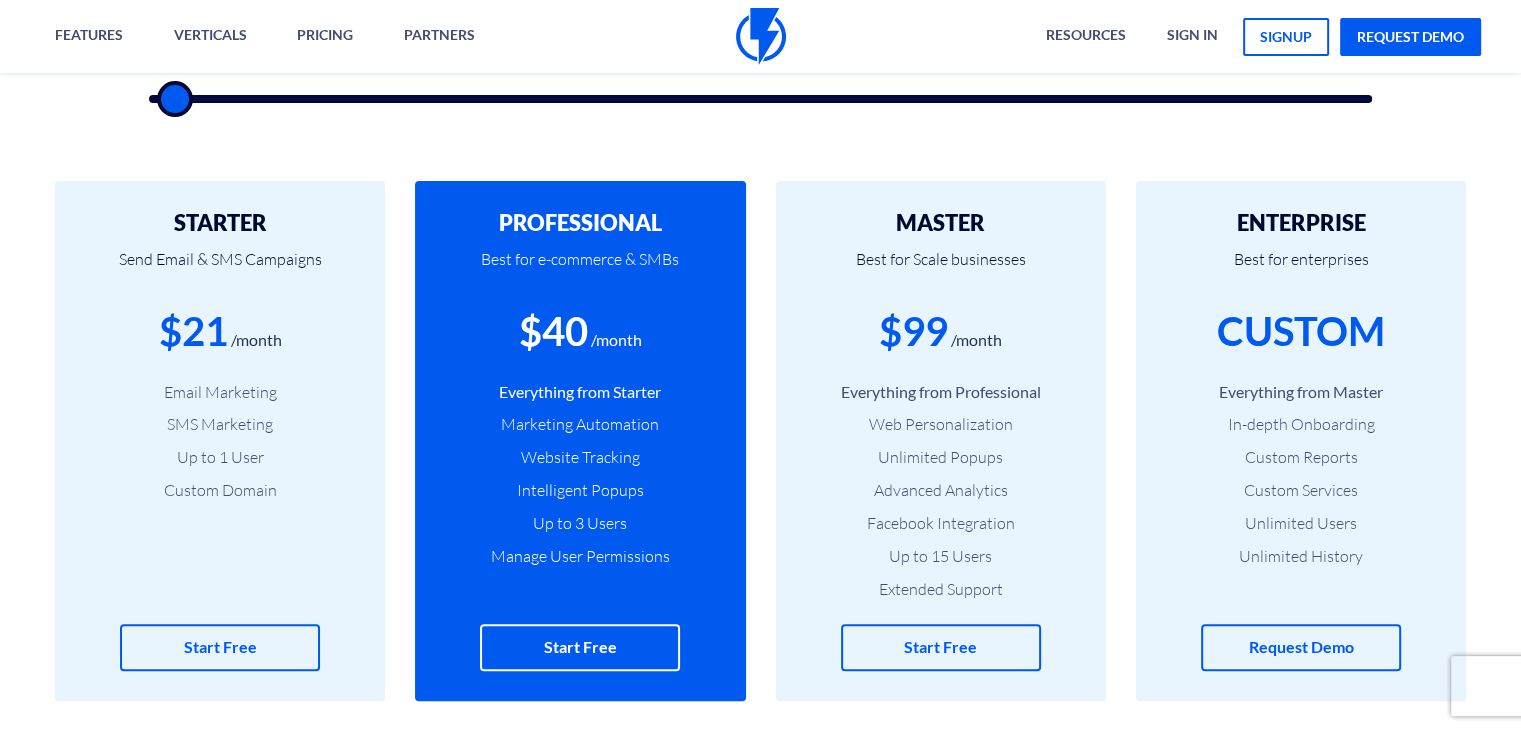 scroll, scrollTop: 800, scrollLeft: 0, axis: vertical 